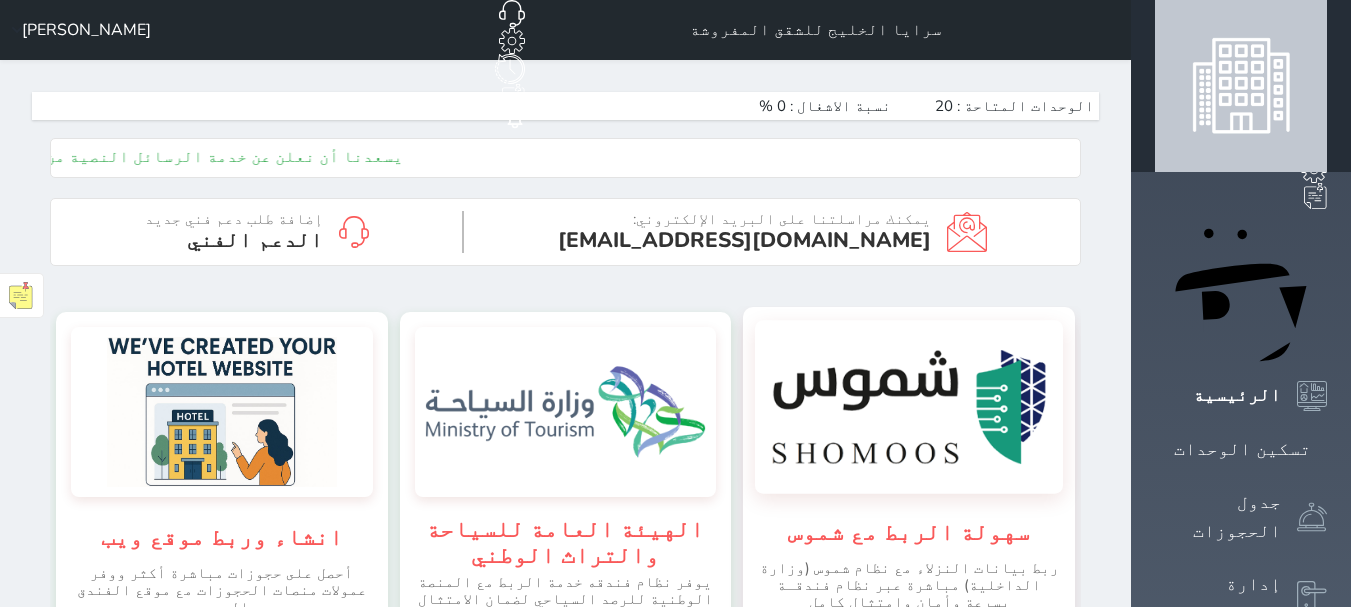 scroll, scrollTop: 0, scrollLeft: 0, axis: both 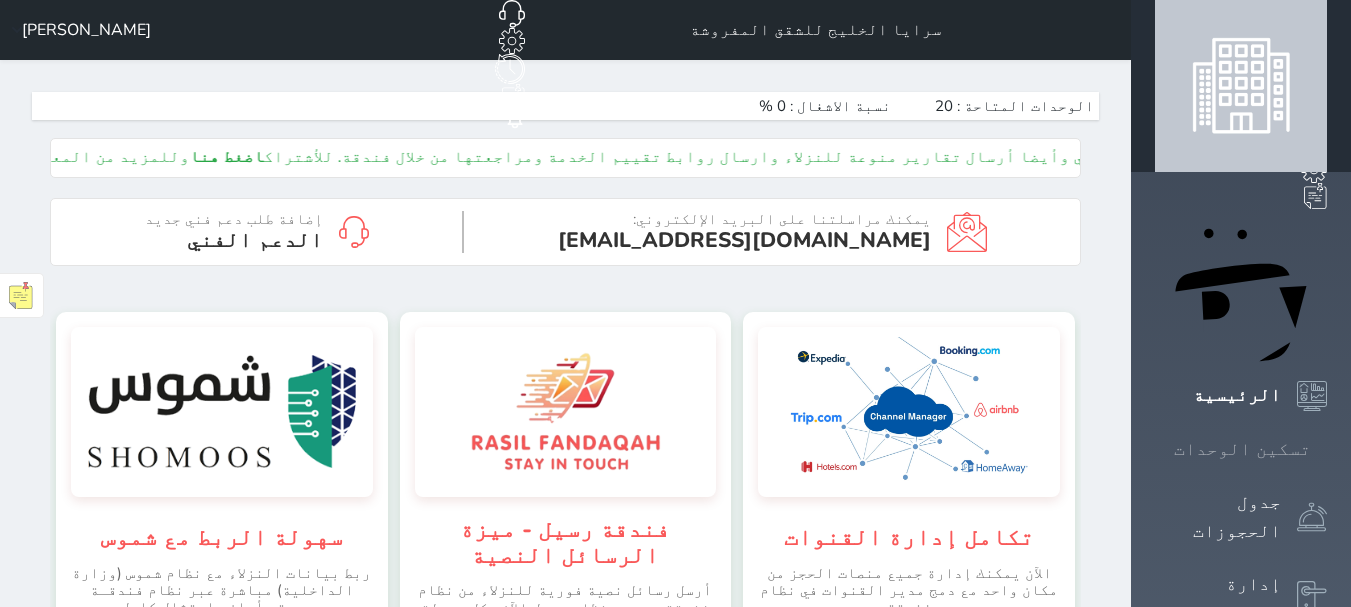 click on "تسكين الوحدات" at bounding box center (1242, 449) 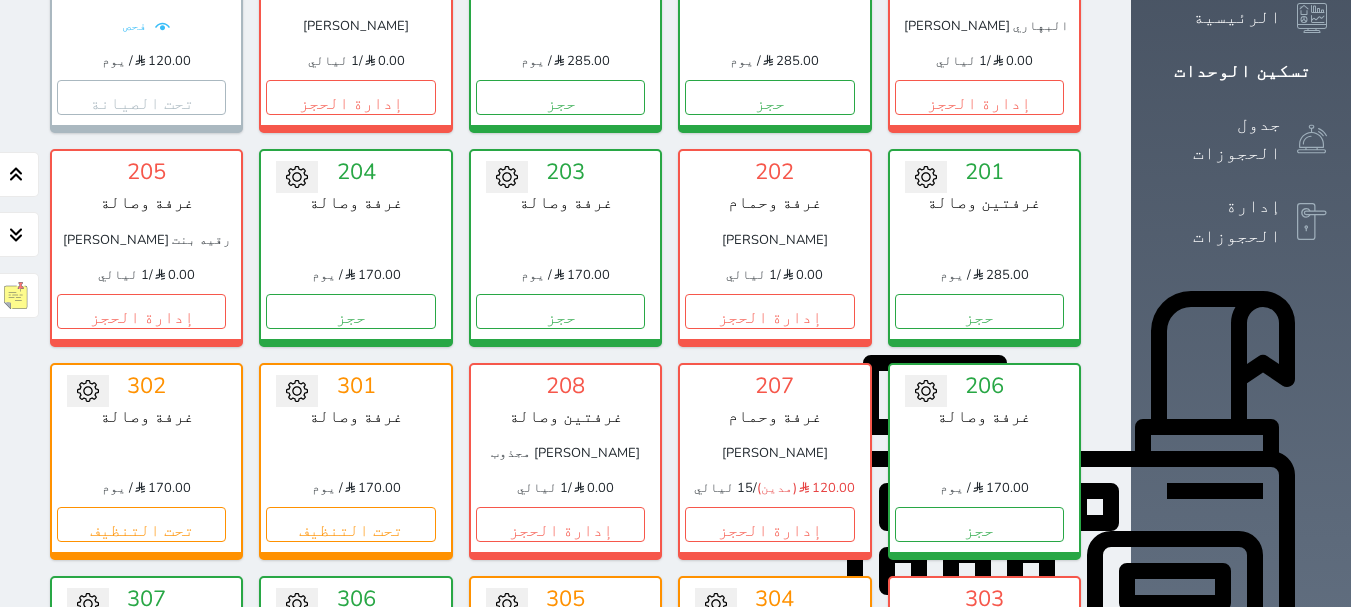 scroll, scrollTop: 403, scrollLeft: 0, axis: vertical 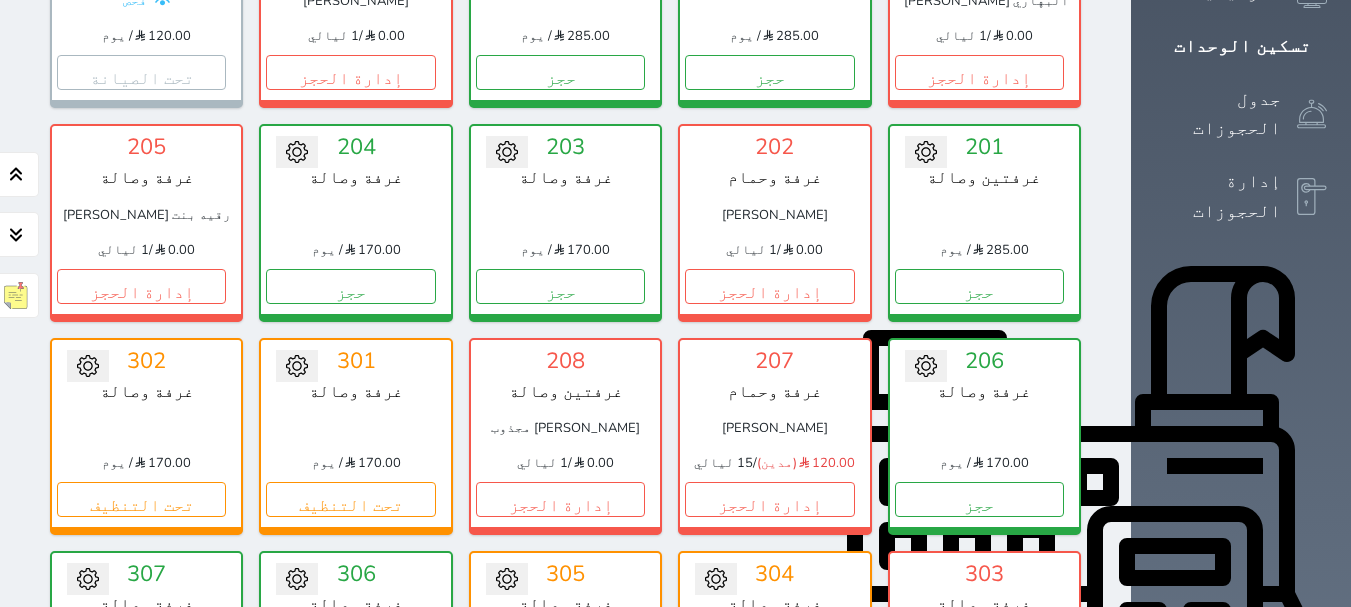 click 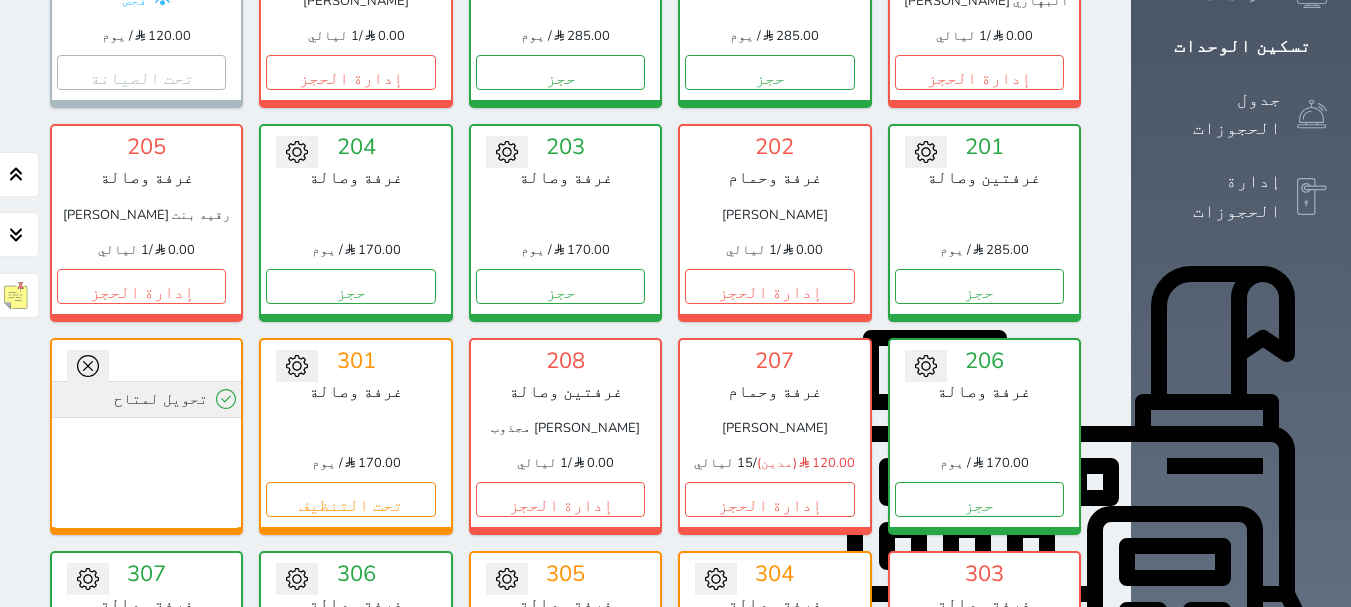 click on "تحويل لمتاح" at bounding box center (146, 399) 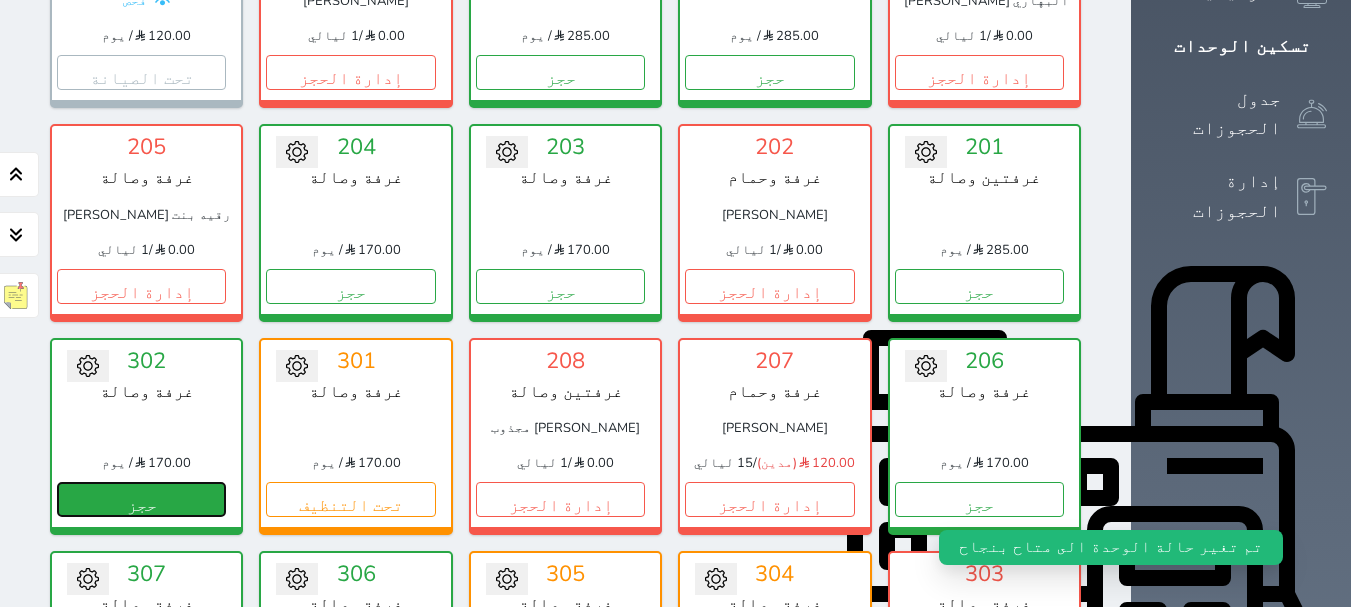 click on "حجز" at bounding box center (141, 499) 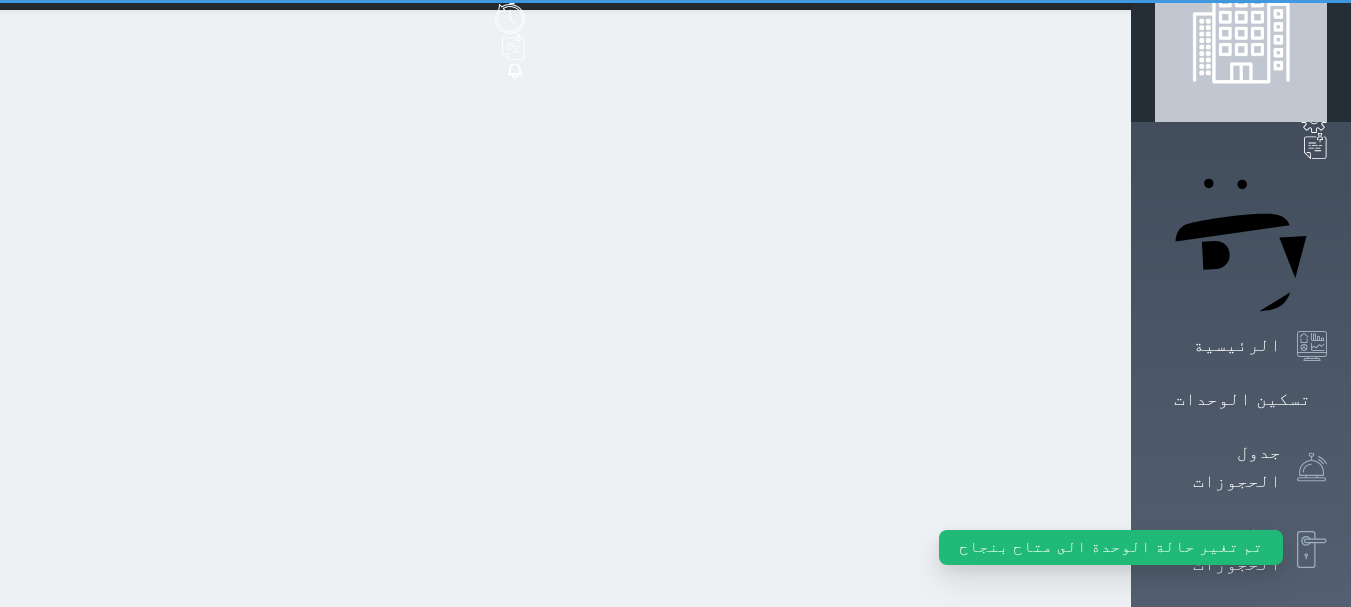 scroll, scrollTop: 0, scrollLeft: 0, axis: both 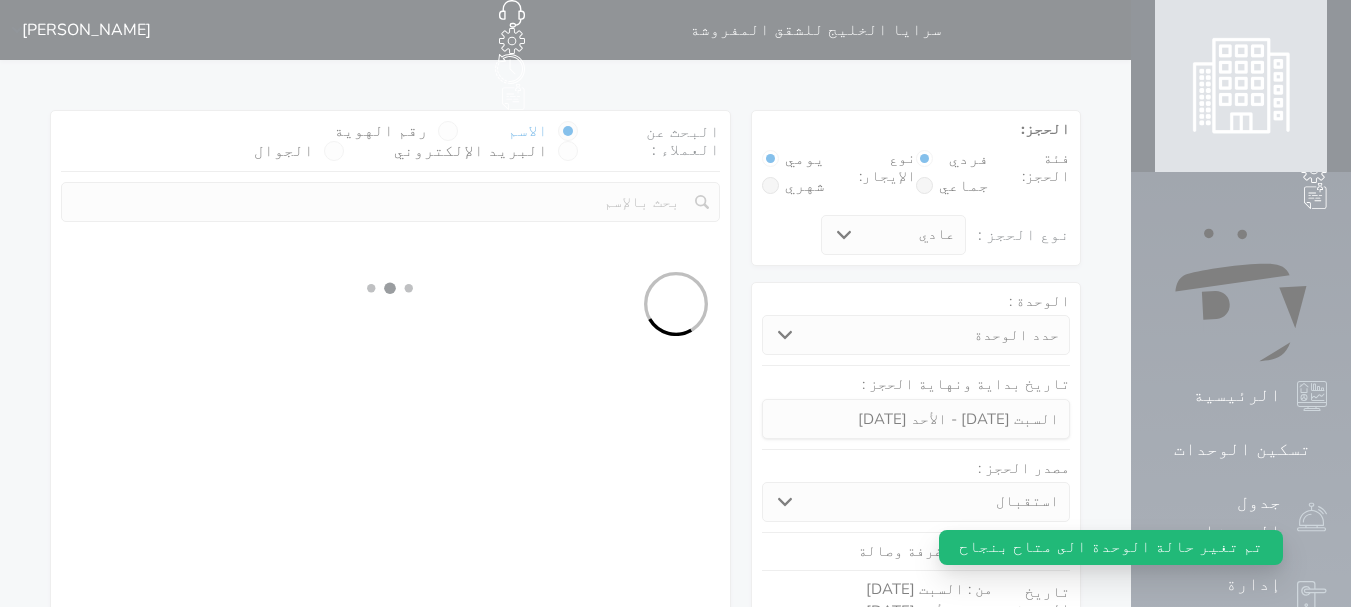 select 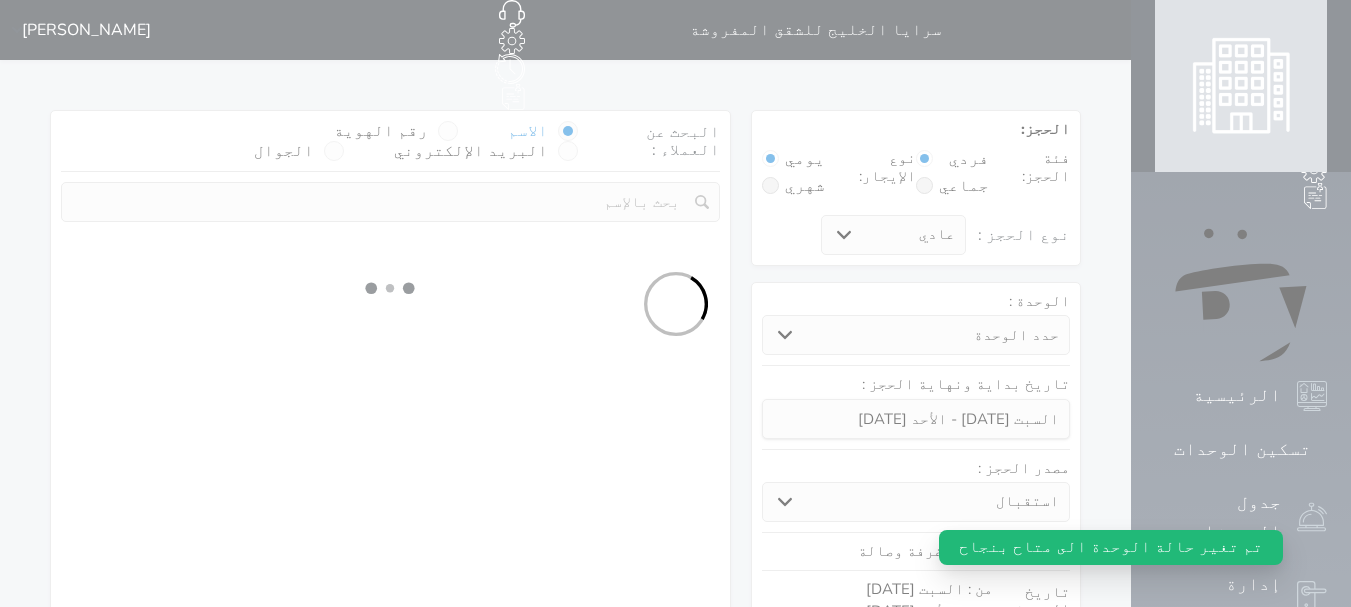 select on "113" 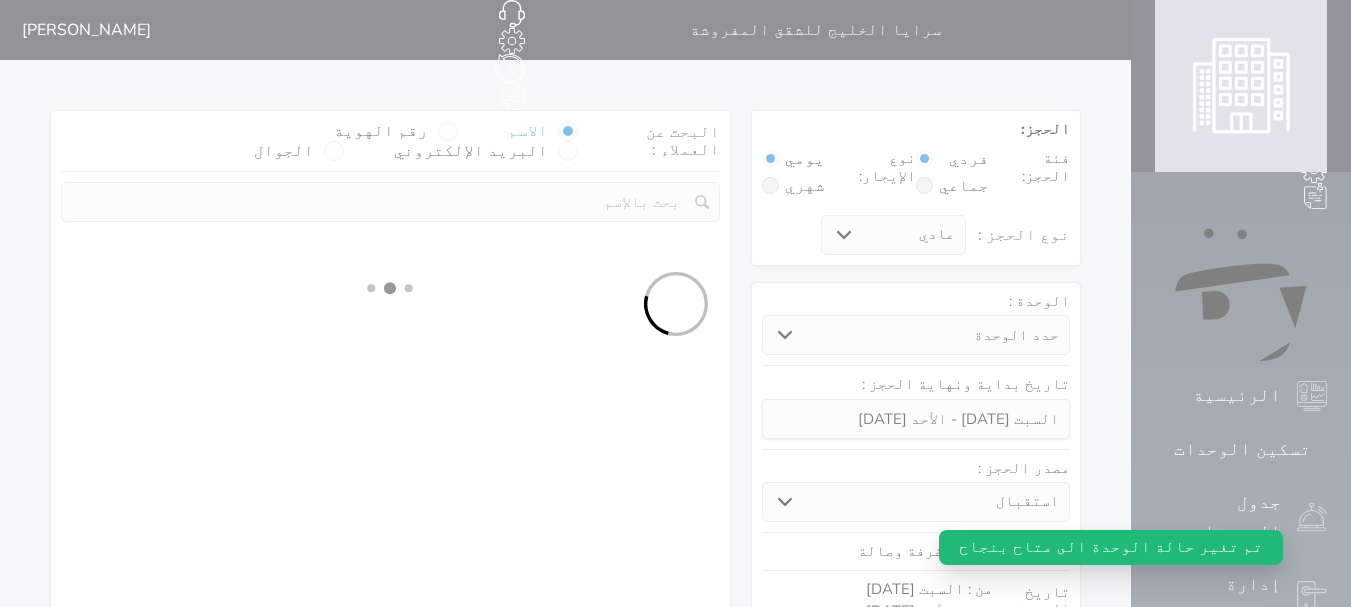 select on "1" 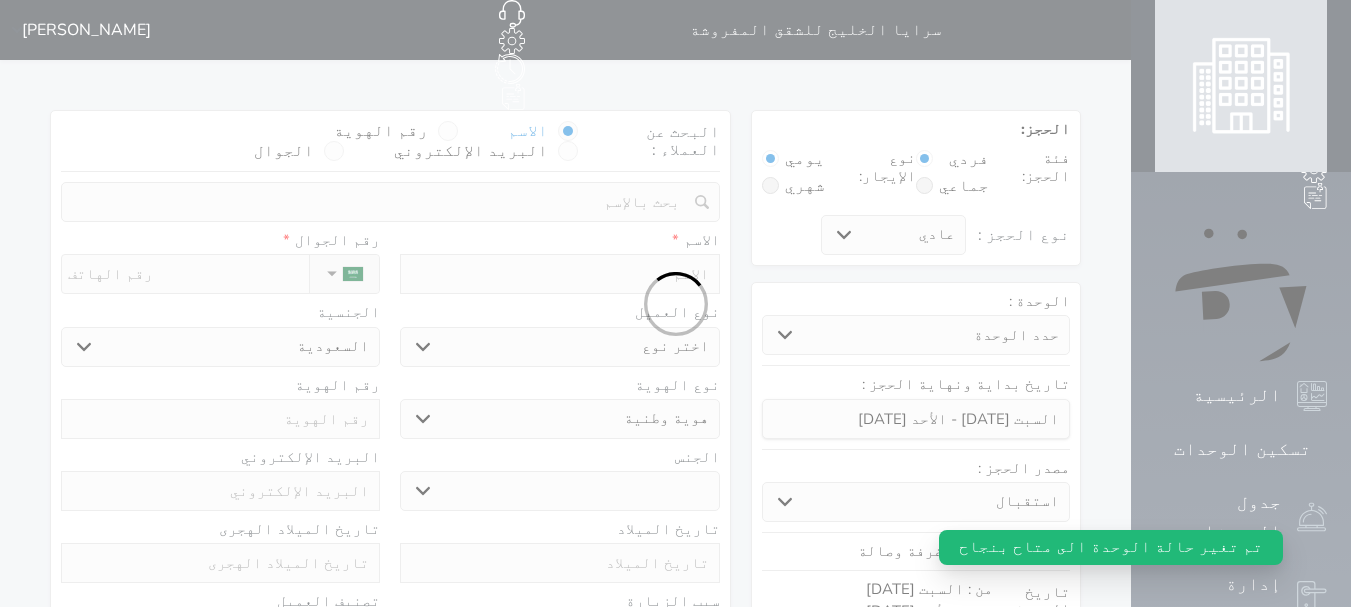 select 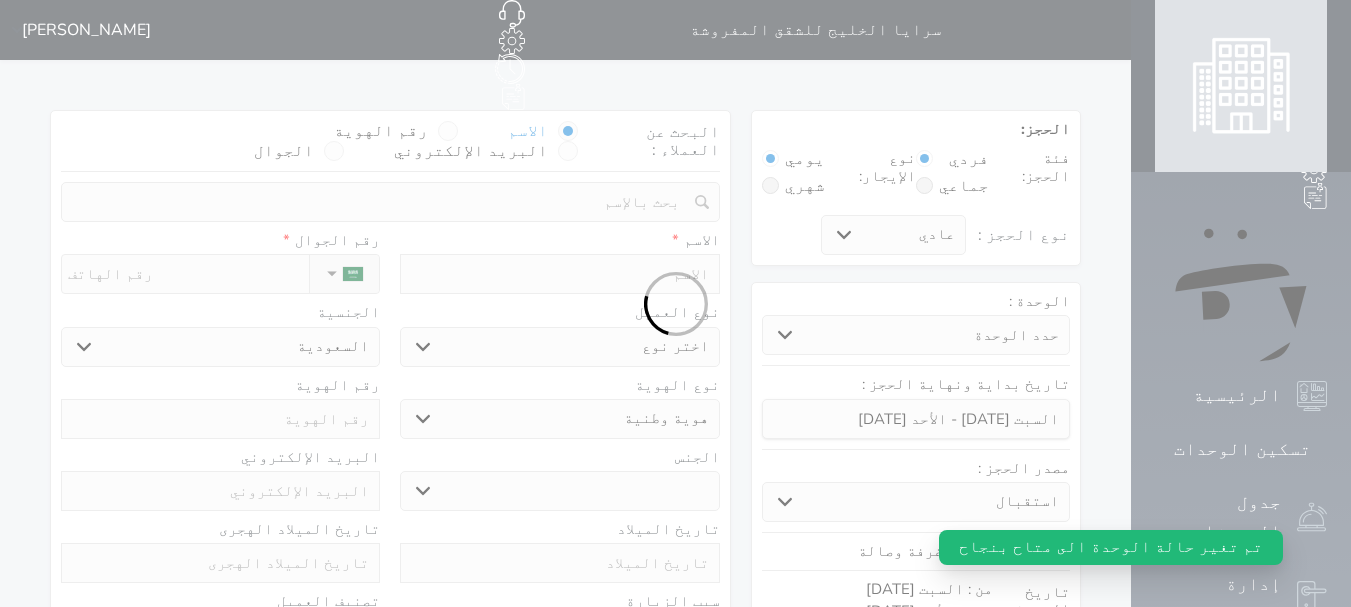 select on "1" 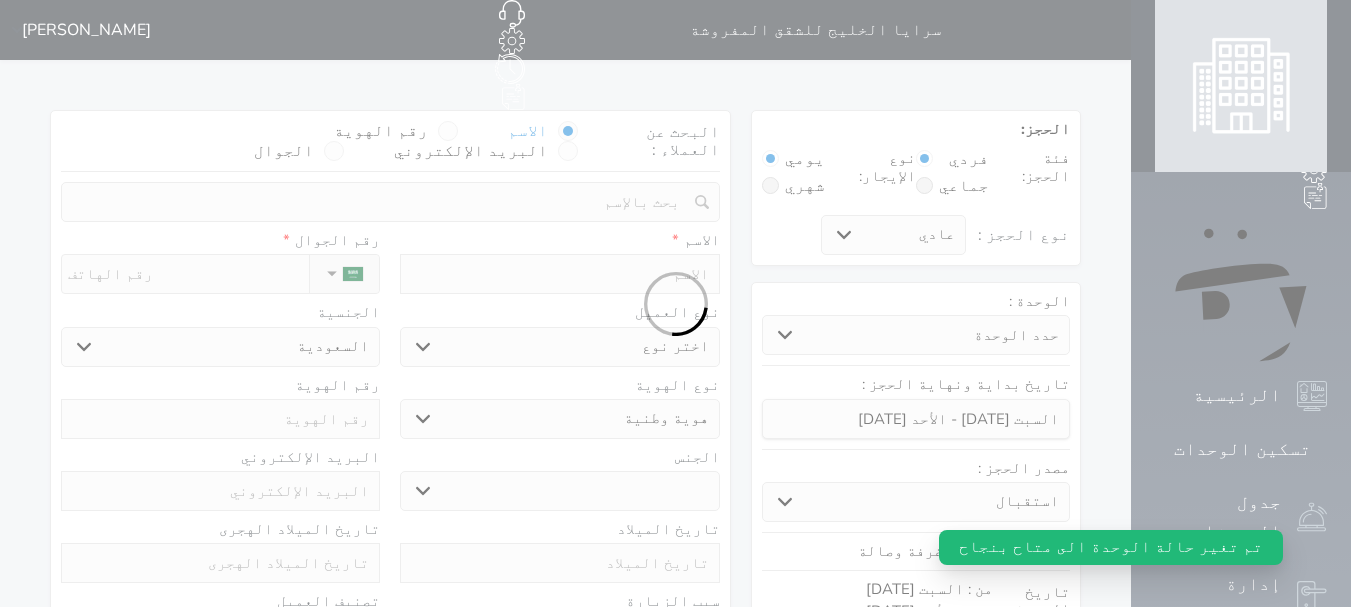 select on "7" 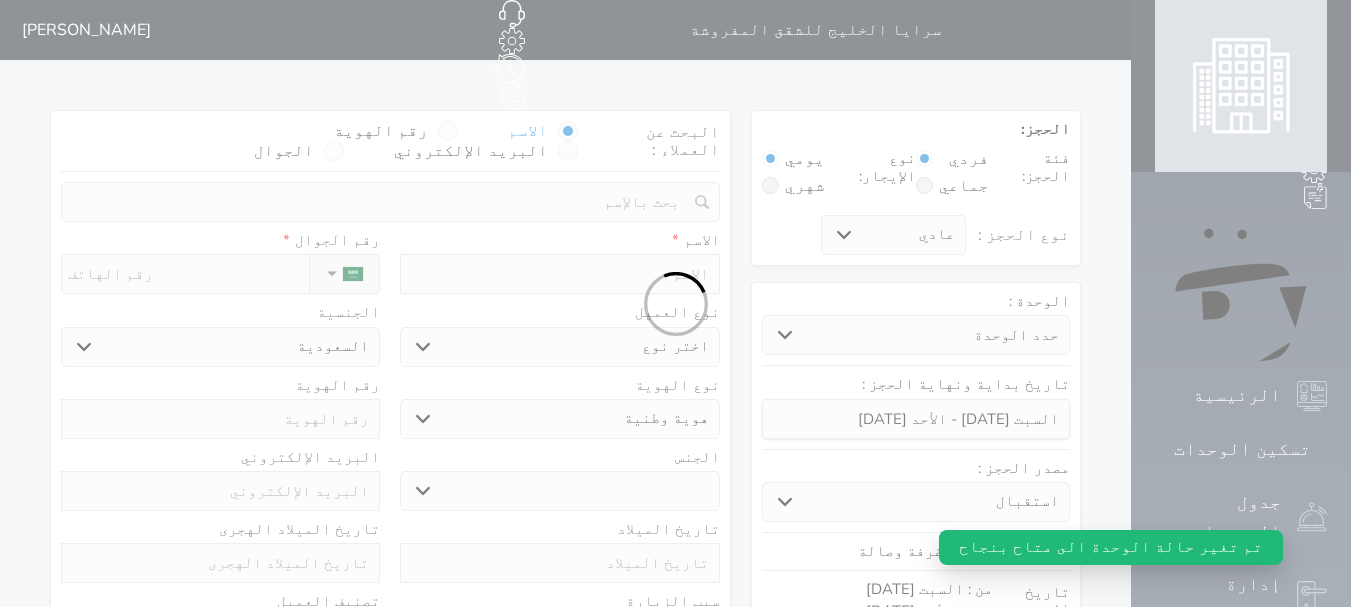 select 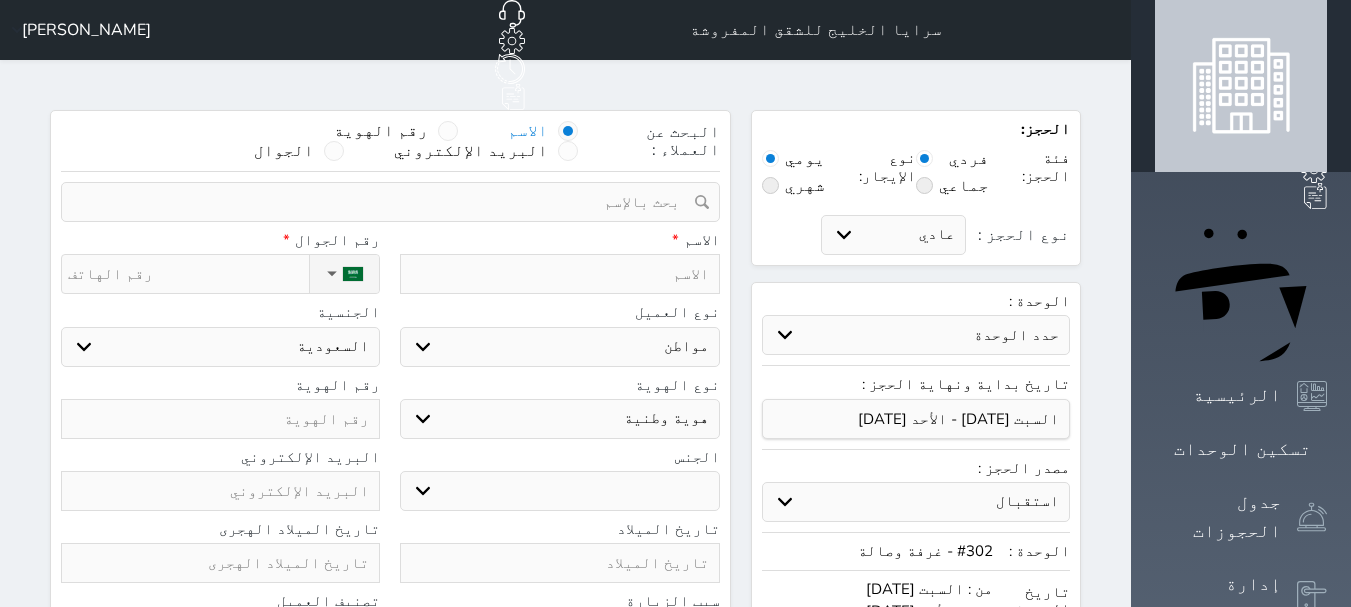 select 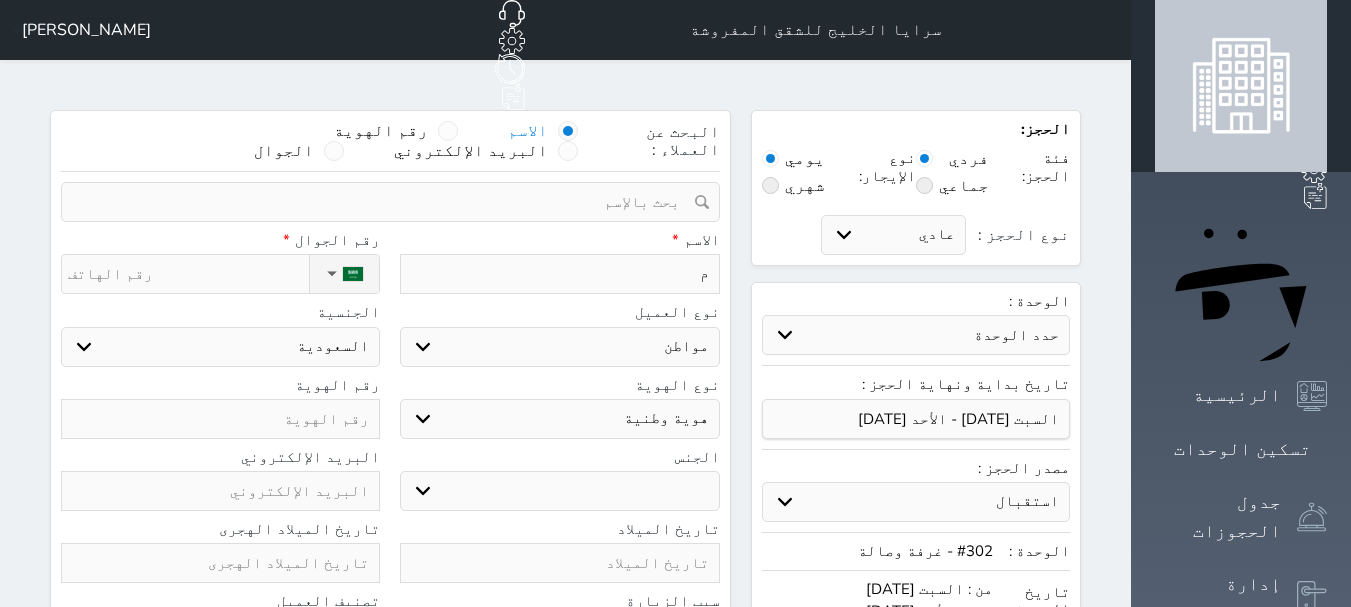type on "مر" 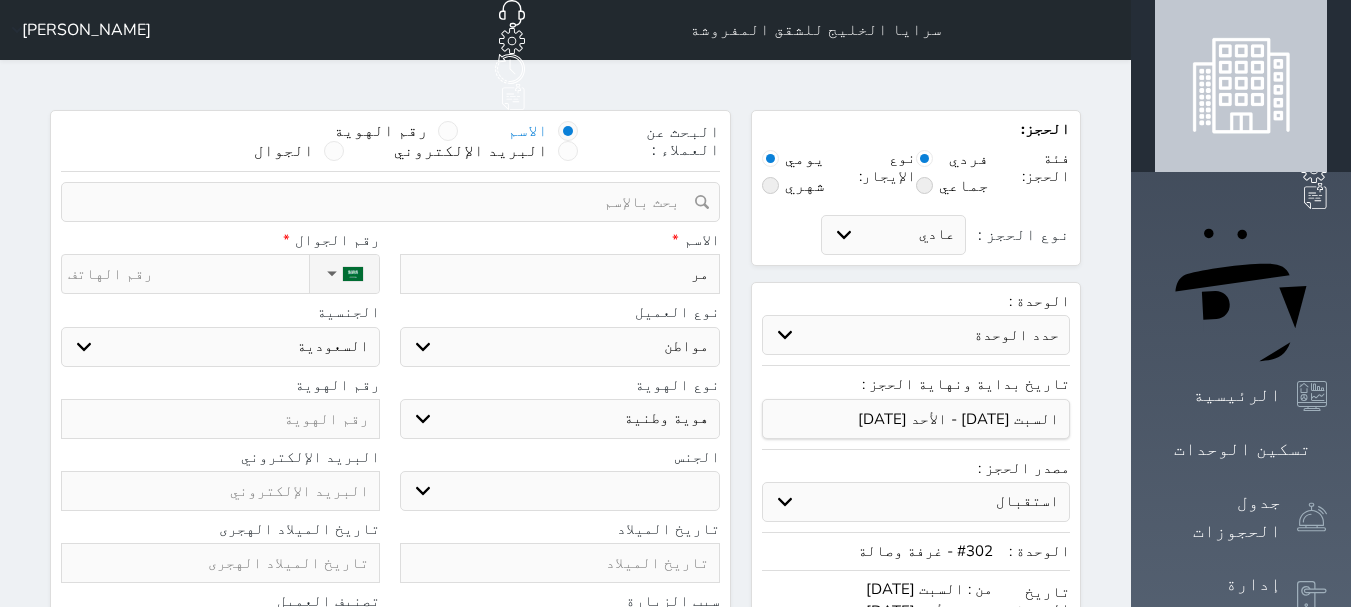 type on "مرو" 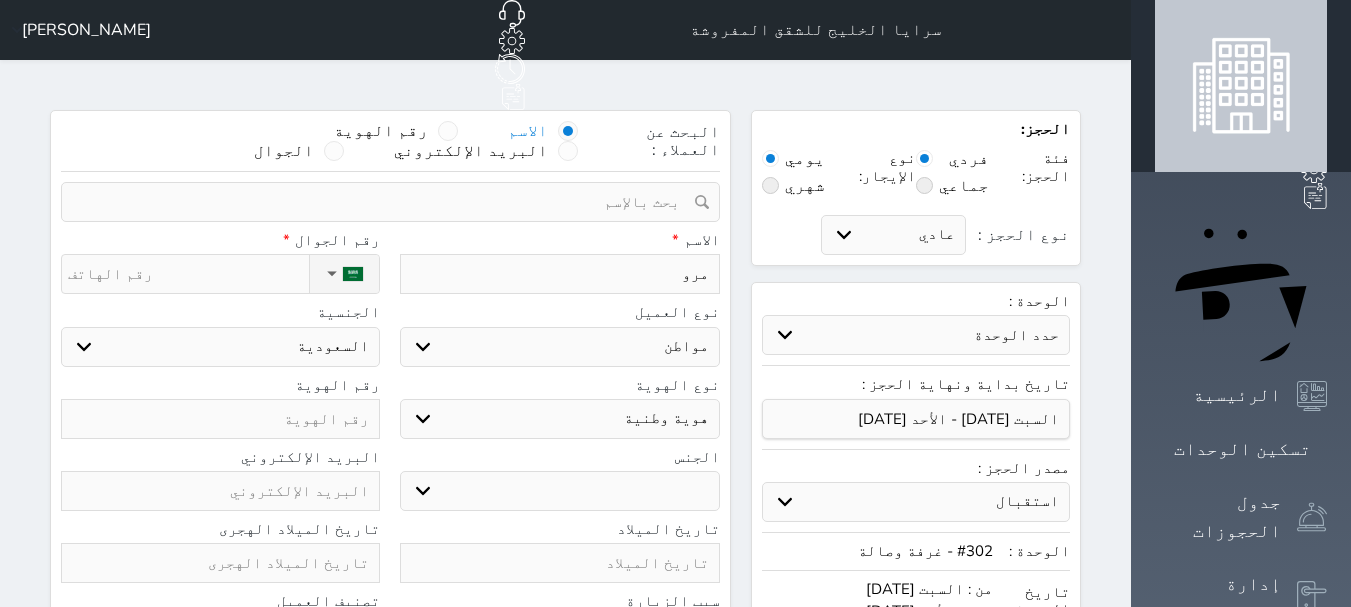 type on "مروا" 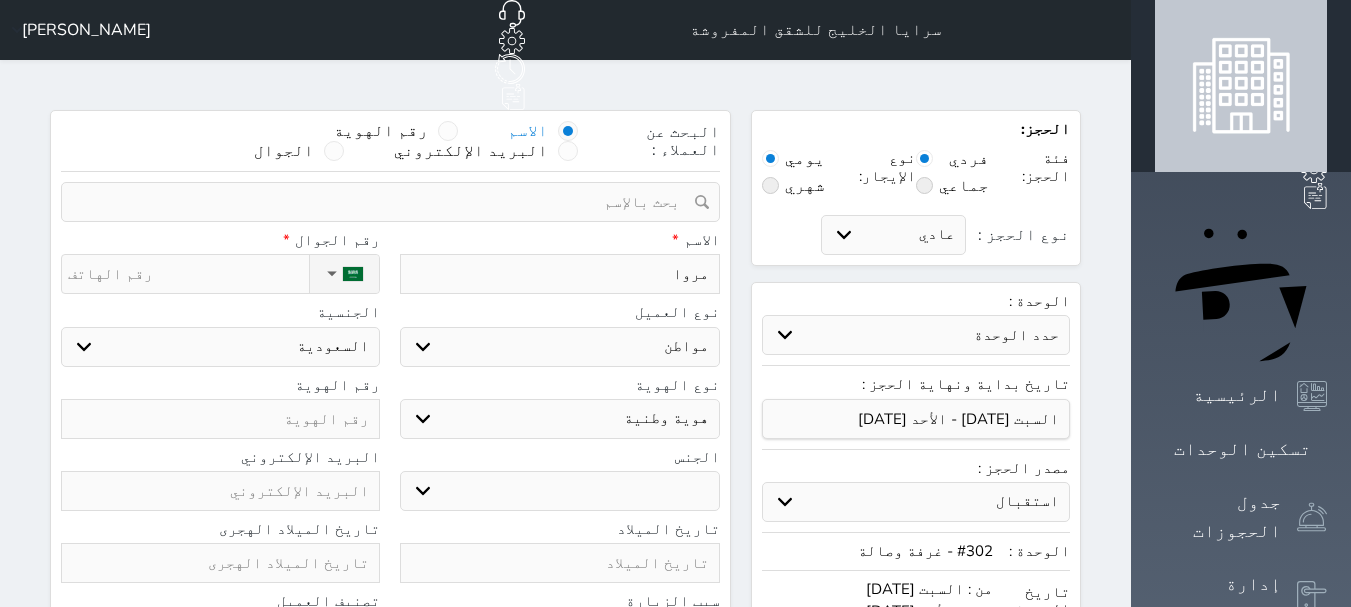 type on "[PERSON_NAME]" 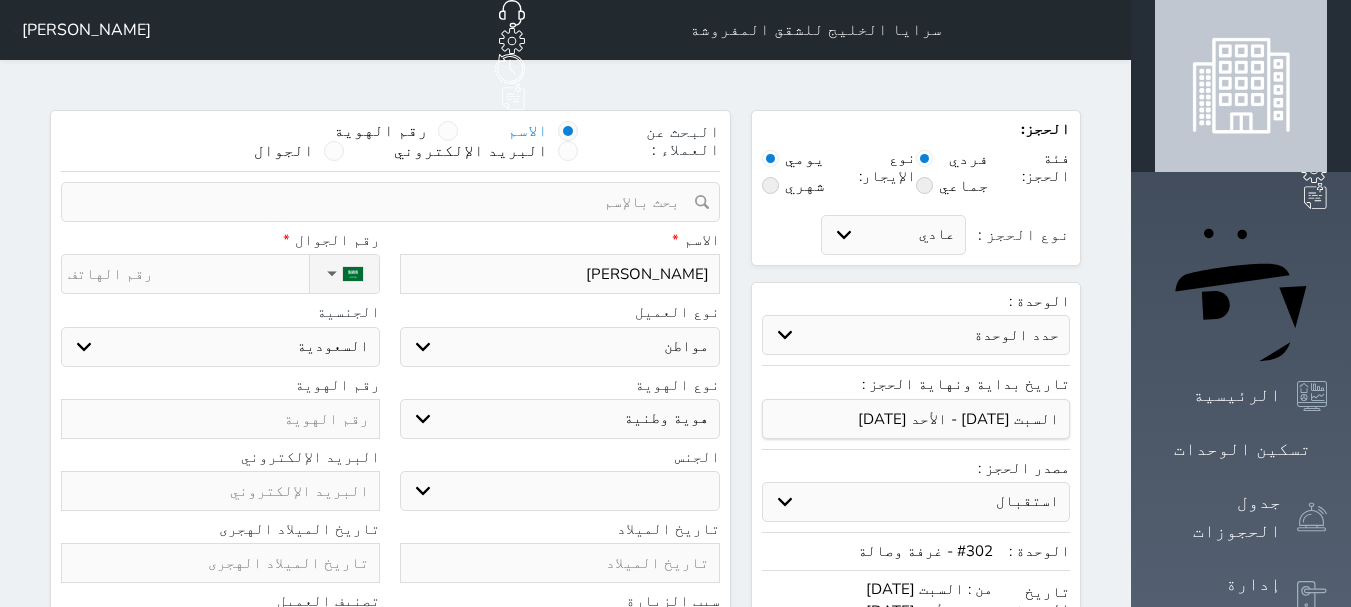 type on "[PERSON_NAME]" 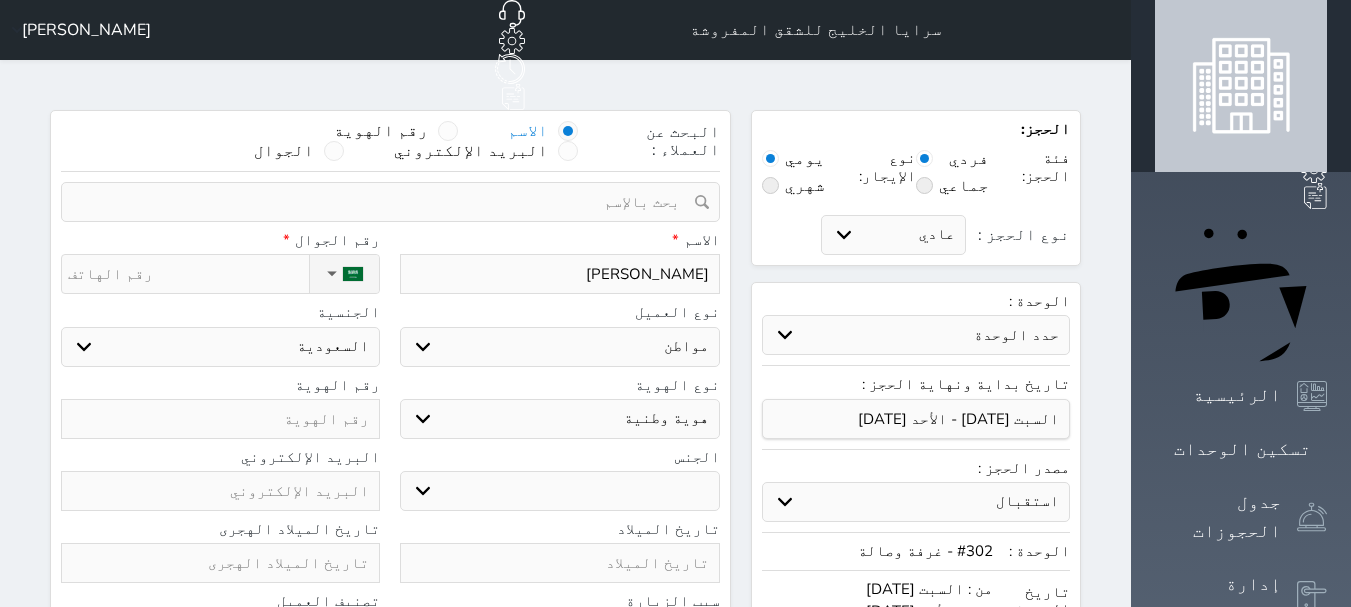 type on "[PERSON_NAME]" 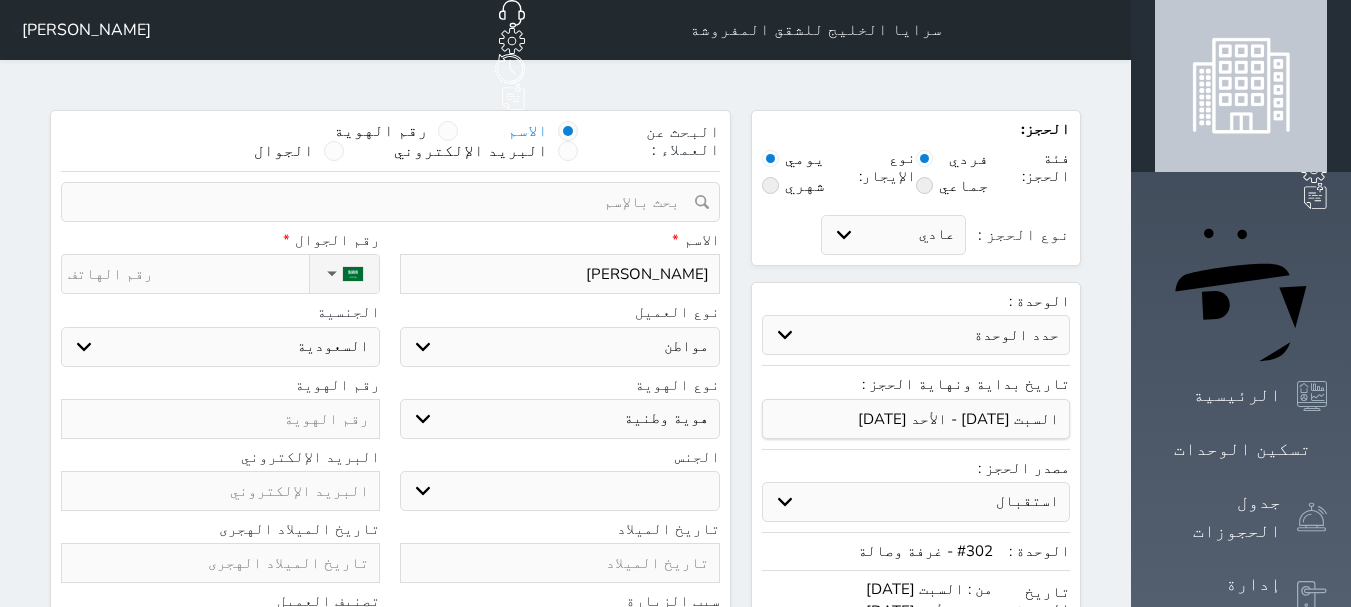 type on "[PERSON_NAME]" 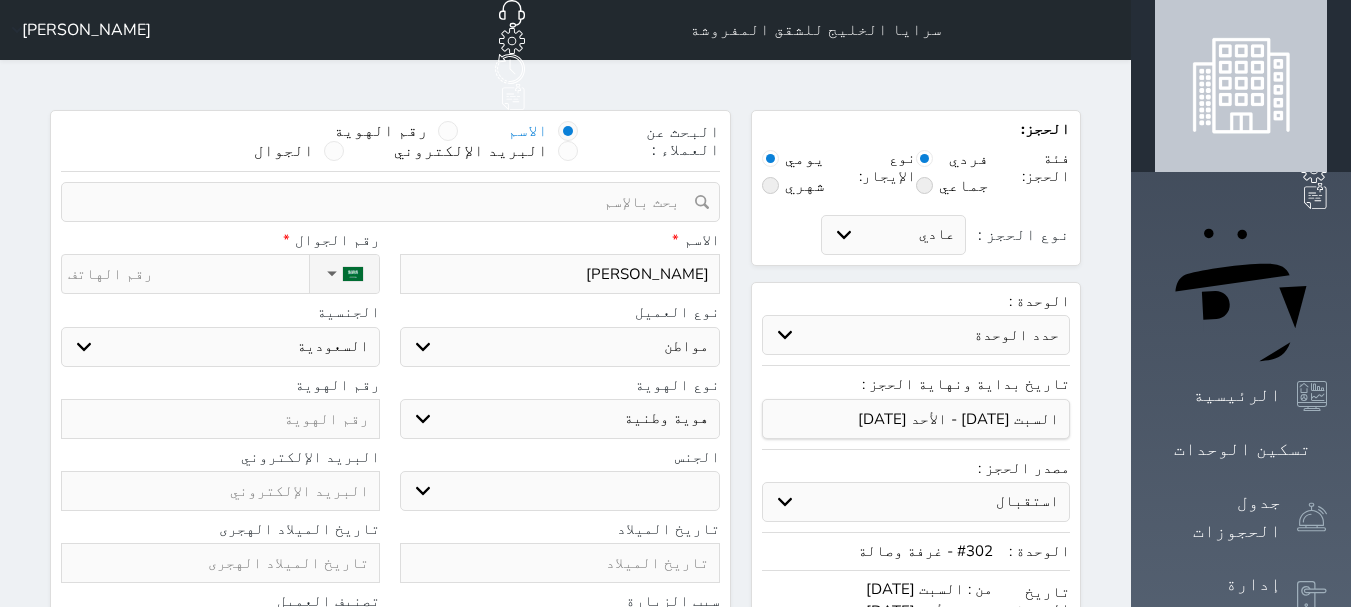 type on "[PERSON_NAME]" 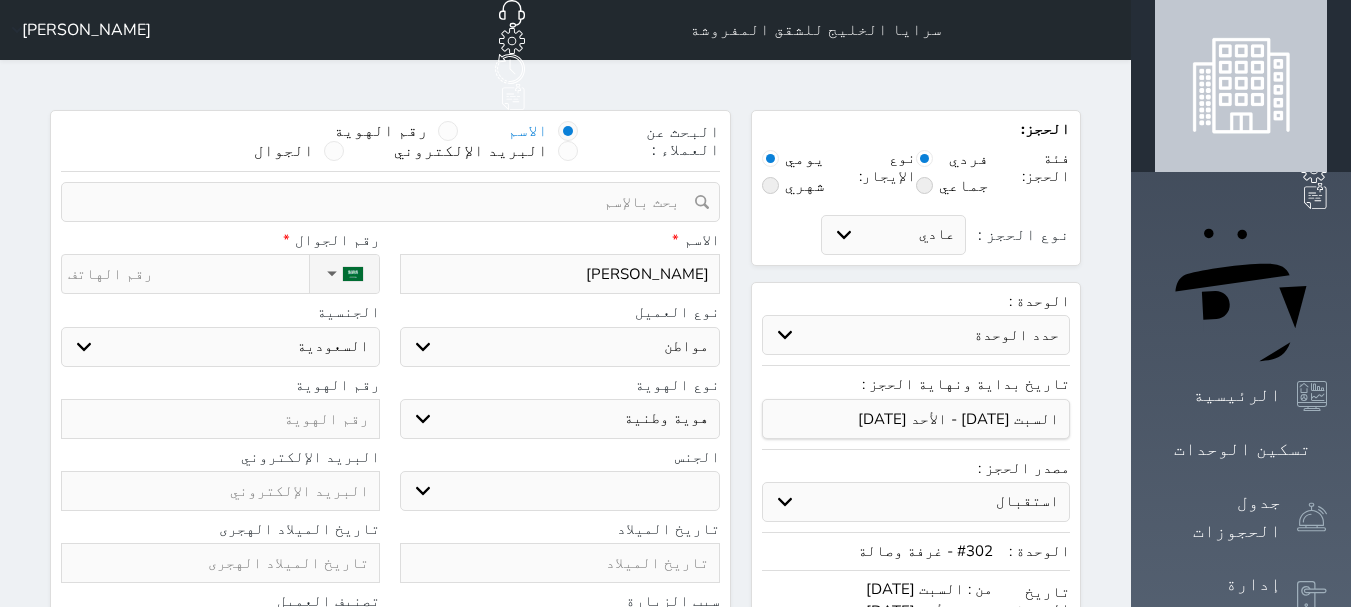 type on "[PERSON_NAME]" 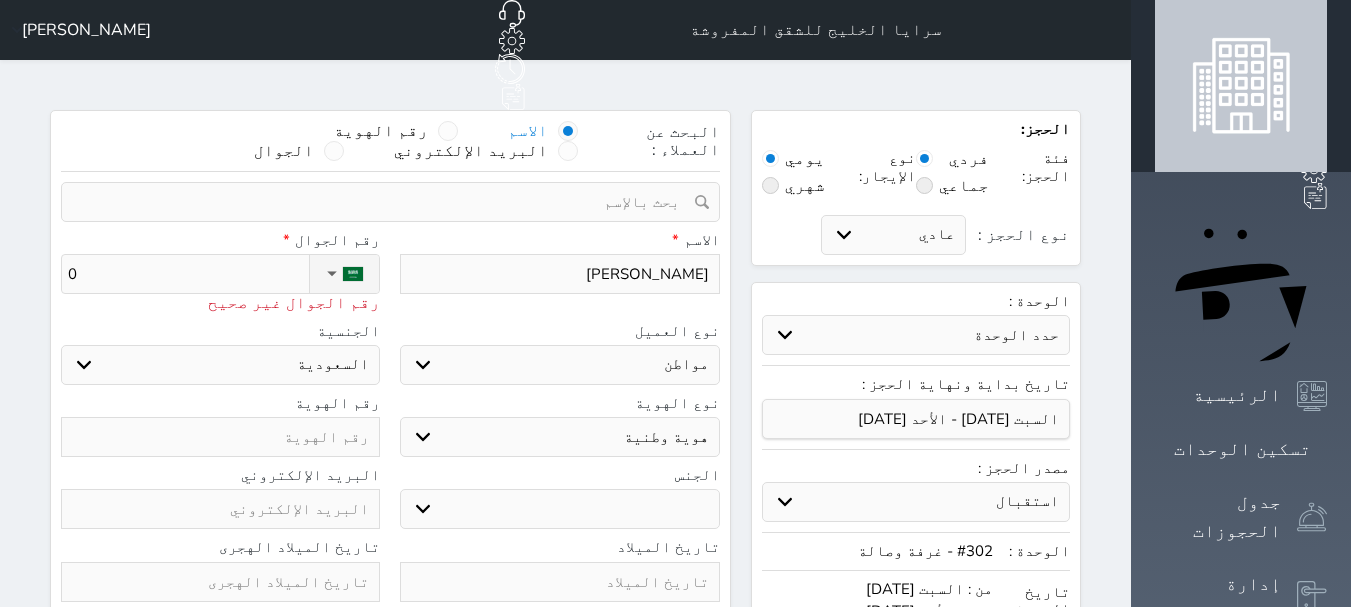 type on "05" 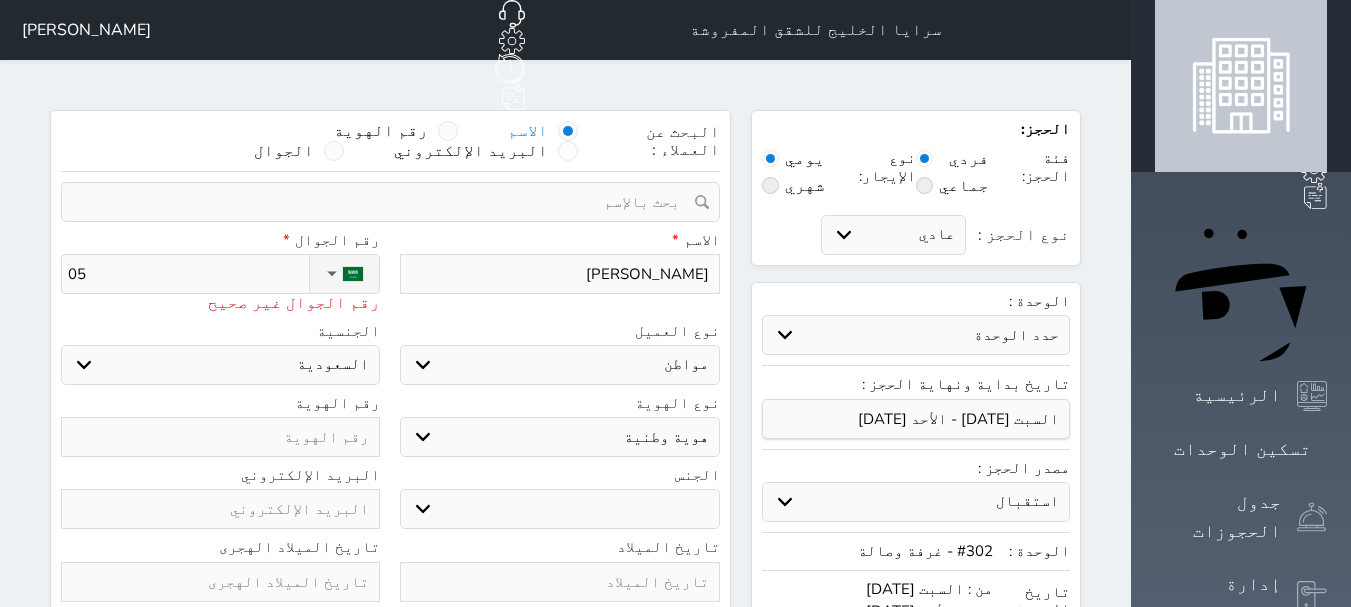type on "050" 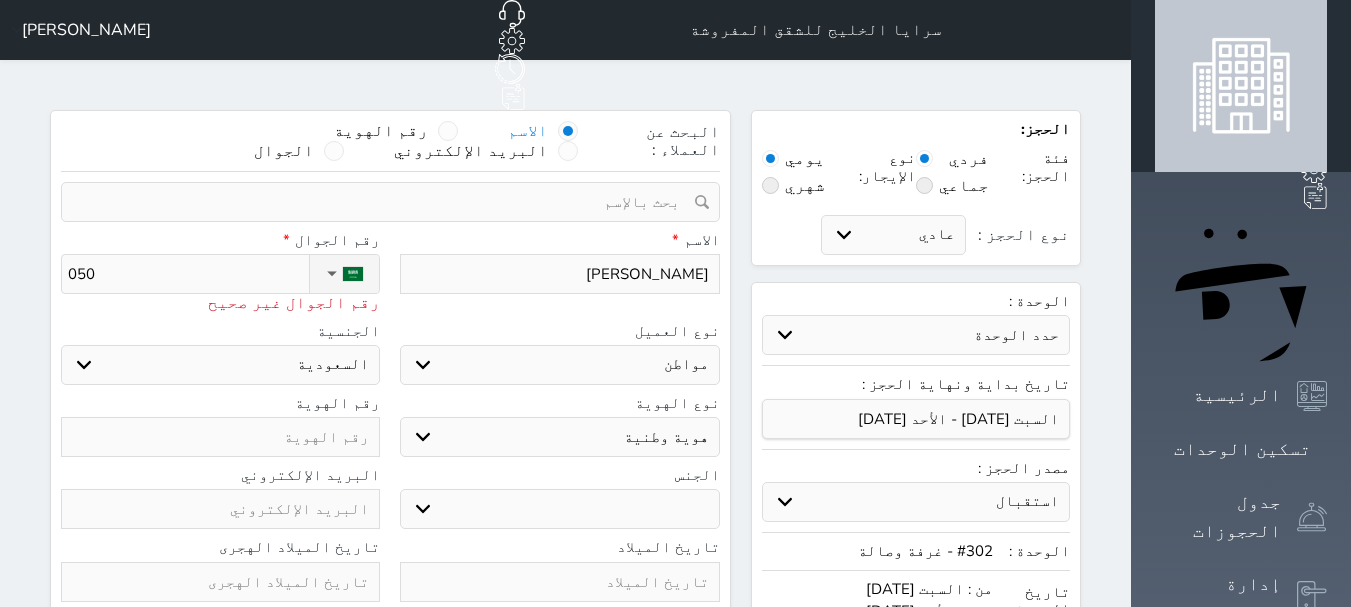 type on "0502" 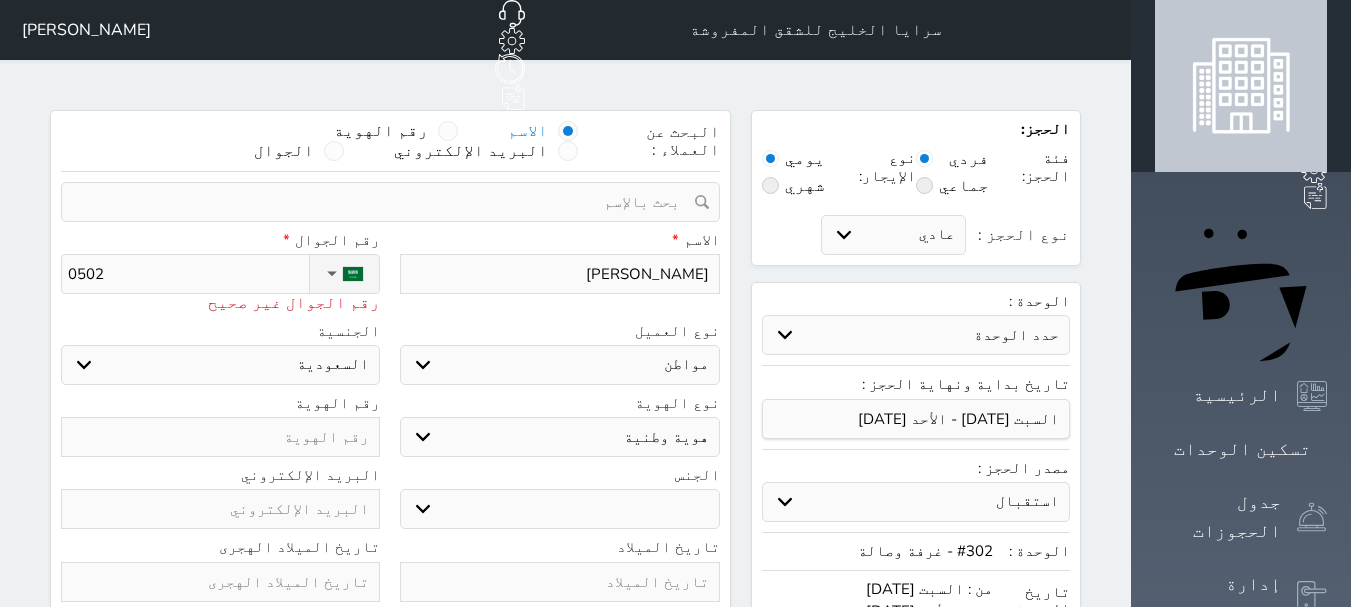 type on "05026" 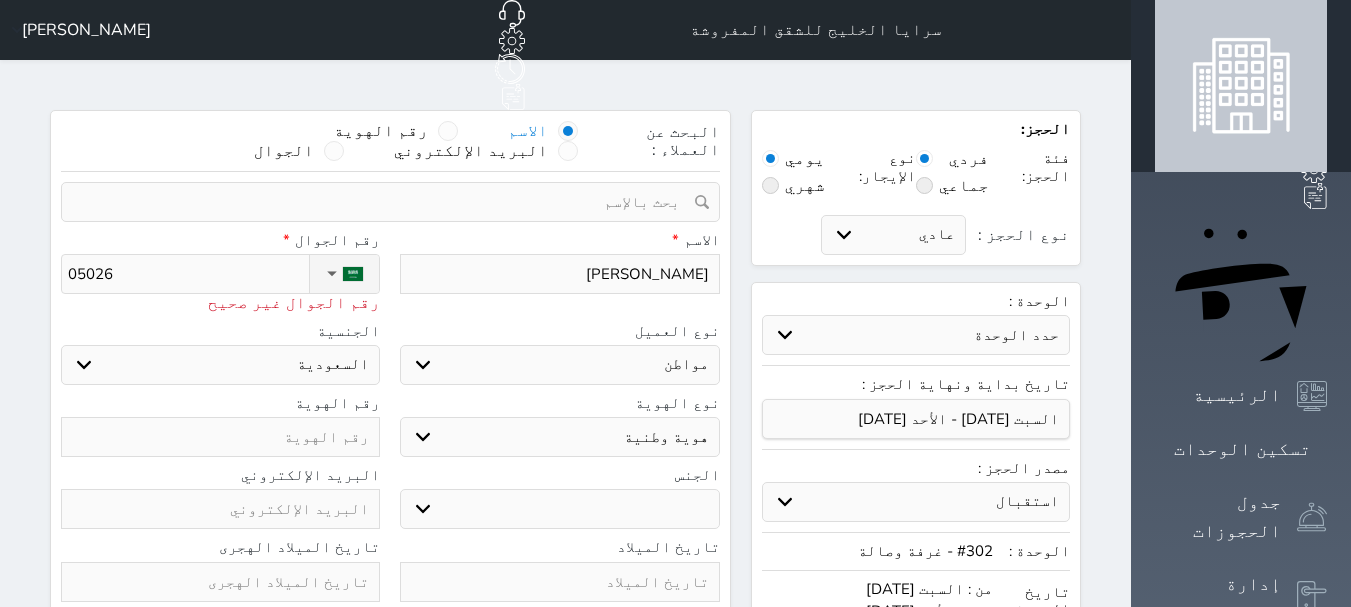 type on "050269" 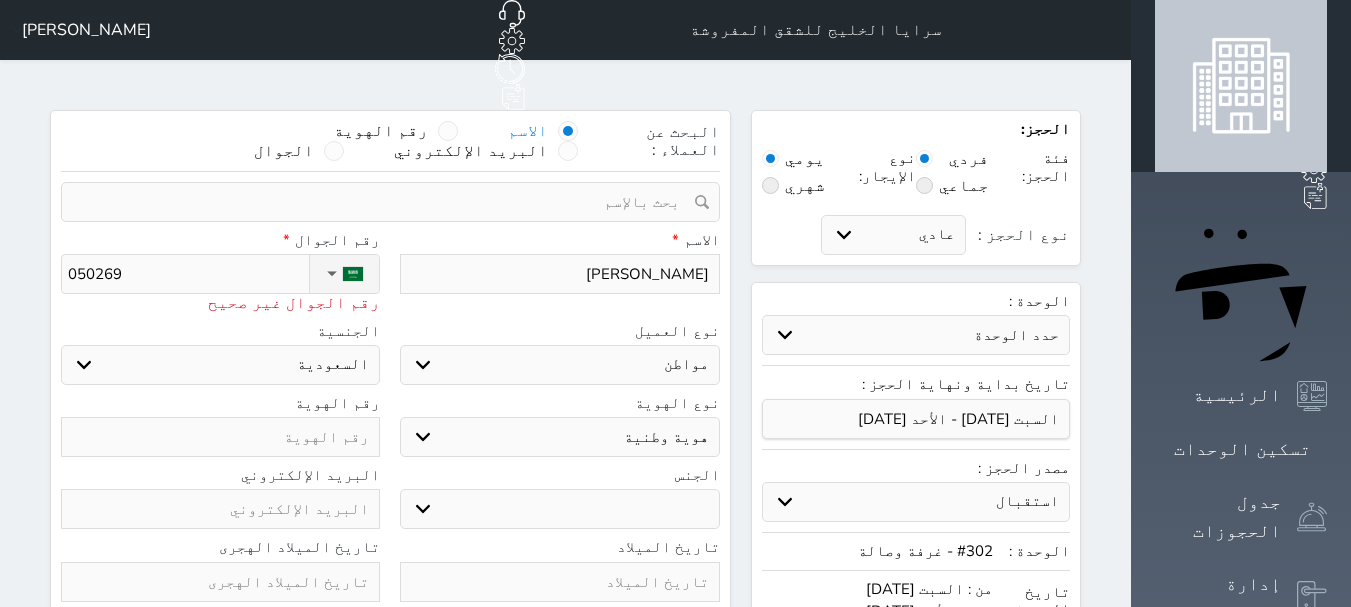 type on "0502696" 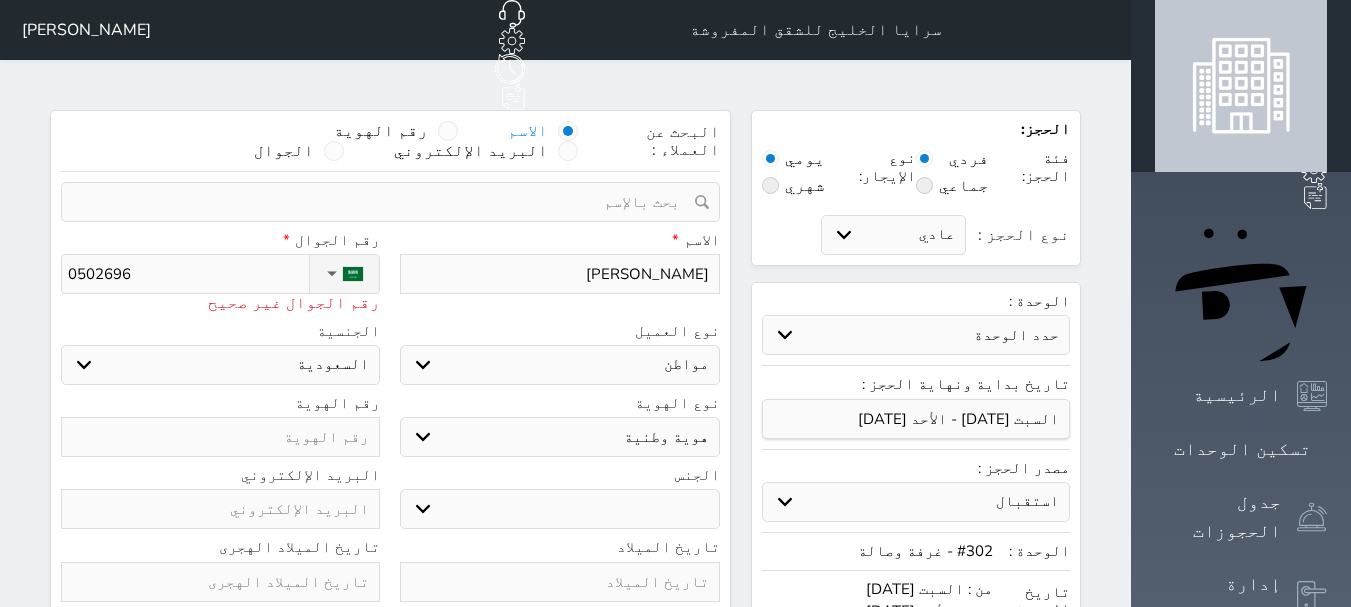 type on "05026961" 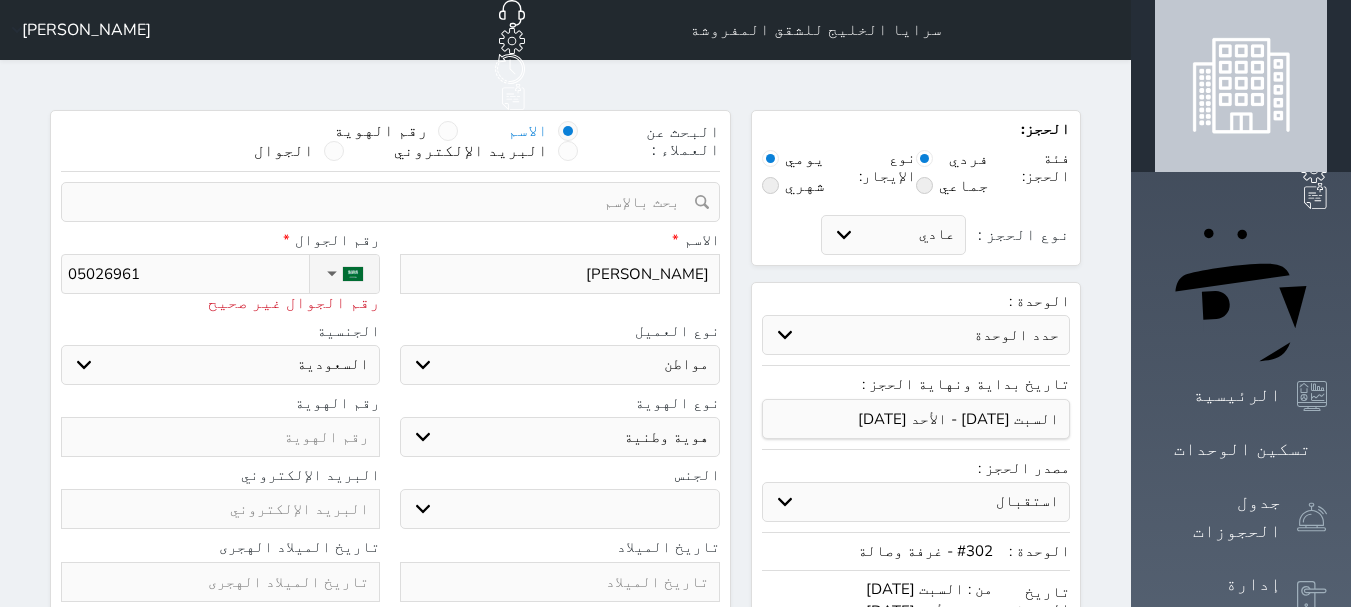 type on "050269610" 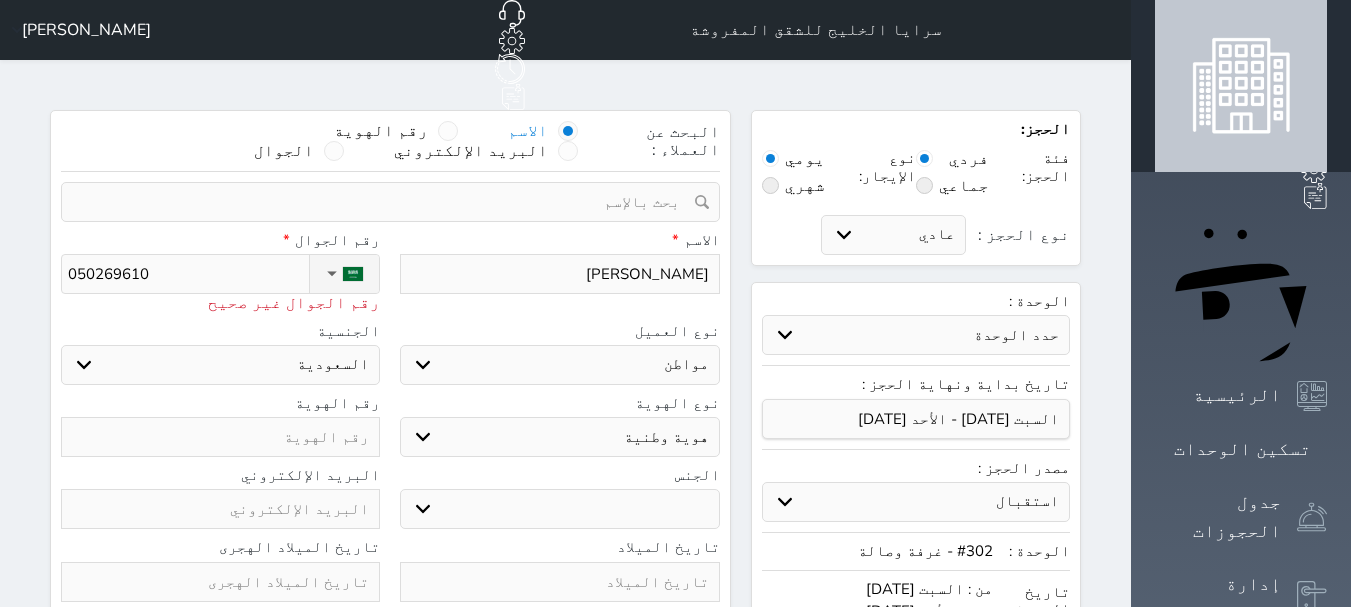 type on "[PHONE_NUMBER]" 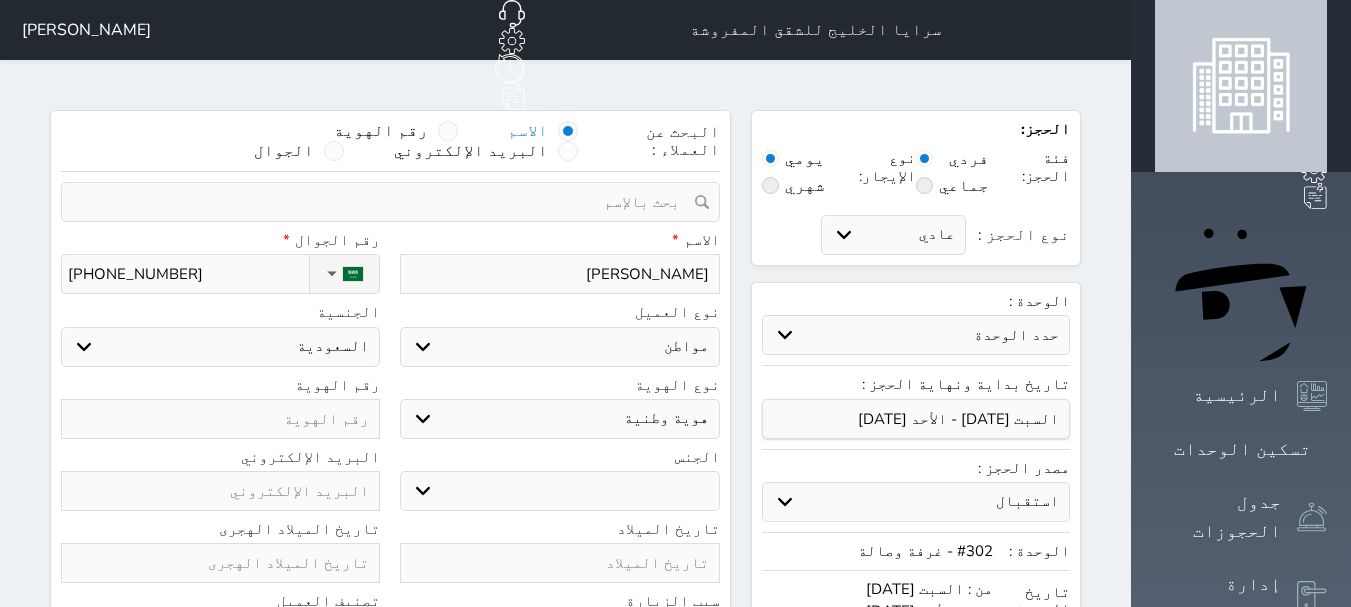 type on "[PHONE_NUMBER]" 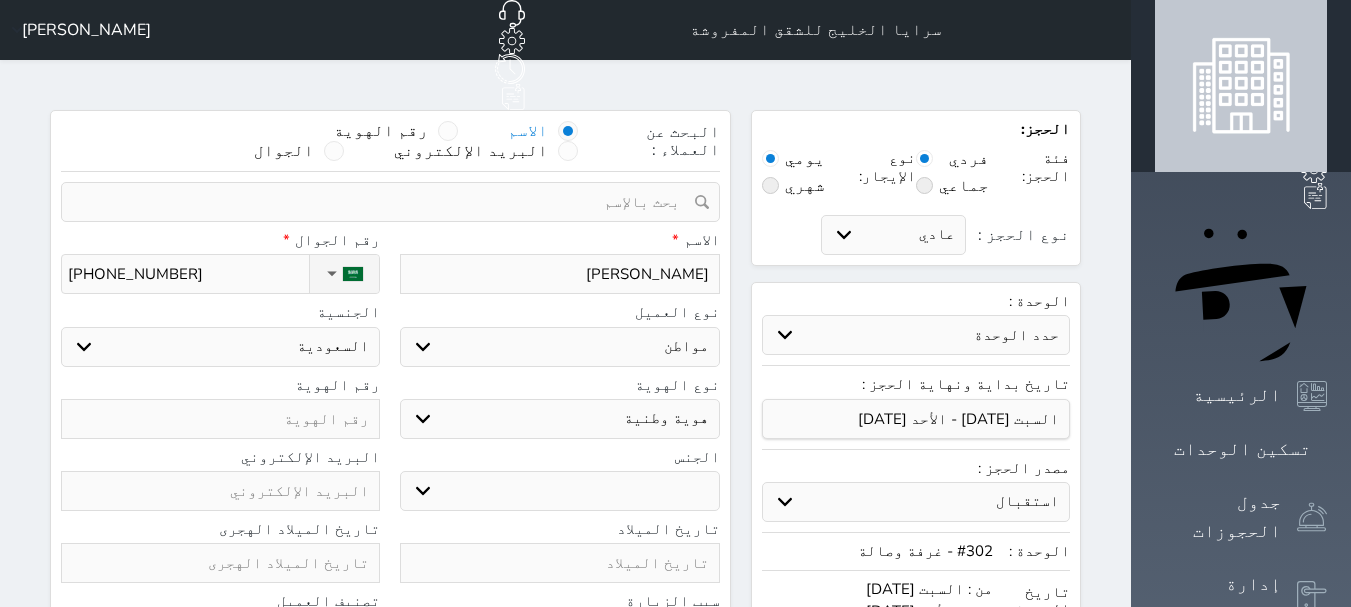click on "اختر نوع   مواطن مواطن خليجي زائر مقيم" at bounding box center (559, 347) 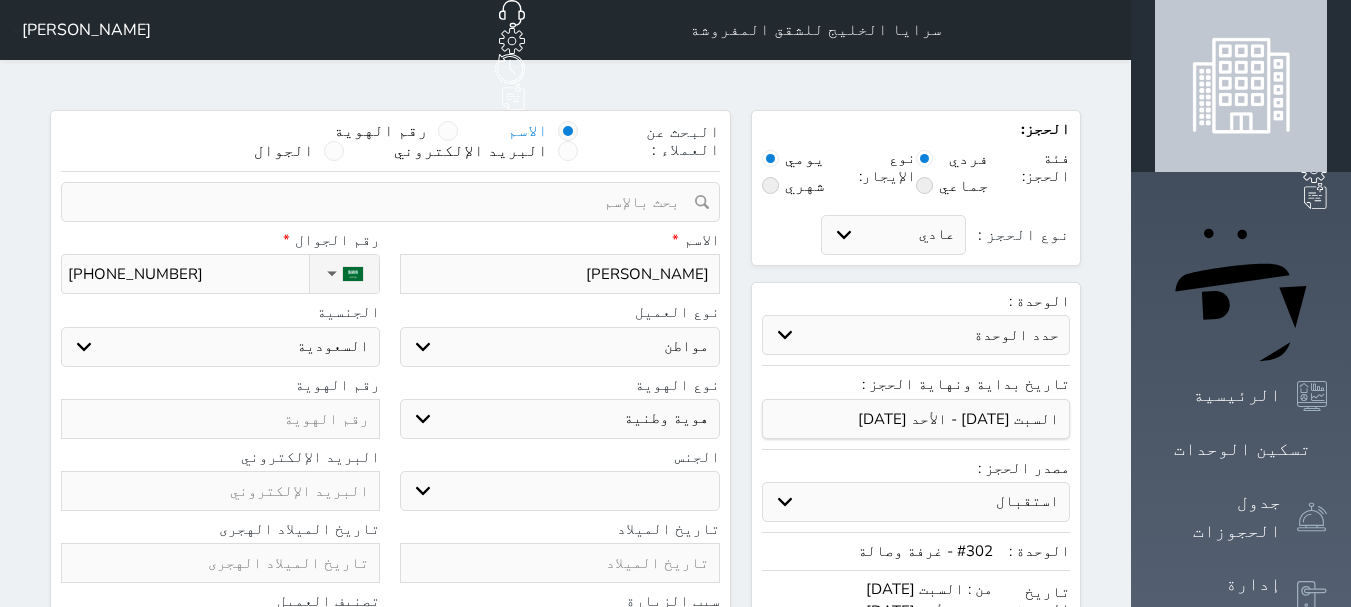 click on "اختر نوع   مواطن مواطن خليجي زائر مقيم" at bounding box center [559, 347] 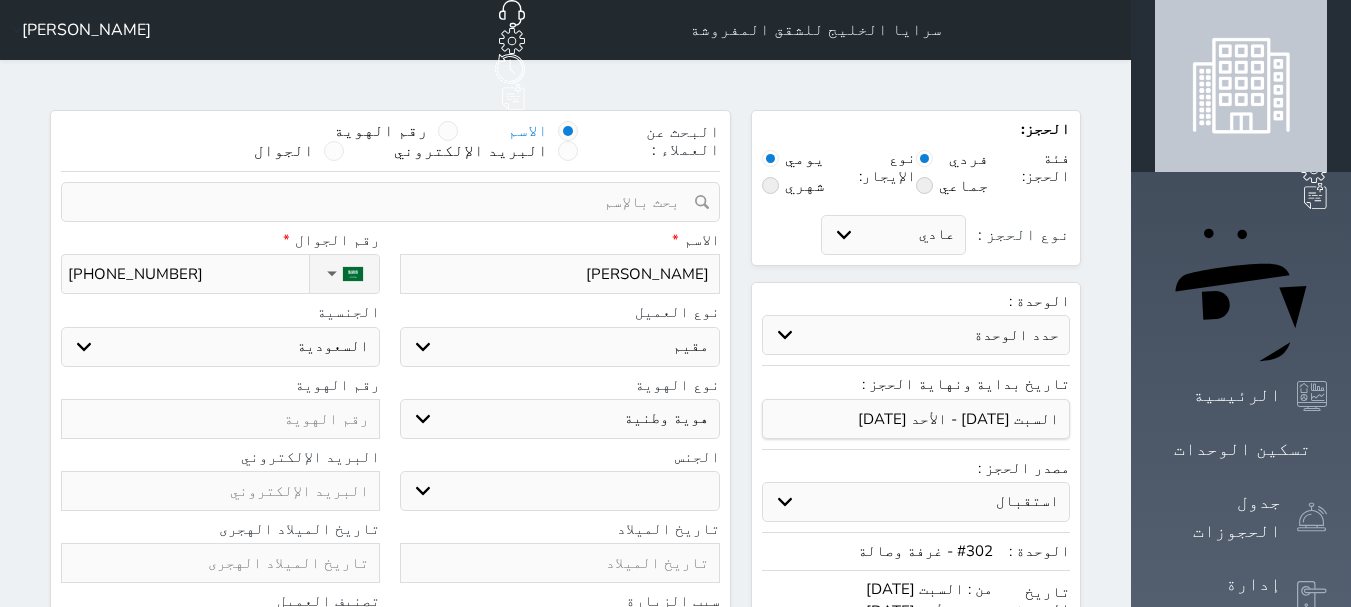 click on "اختر نوع   مواطن مواطن خليجي زائر مقيم" at bounding box center (559, 347) 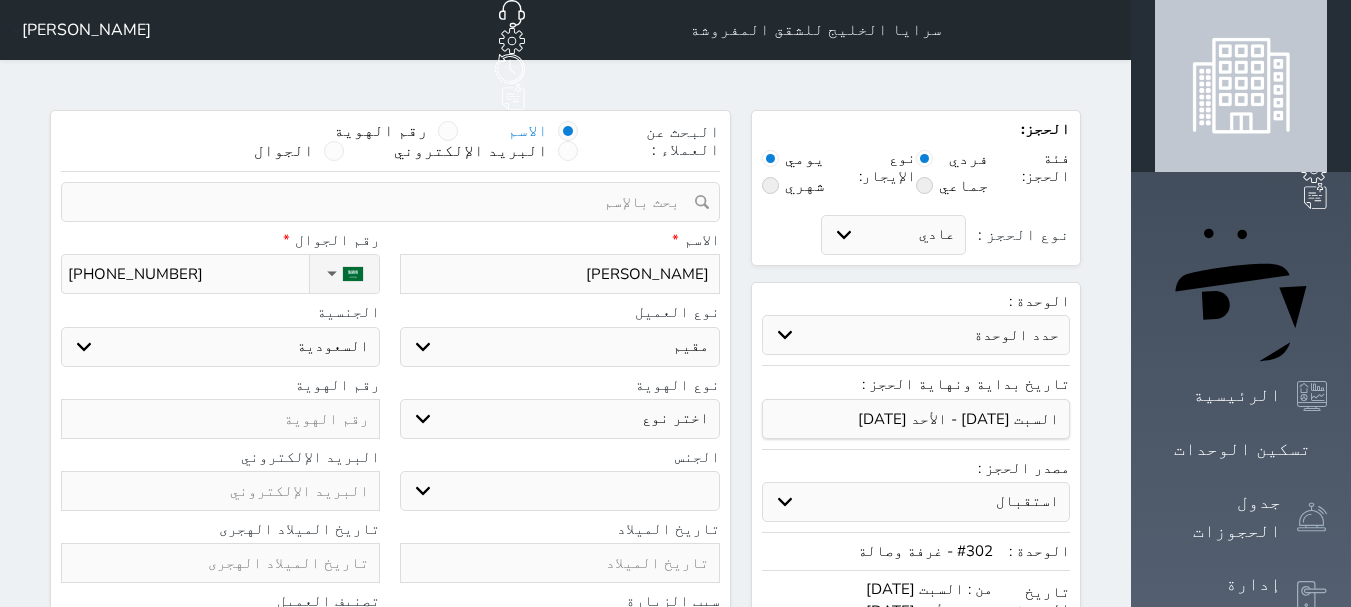 click on "تاريخ الميلاد" at bounding box center [559, 529] 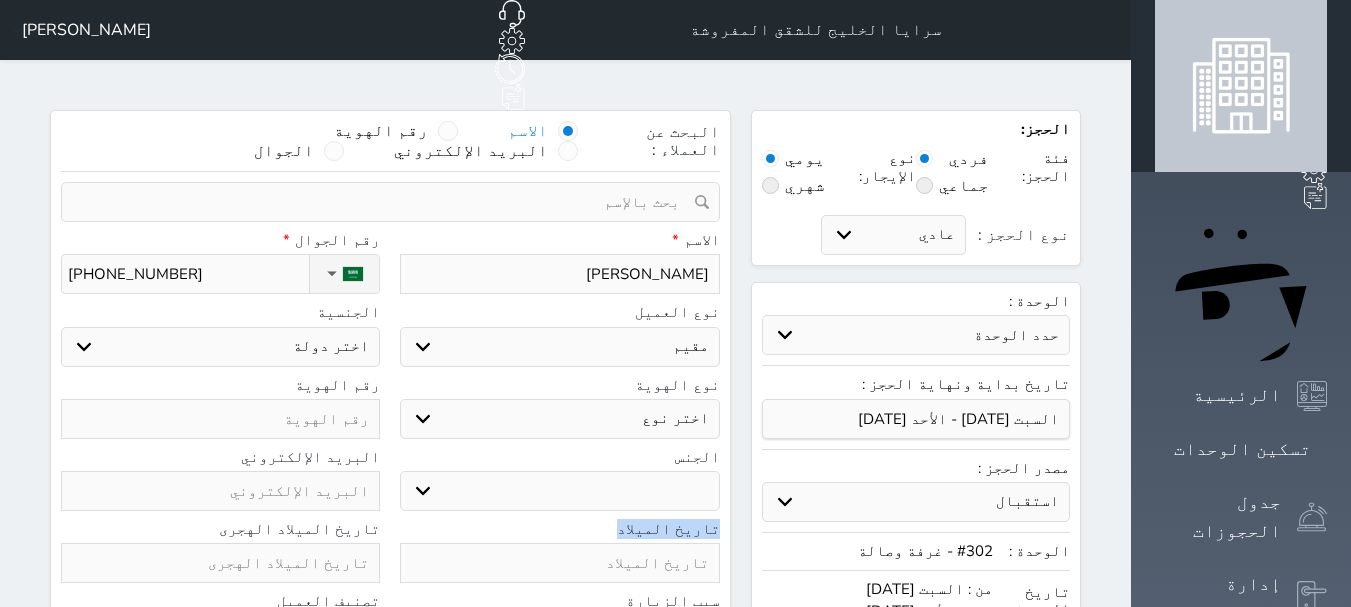 click on "اختر دولة
اثيوبيا
اجنبي بجواز [DEMOGRAPHIC_DATA]
اخرى
[GEOGRAPHIC_DATA]
[GEOGRAPHIC_DATA]
[GEOGRAPHIC_DATA]
[GEOGRAPHIC_DATA]
[GEOGRAPHIC_DATA]
[GEOGRAPHIC_DATA]
[GEOGRAPHIC_DATA]" at bounding box center (220, 347) 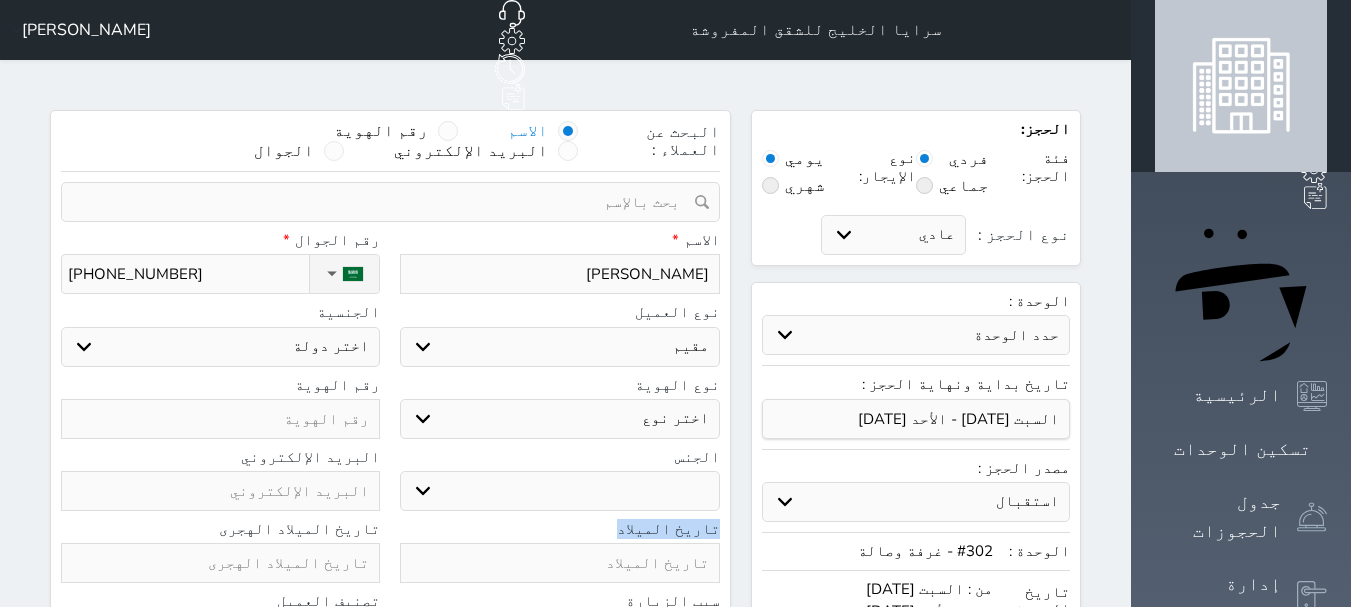 select on "111" 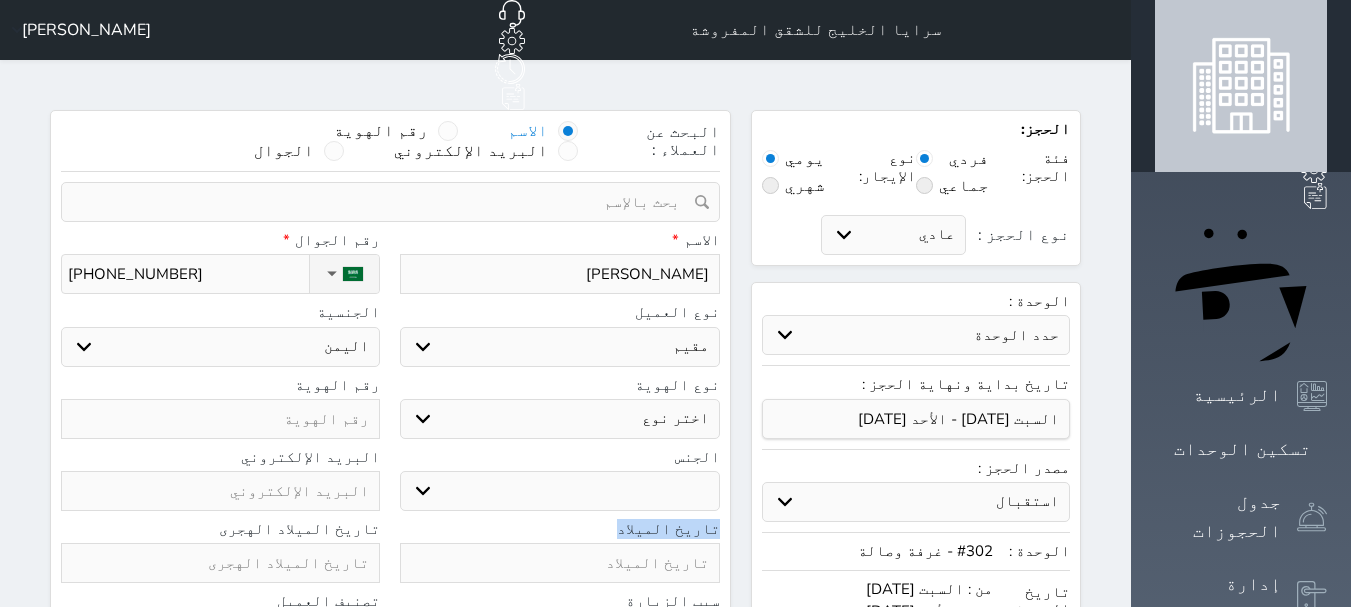 click on "اختر دولة
اثيوبيا
اجنبي بجواز [DEMOGRAPHIC_DATA]
اخرى
[GEOGRAPHIC_DATA]
[GEOGRAPHIC_DATA]
[GEOGRAPHIC_DATA]
[GEOGRAPHIC_DATA]
[GEOGRAPHIC_DATA]
[GEOGRAPHIC_DATA]
[GEOGRAPHIC_DATA]" at bounding box center [220, 347] 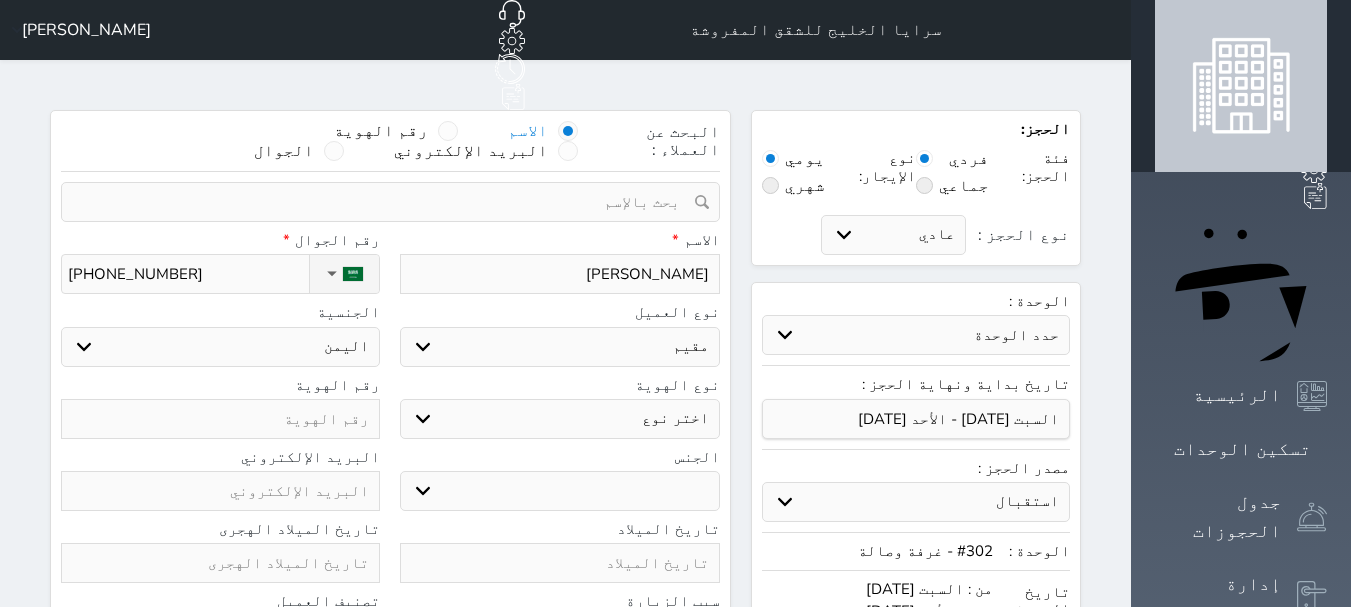 click at bounding box center (220, 419) 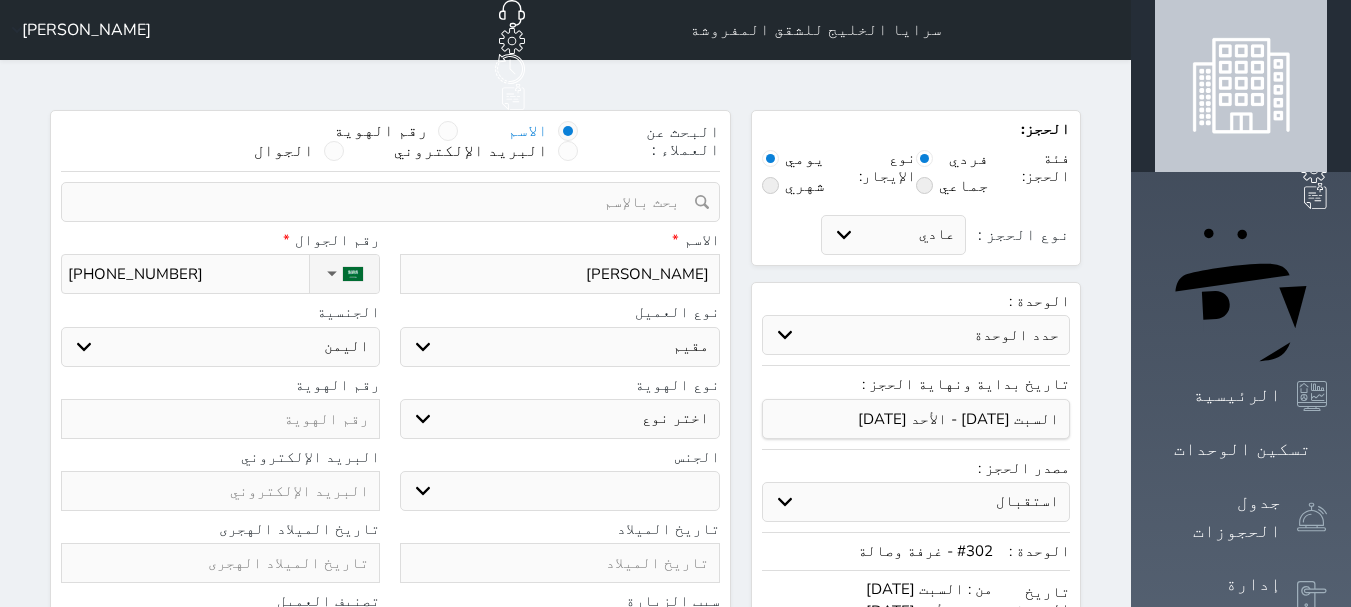 select 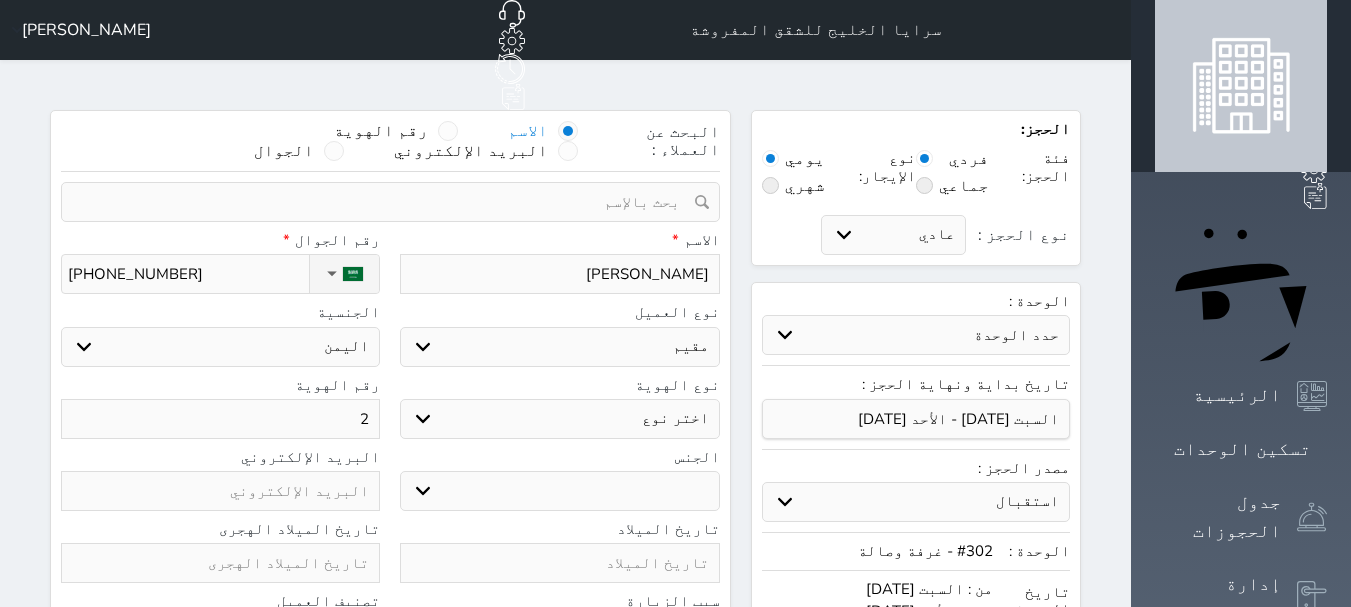 select 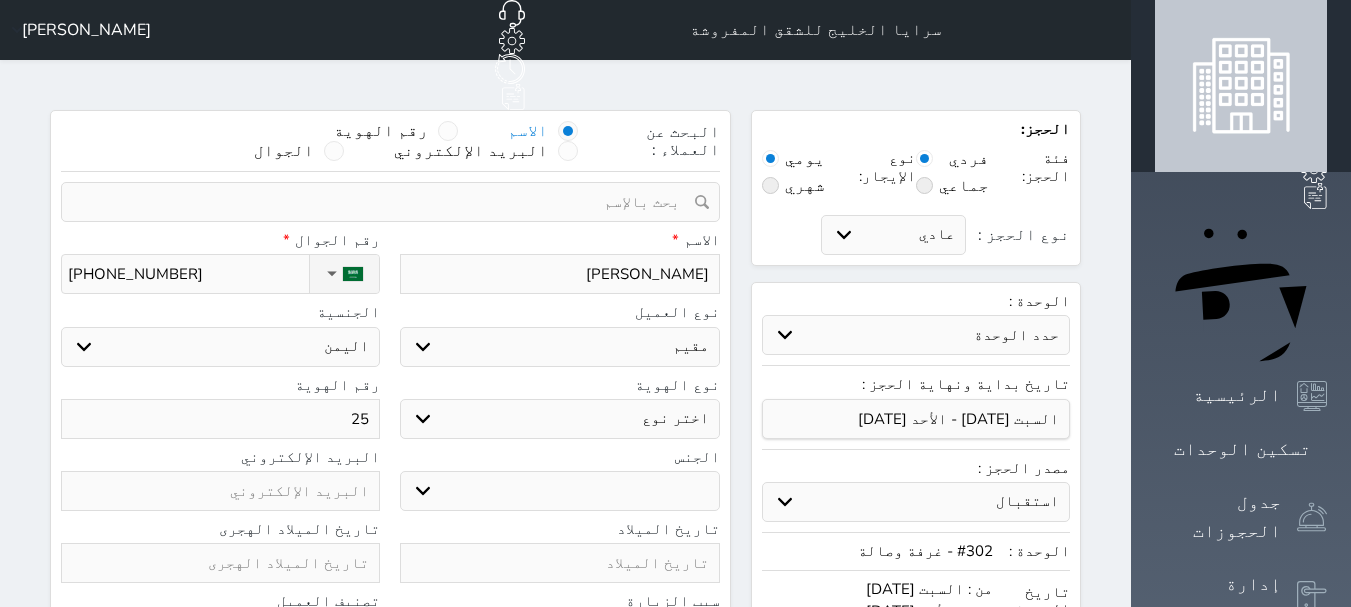 select 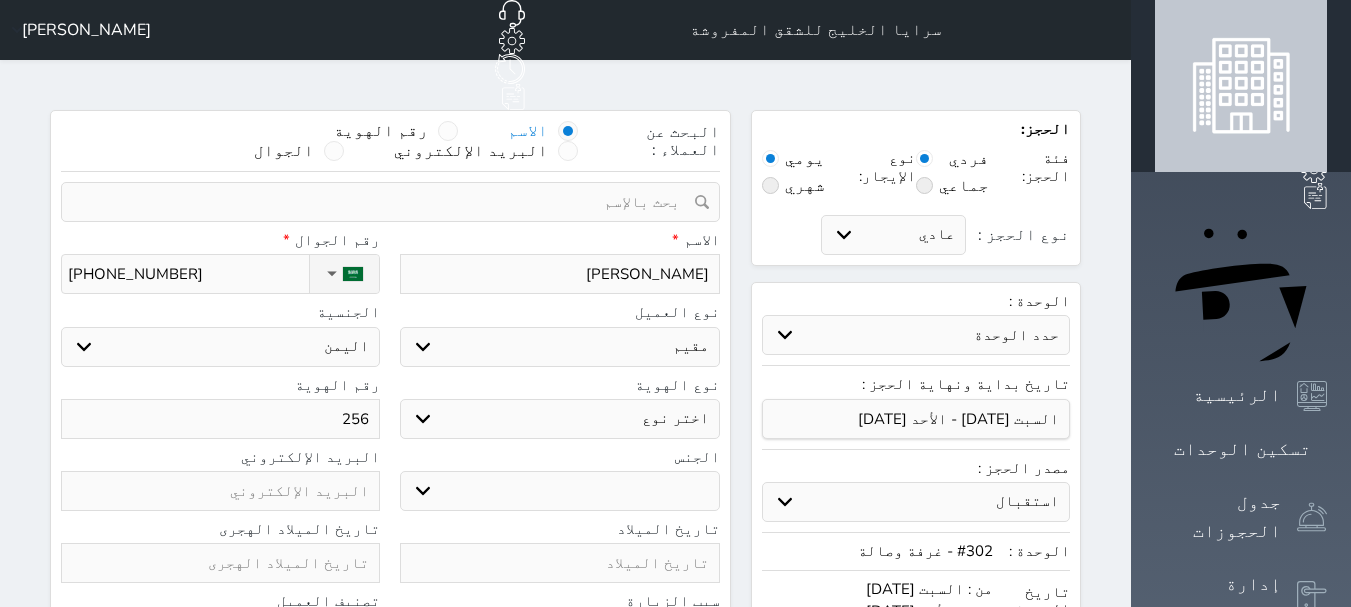 select 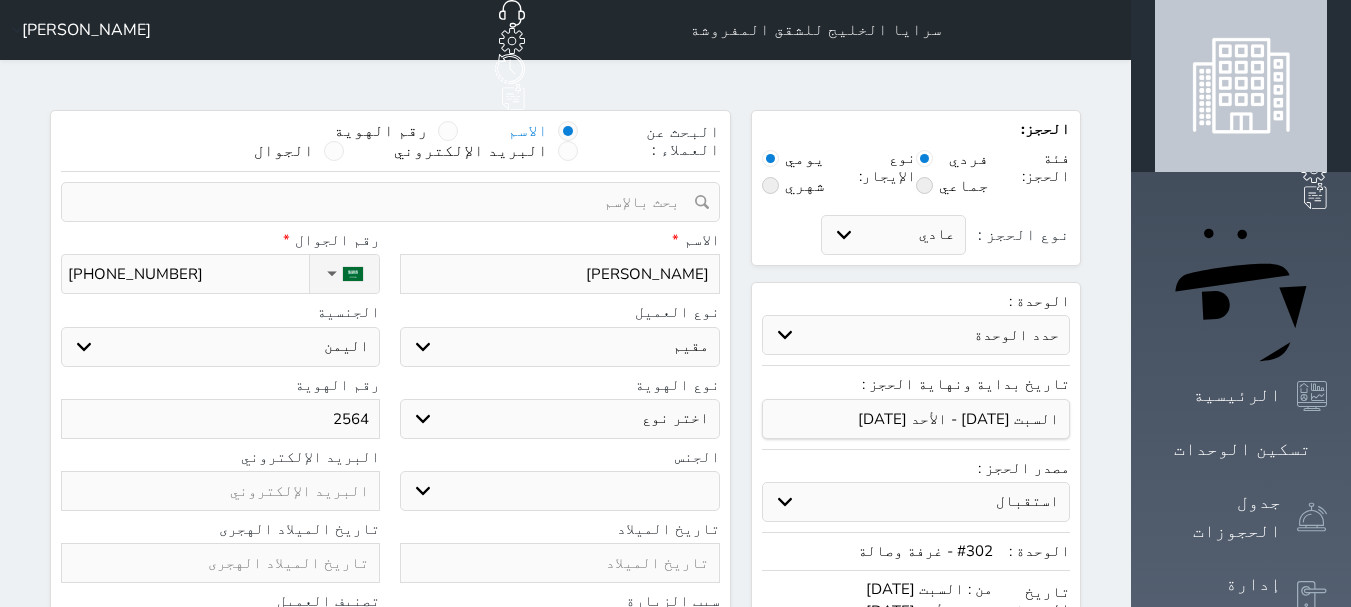 select 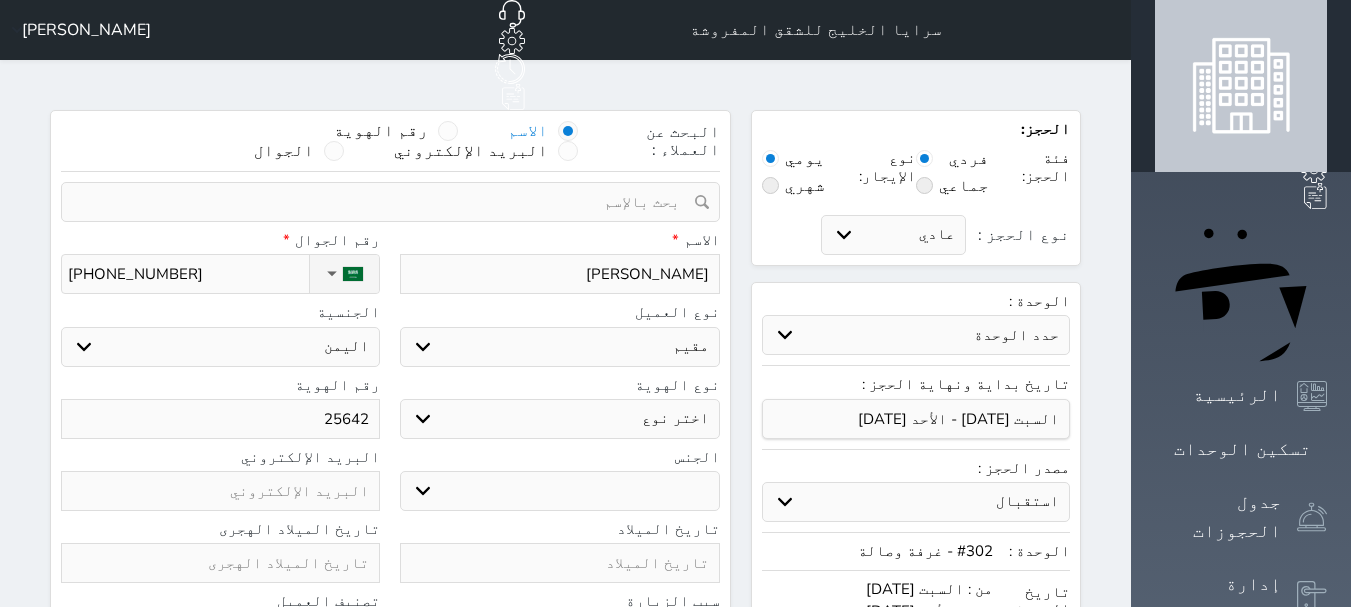 select 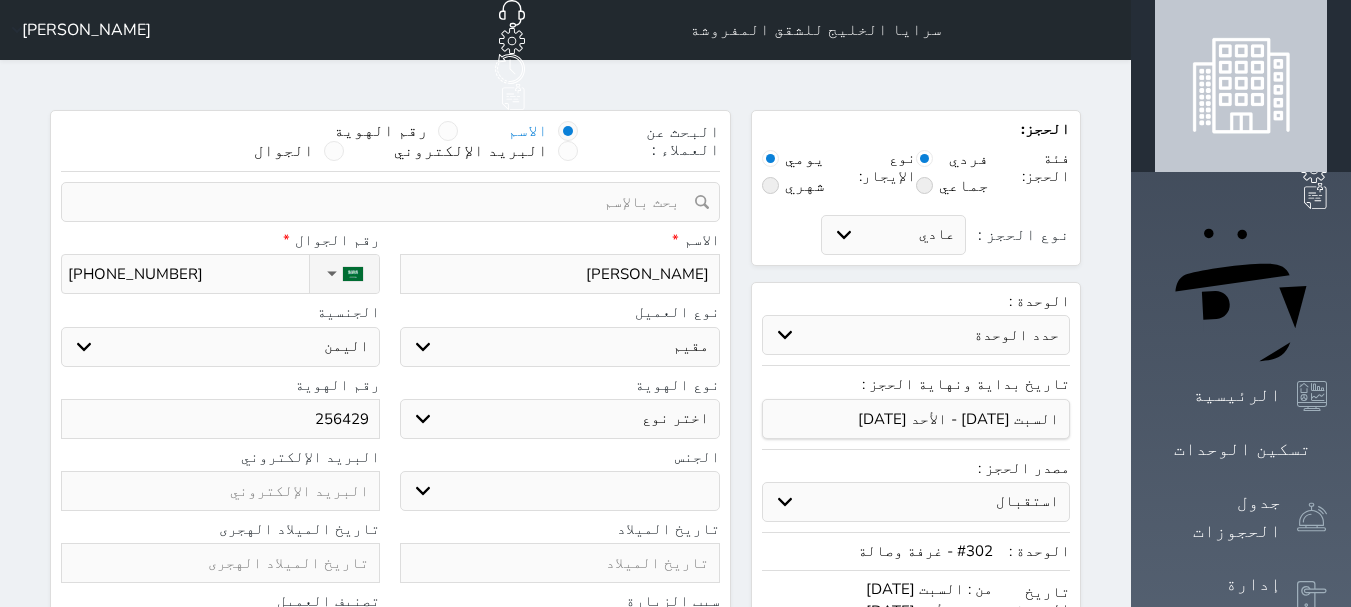 select 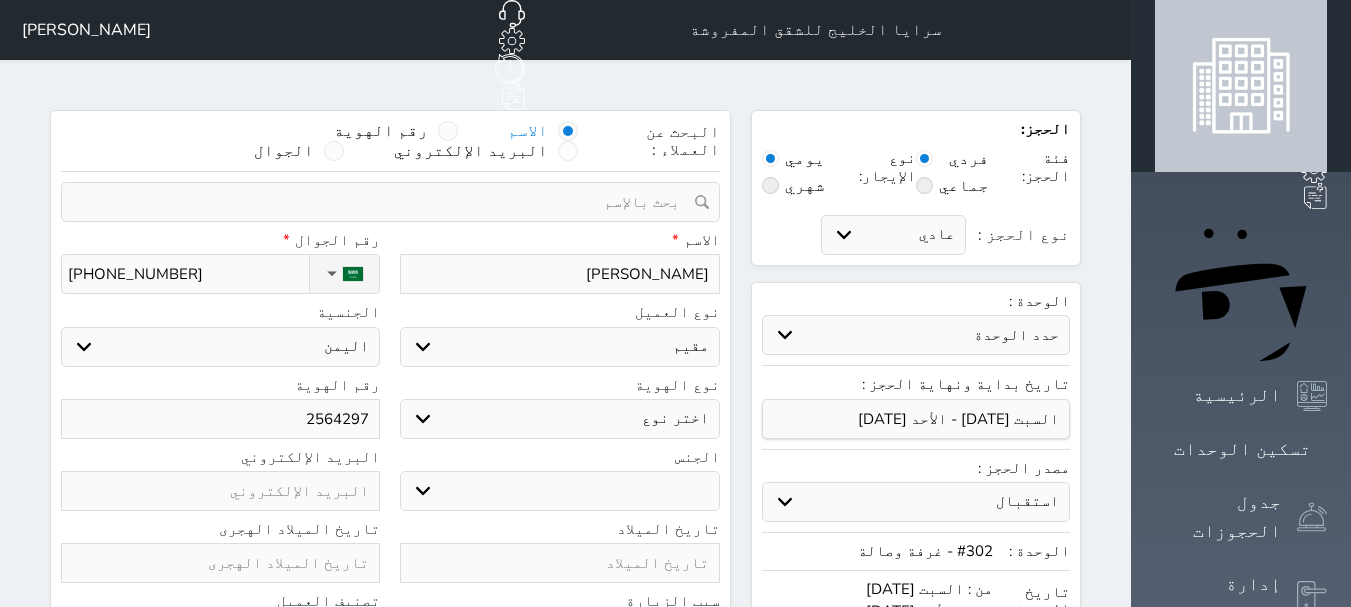 select 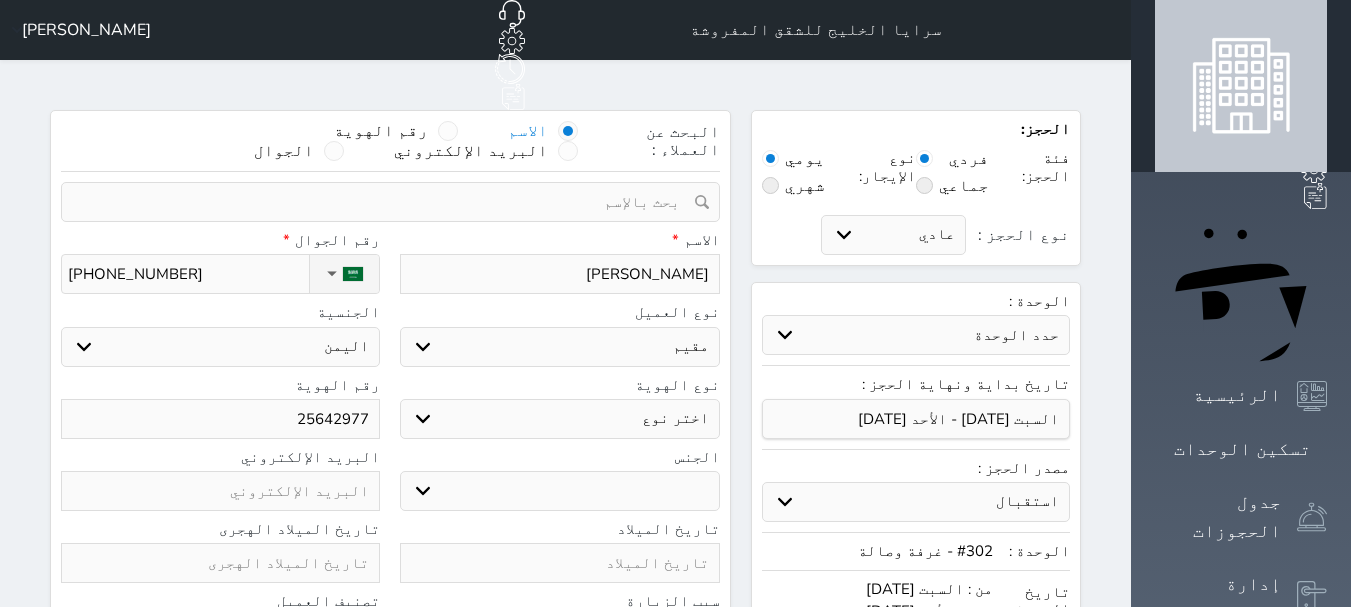 select 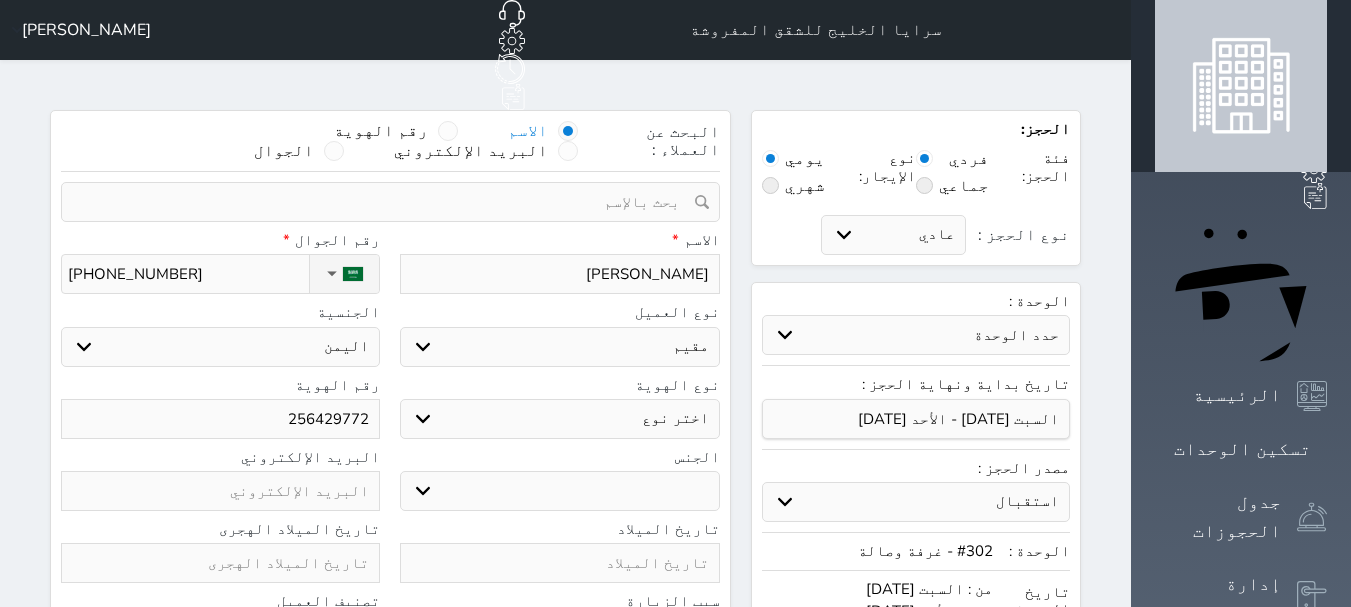 select 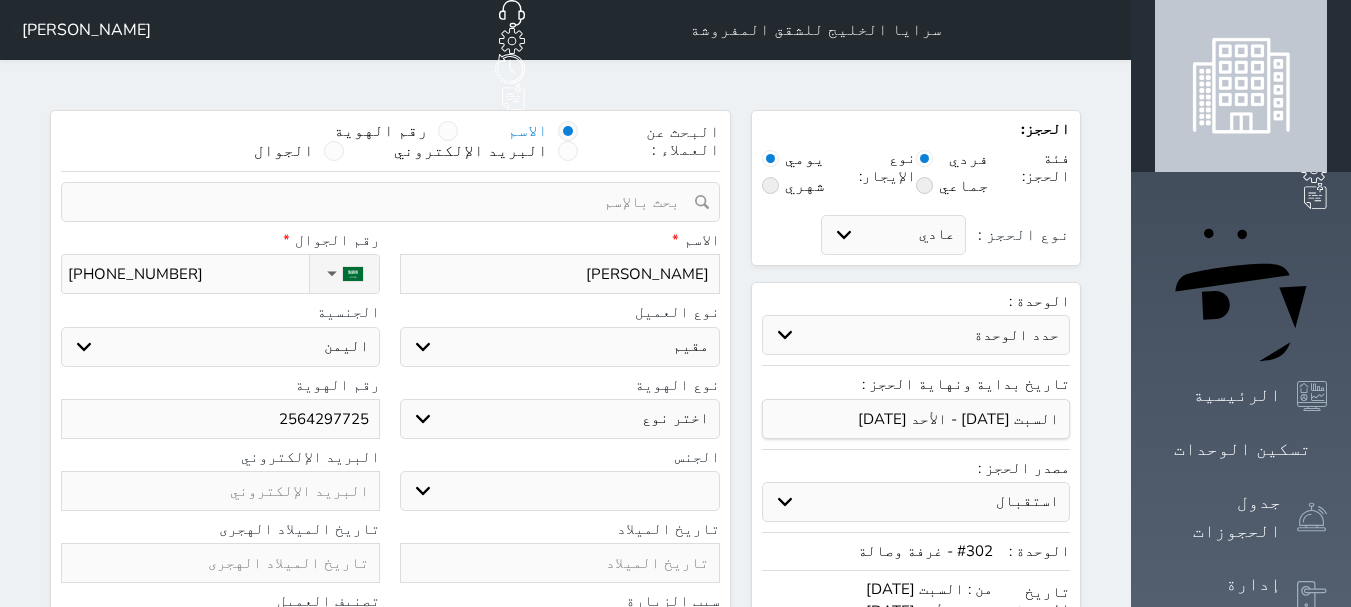 type on "2564297725" 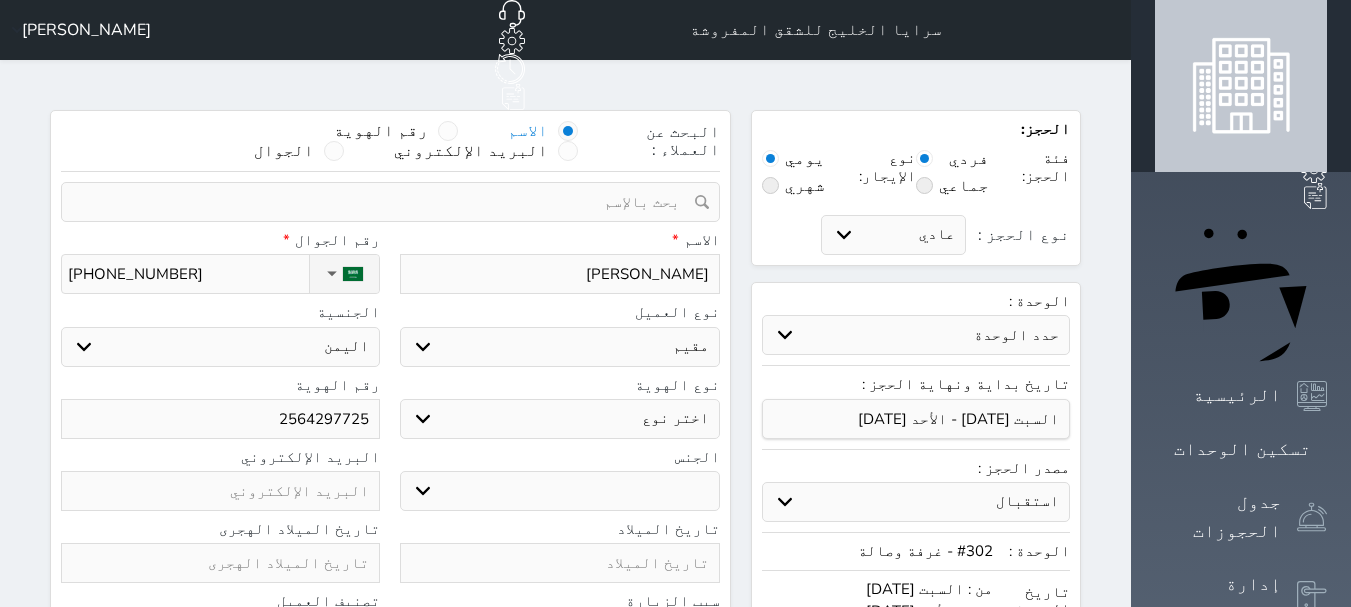 click on "اختر نوع   مقيم جواز السفر" at bounding box center (559, 419) 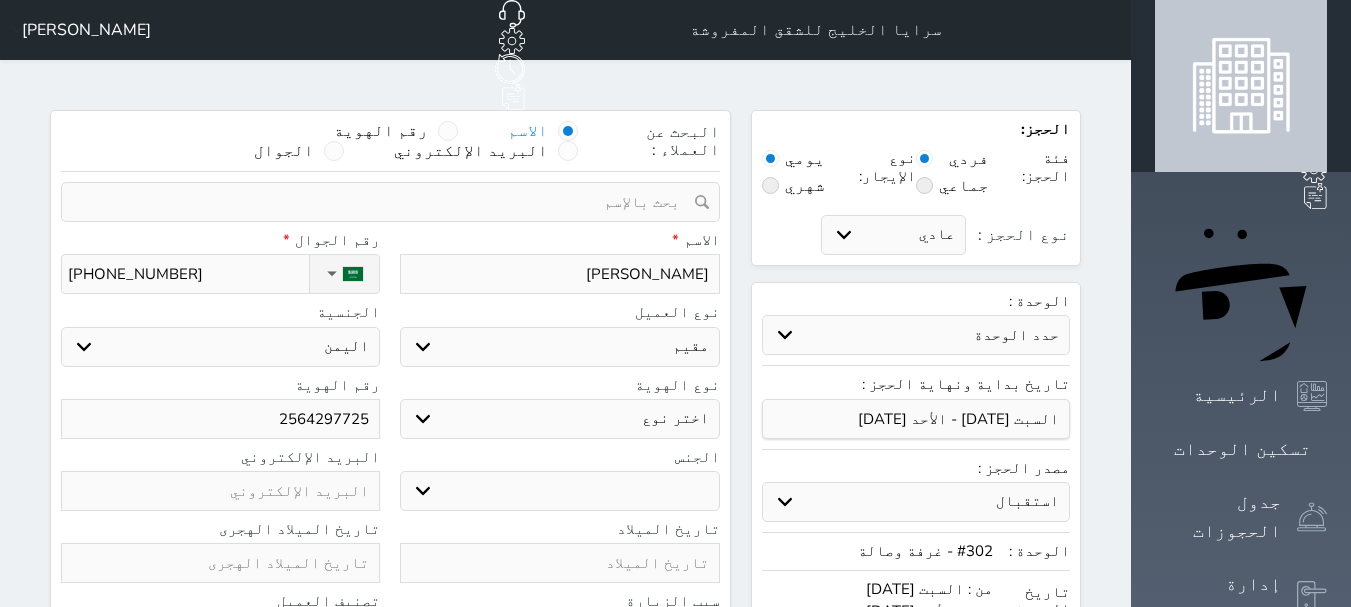 select on "4" 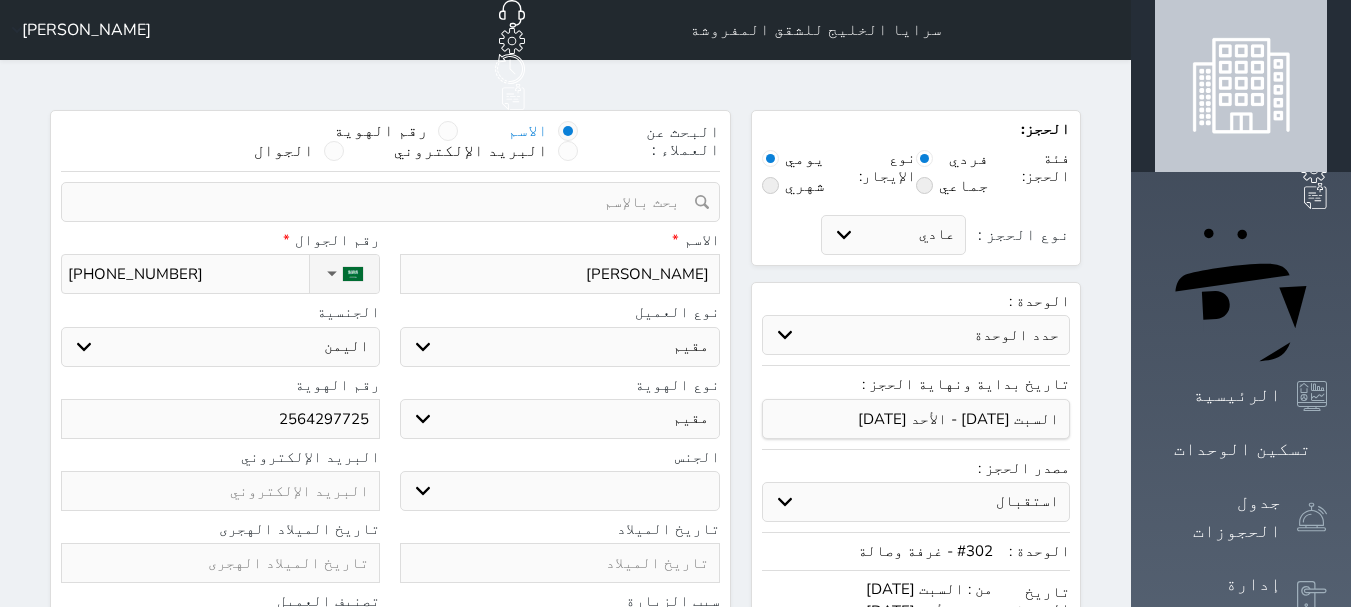click on "اختر نوع   مقيم جواز السفر" at bounding box center [559, 419] 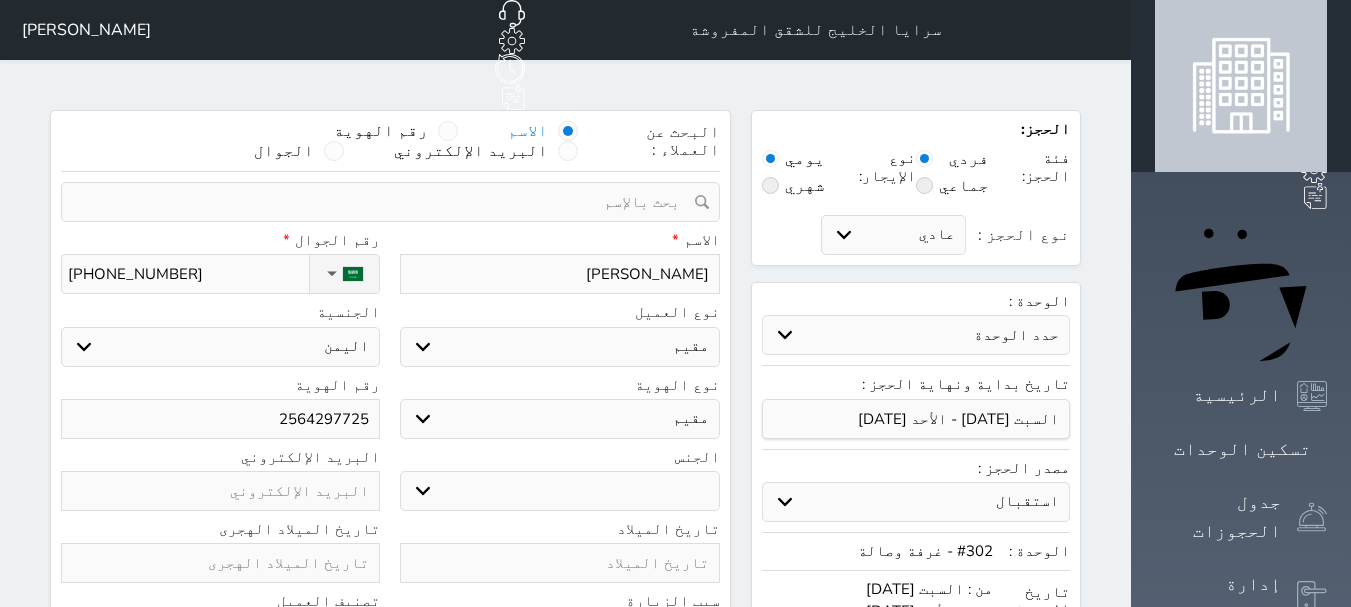 select 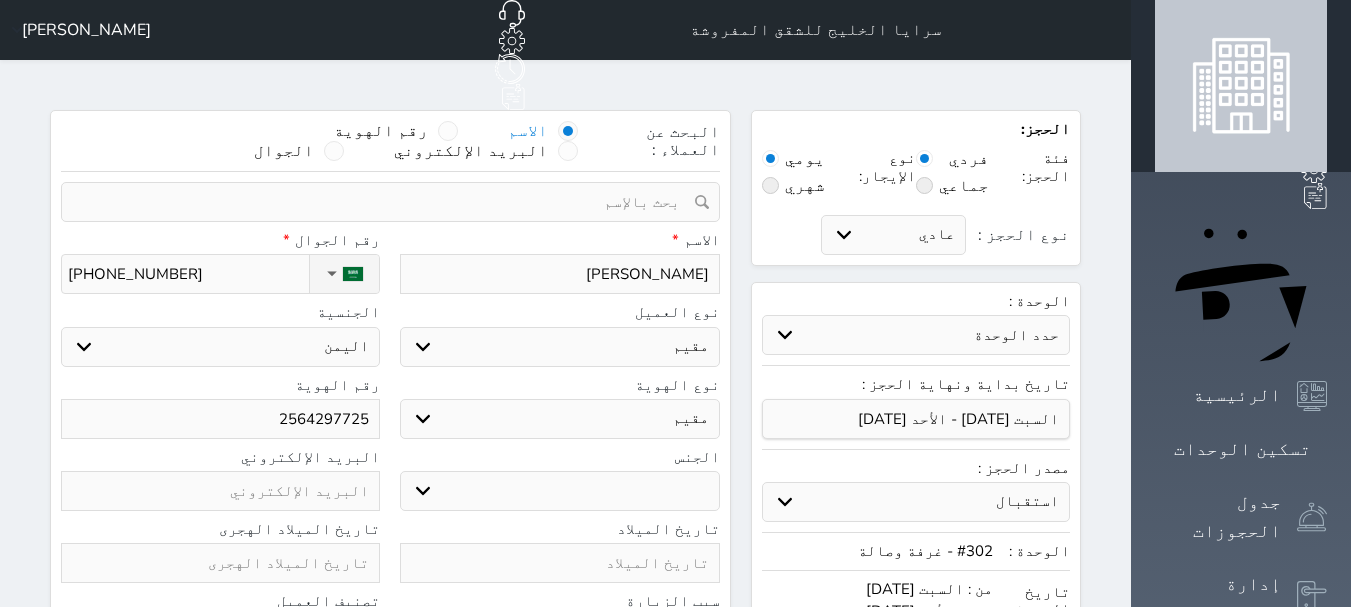 select on "[DEMOGRAPHIC_DATA]" 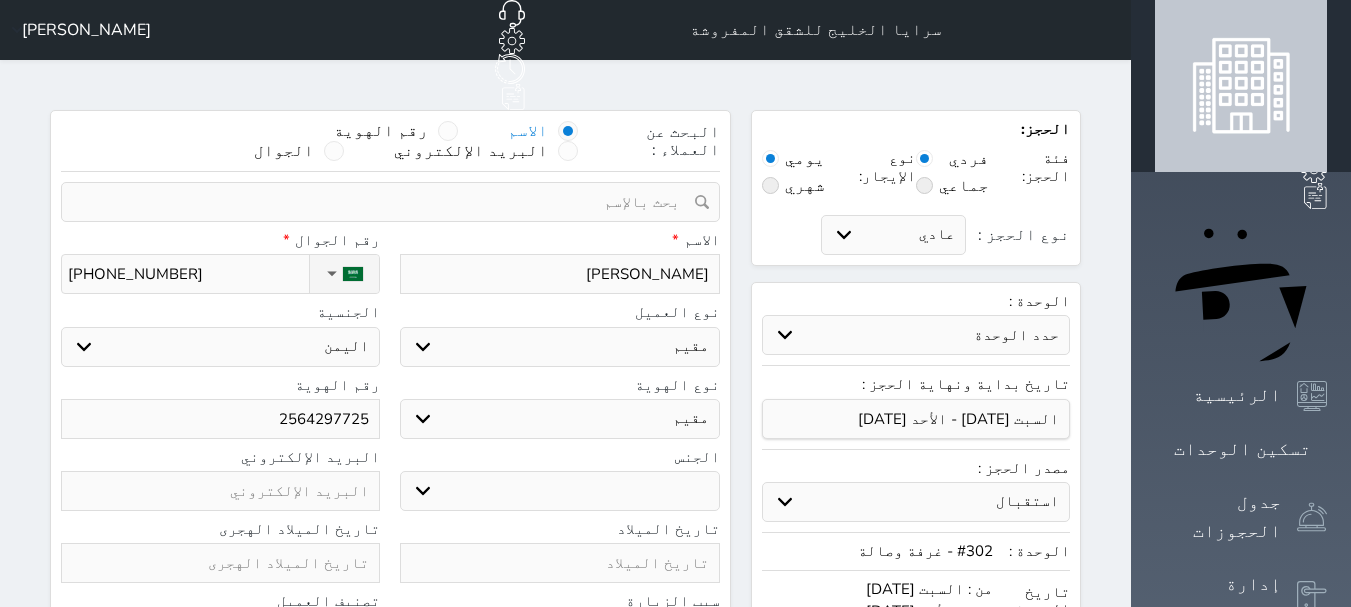 click on "ذكر   انثى" at bounding box center (559, 491) 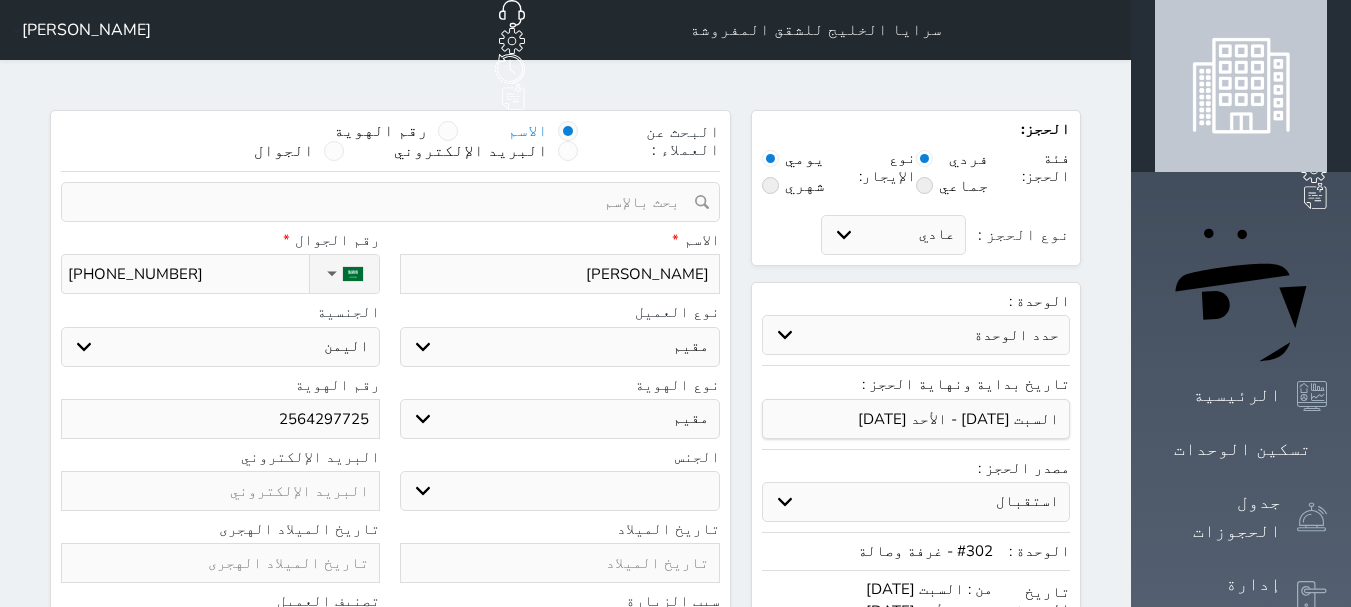 click at bounding box center [559, 563] 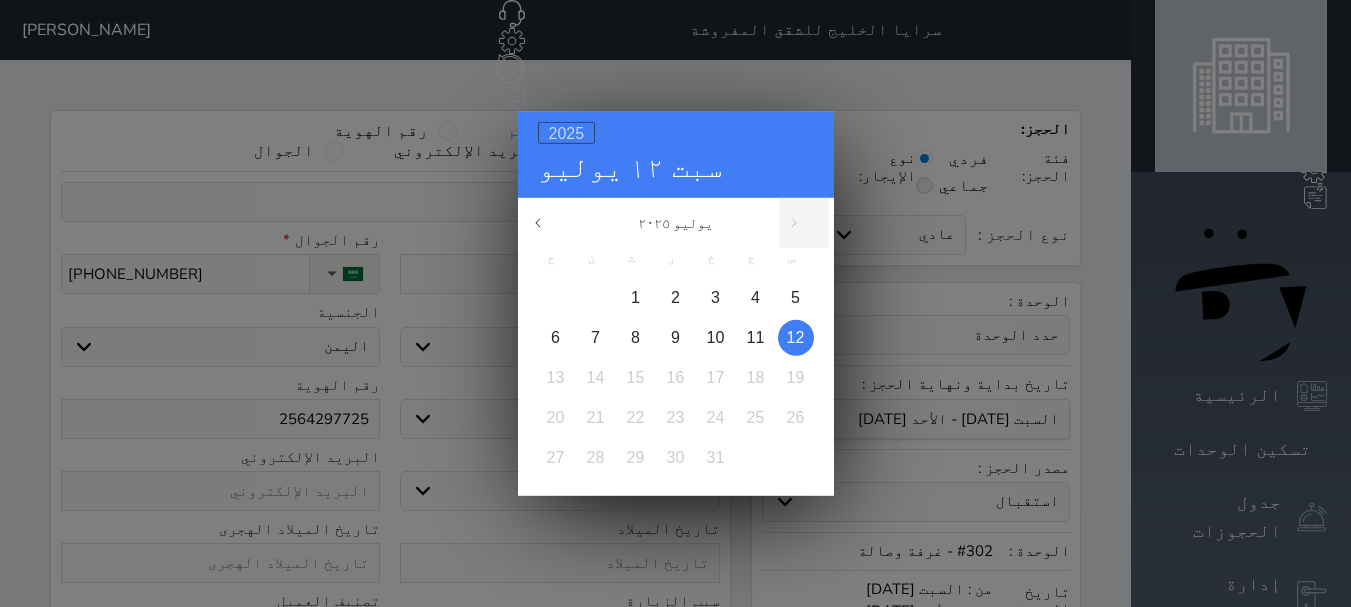 click on "2025" at bounding box center [567, 132] 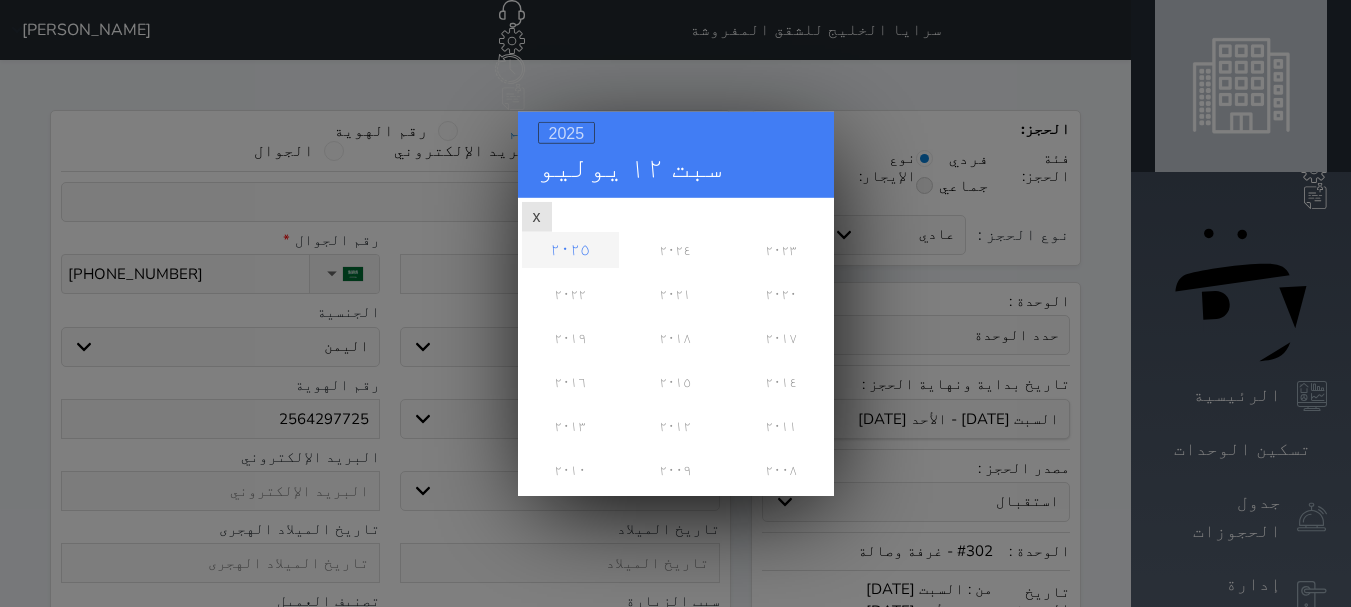 click on "2025" at bounding box center [567, 132] 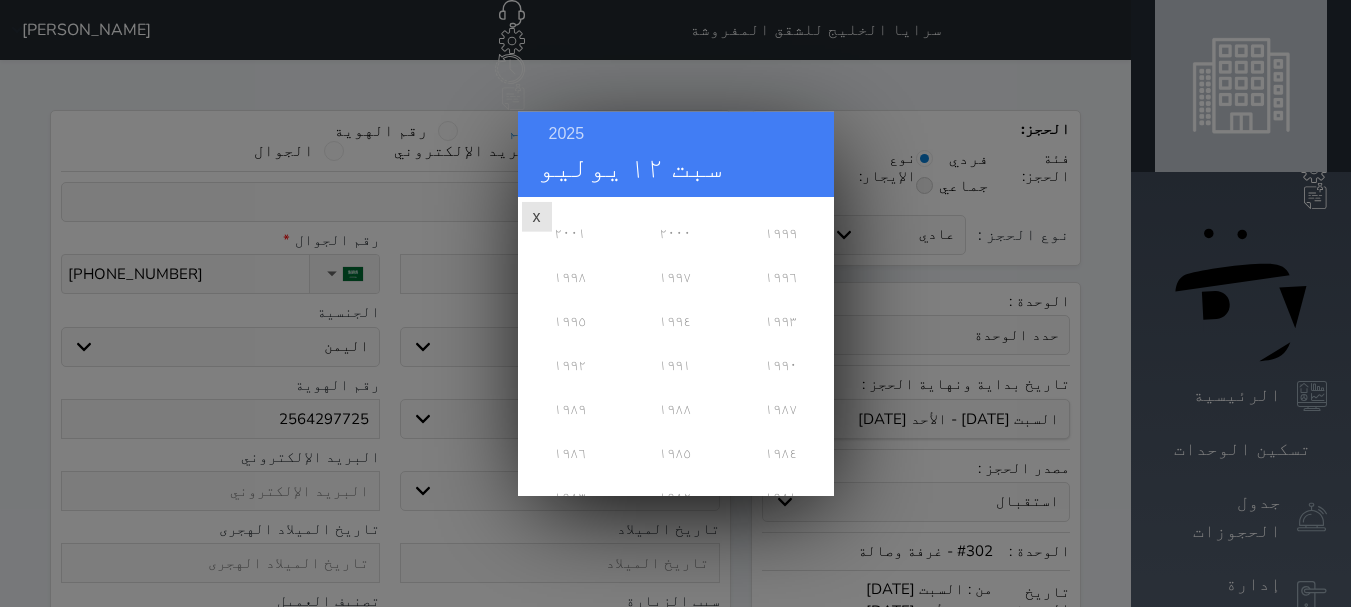 scroll, scrollTop: 520, scrollLeft: 0, axis: vertical 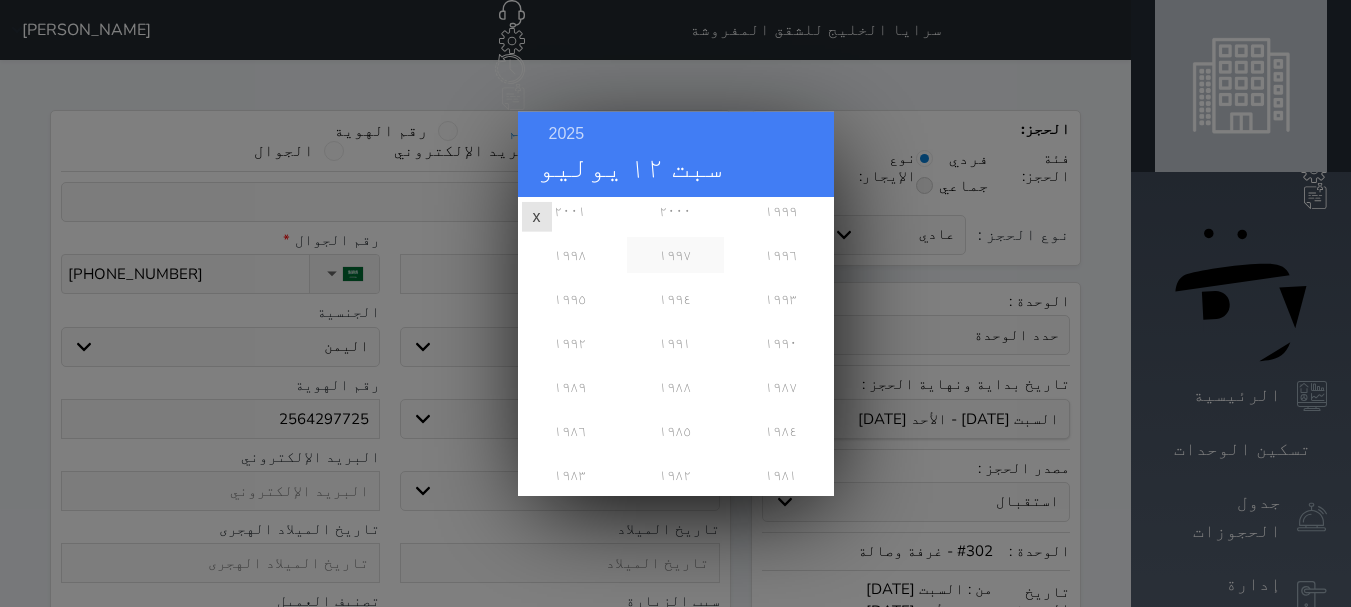 click on "١٩٩٧" at bounding box center [675, 254] 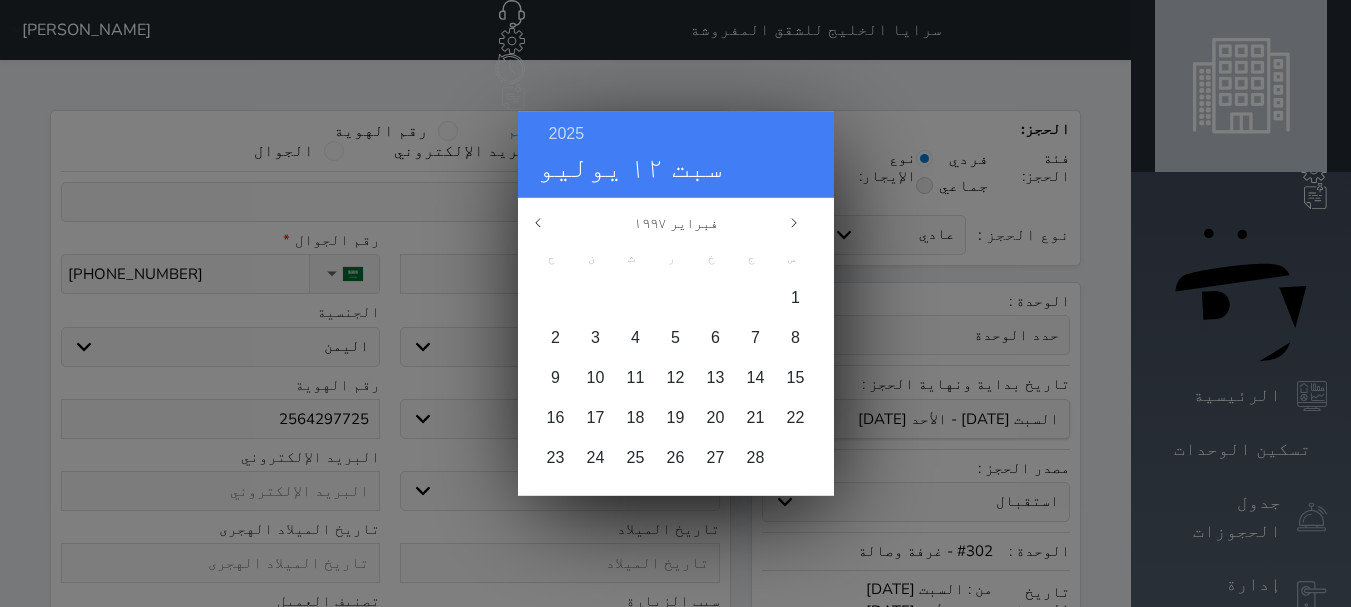 scroll, scrollTop: 0, scrollLeft: 0, axis: both 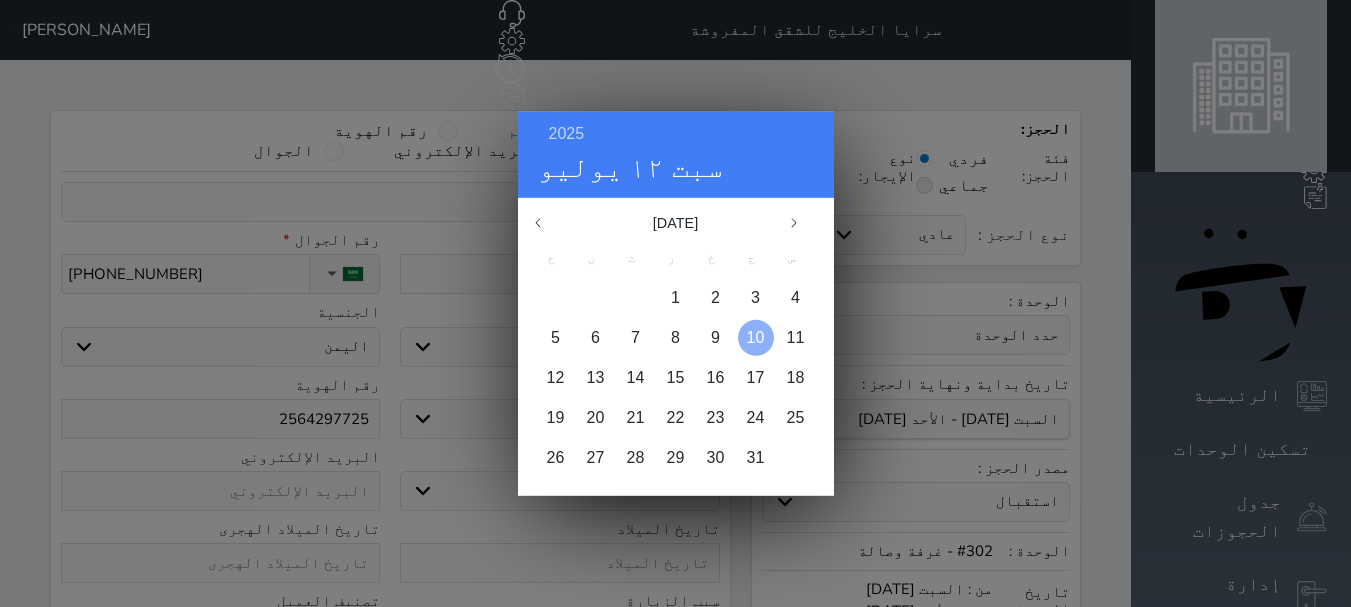 click on "10" at bounding box center [756, 336] 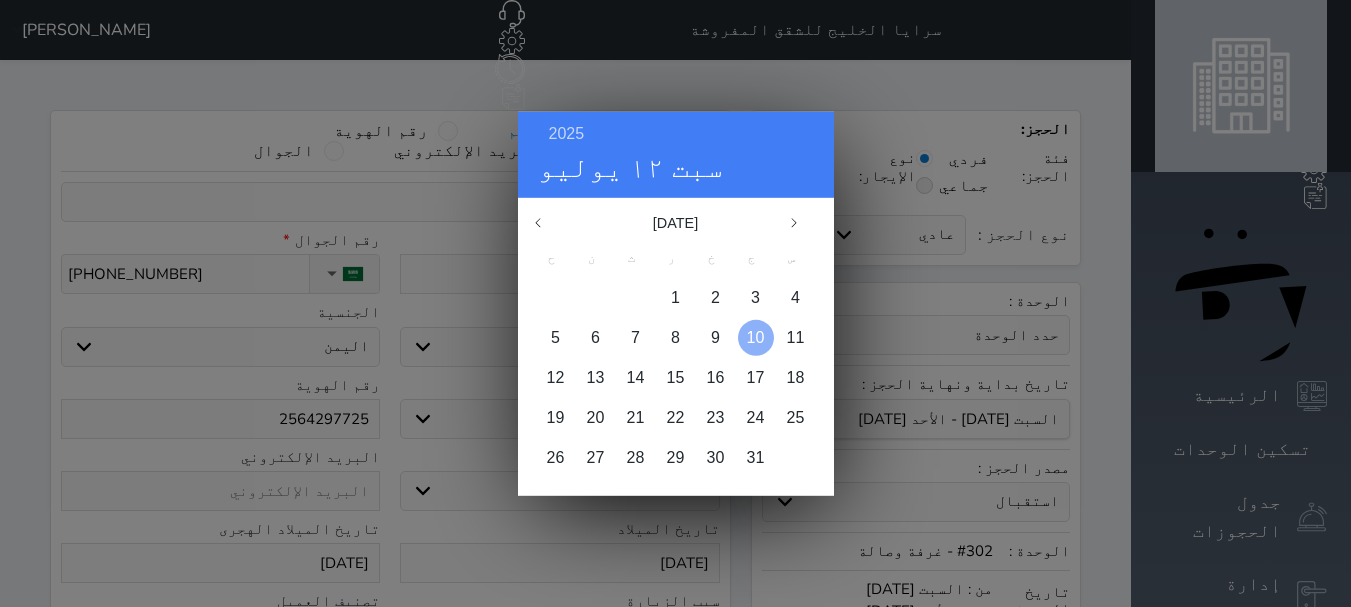 click on "5   6   7   8   9   10   11" at bounding box center [676, 337] 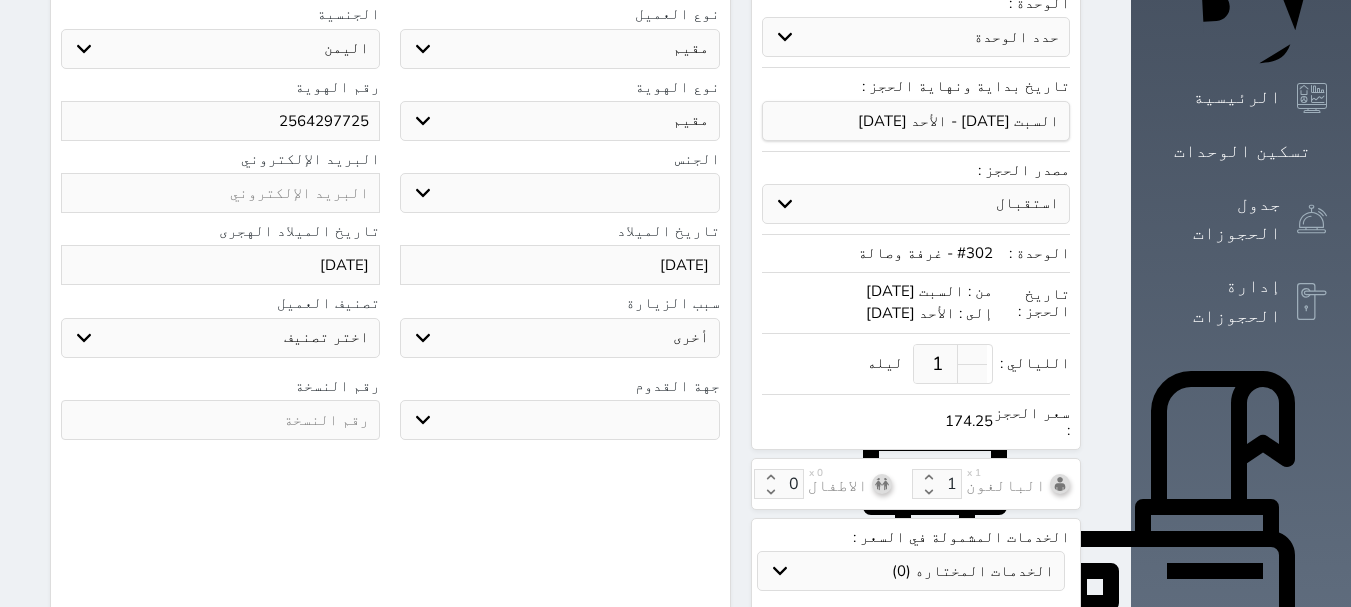 scroll, scrollTop: 337, scrollLeft: 0, axis: vertical 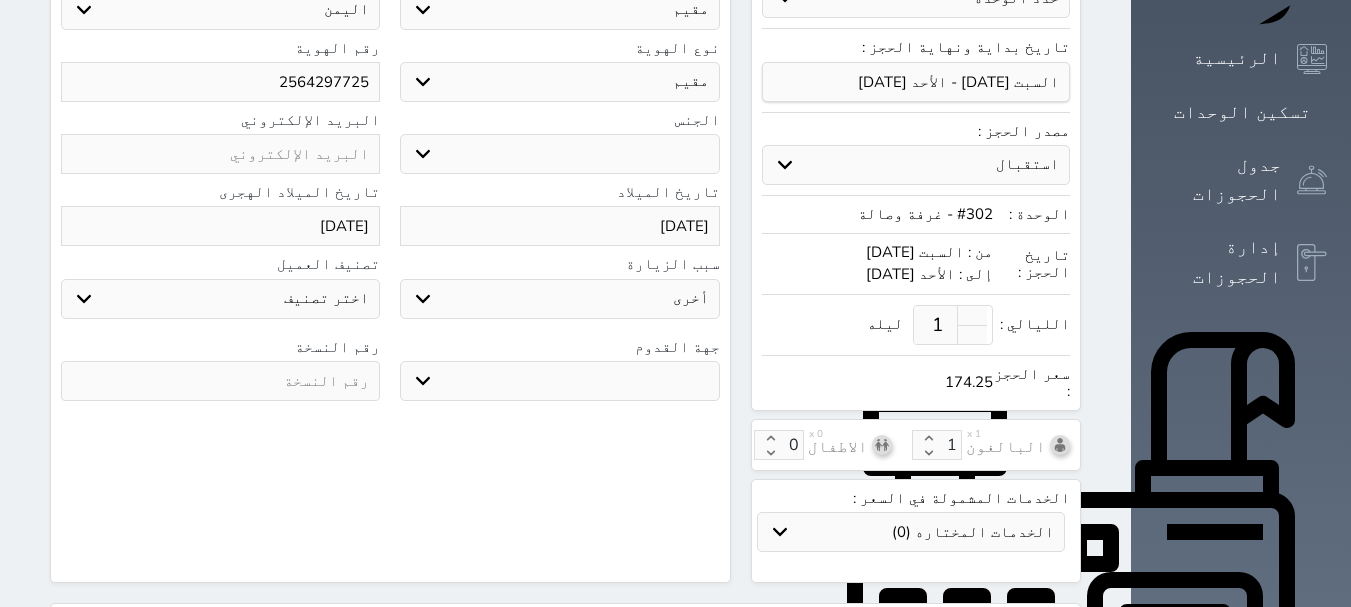 click at bounding box center (220, 381) 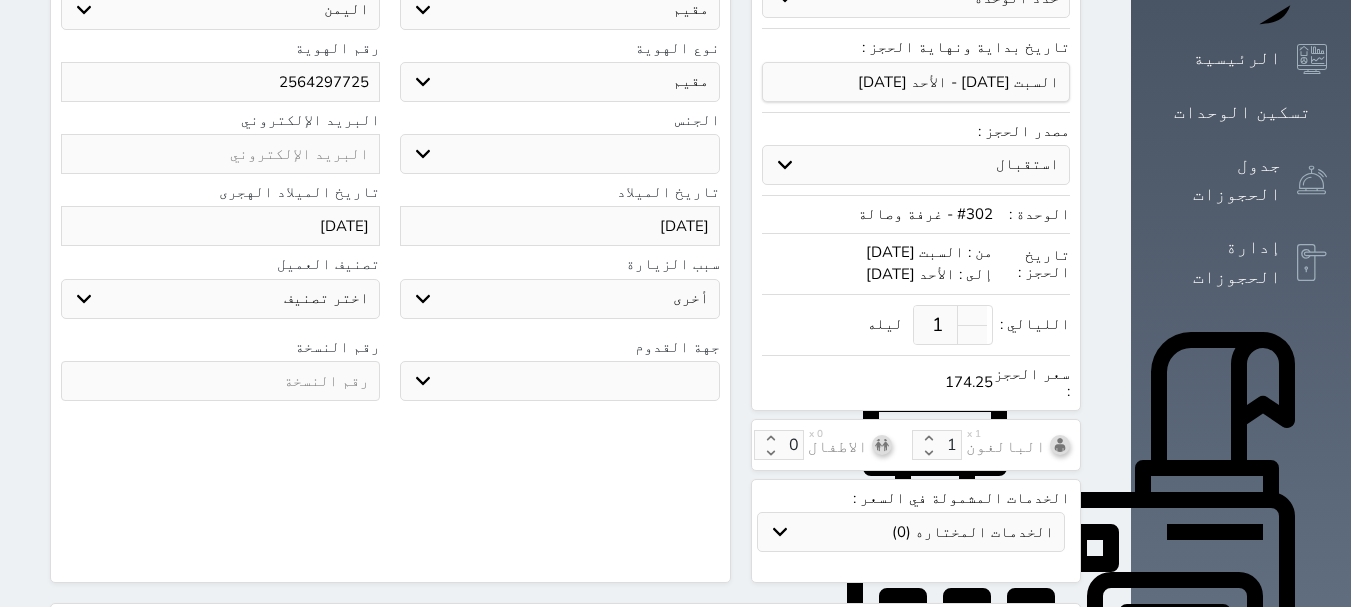 select 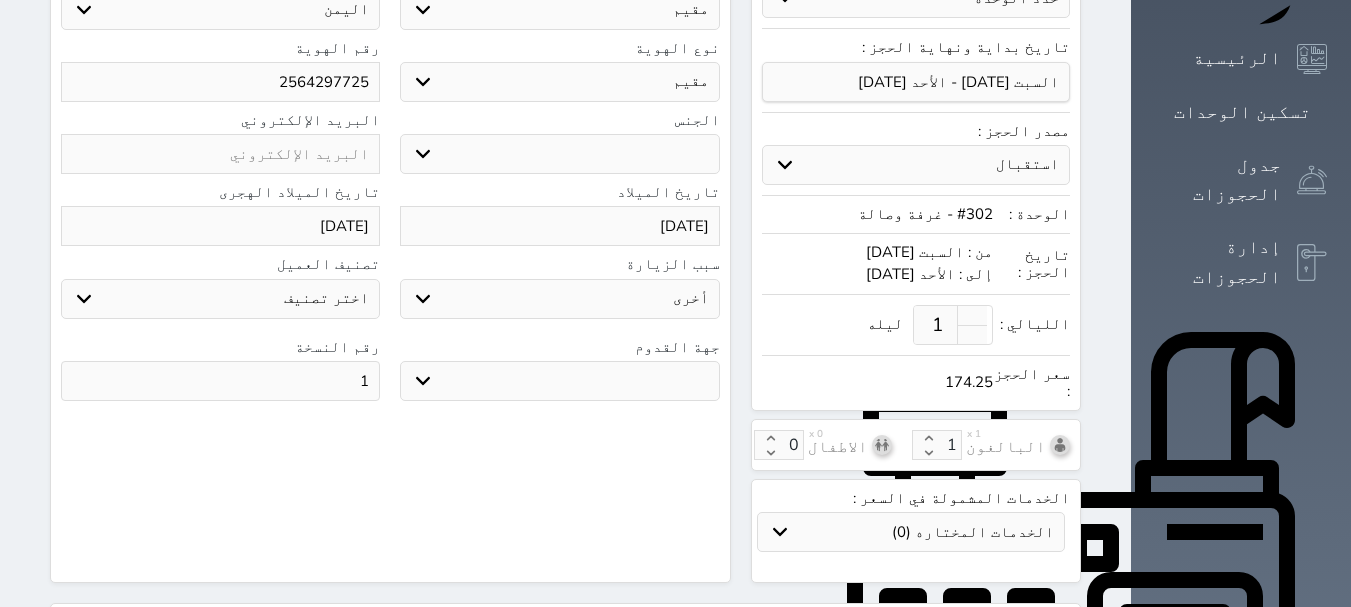 scroll, scrollTop: 702, scrollLeft: 0, axis: vertical 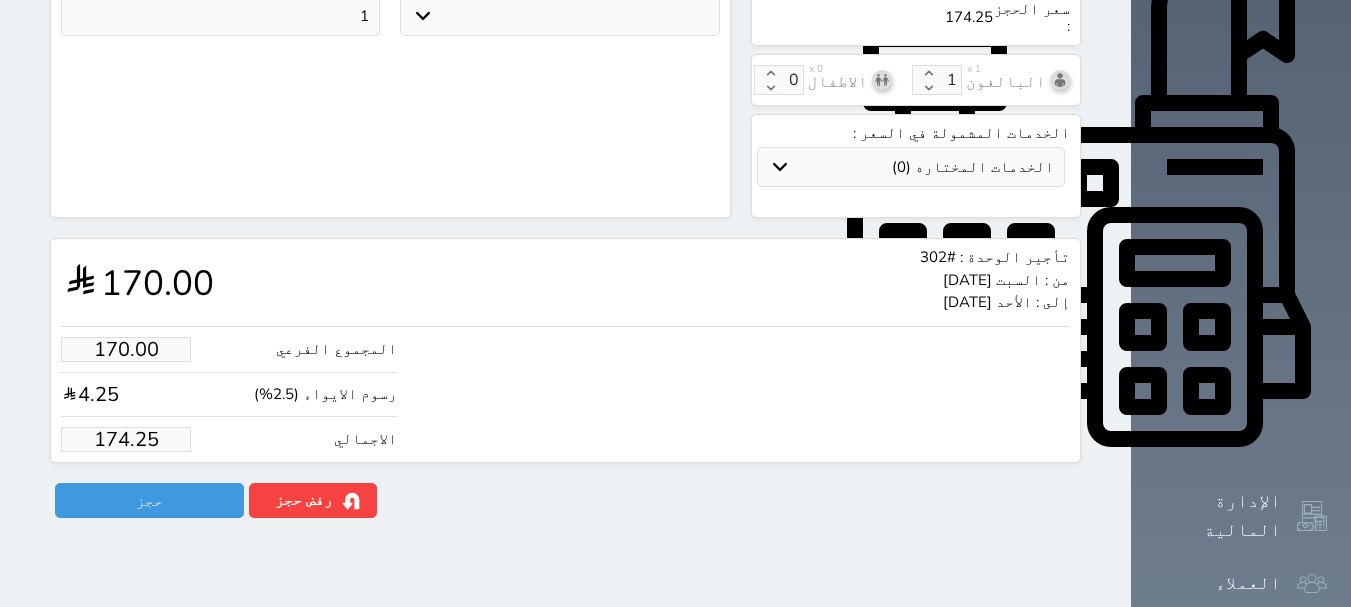 type on "1" 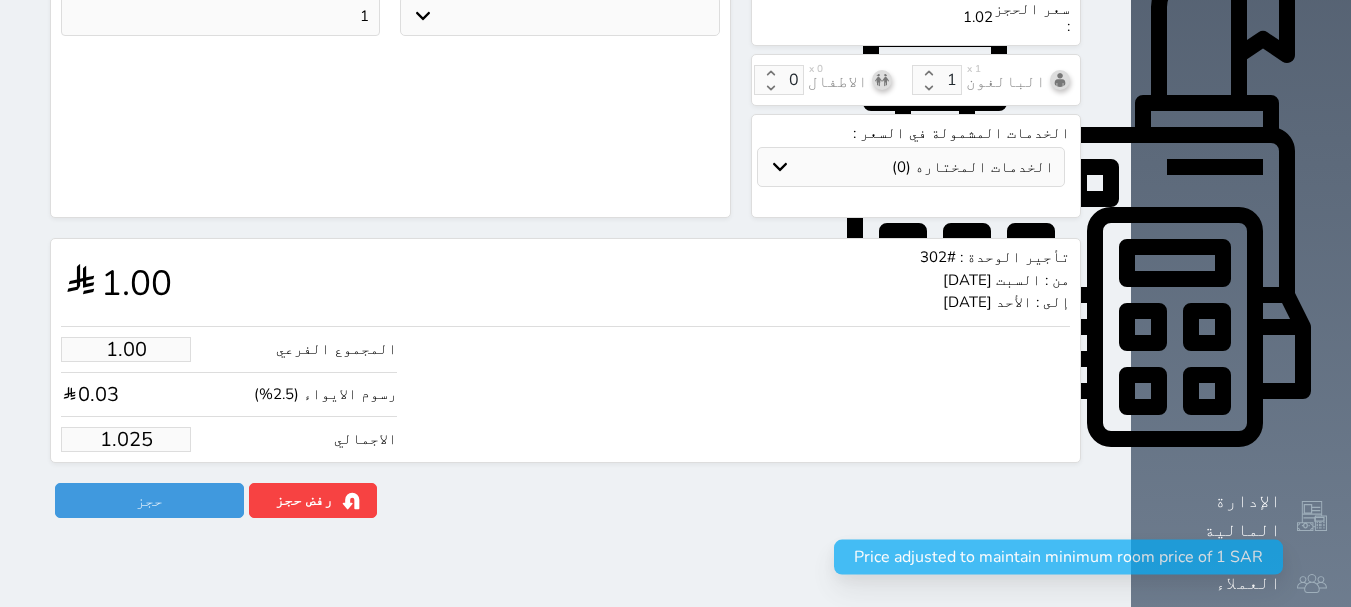 type on "1.02" 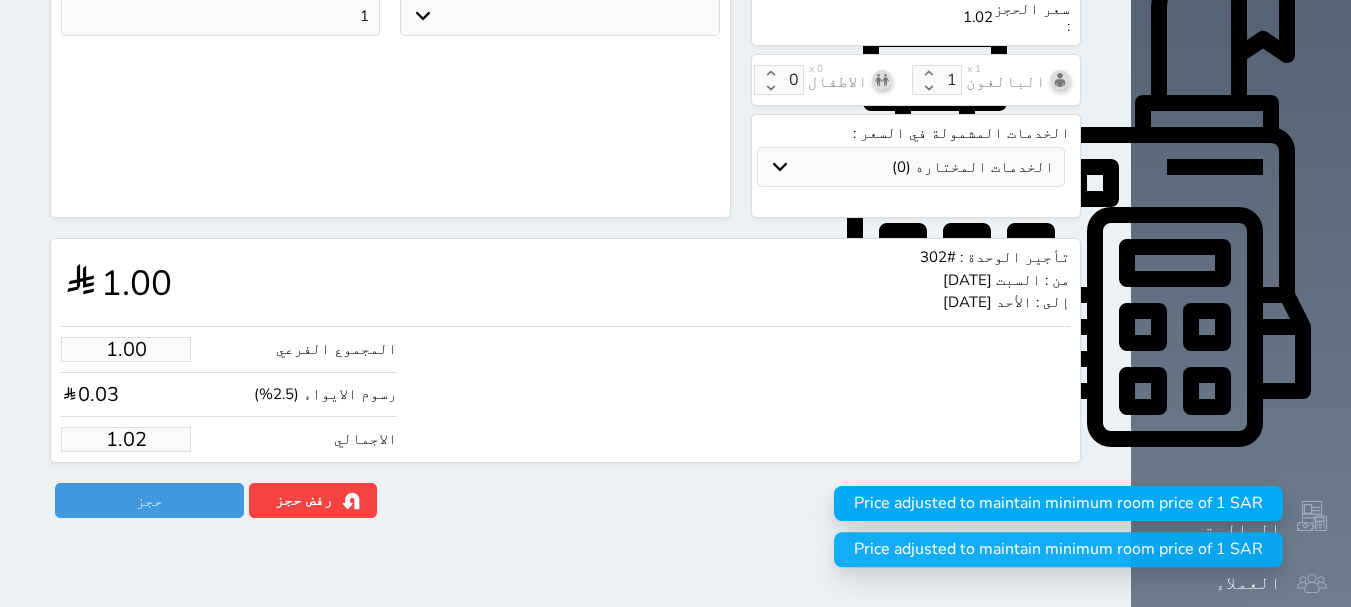 type on "1.0" 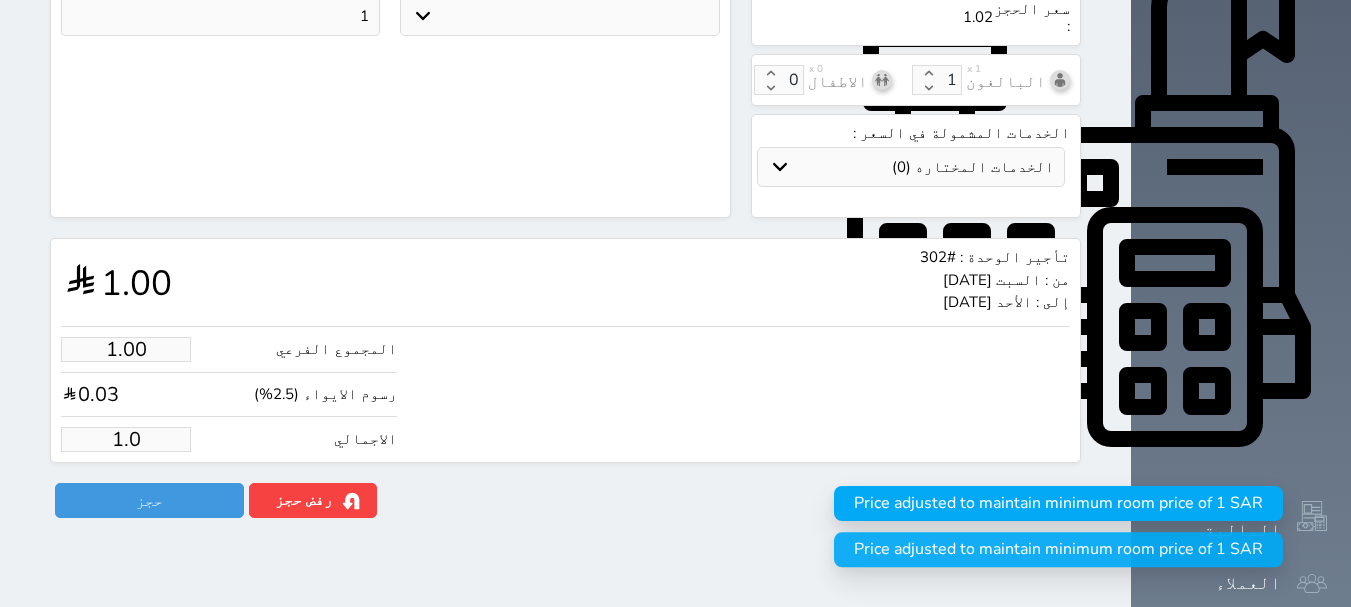 type on "1." 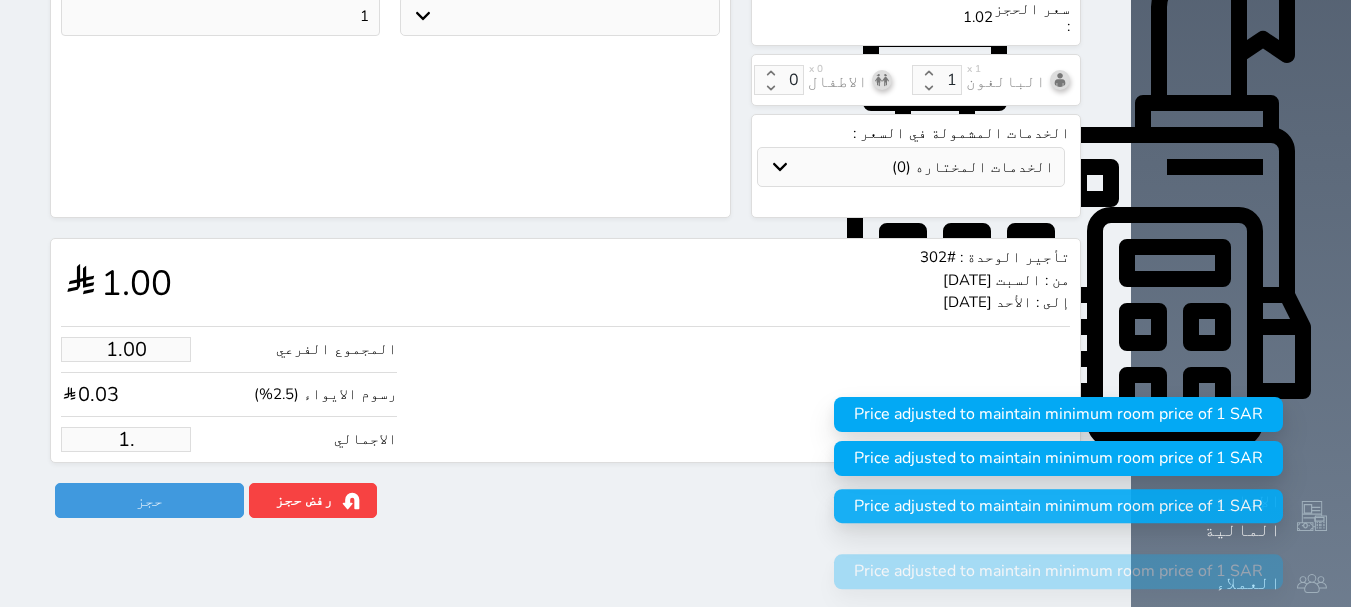 type on "1" 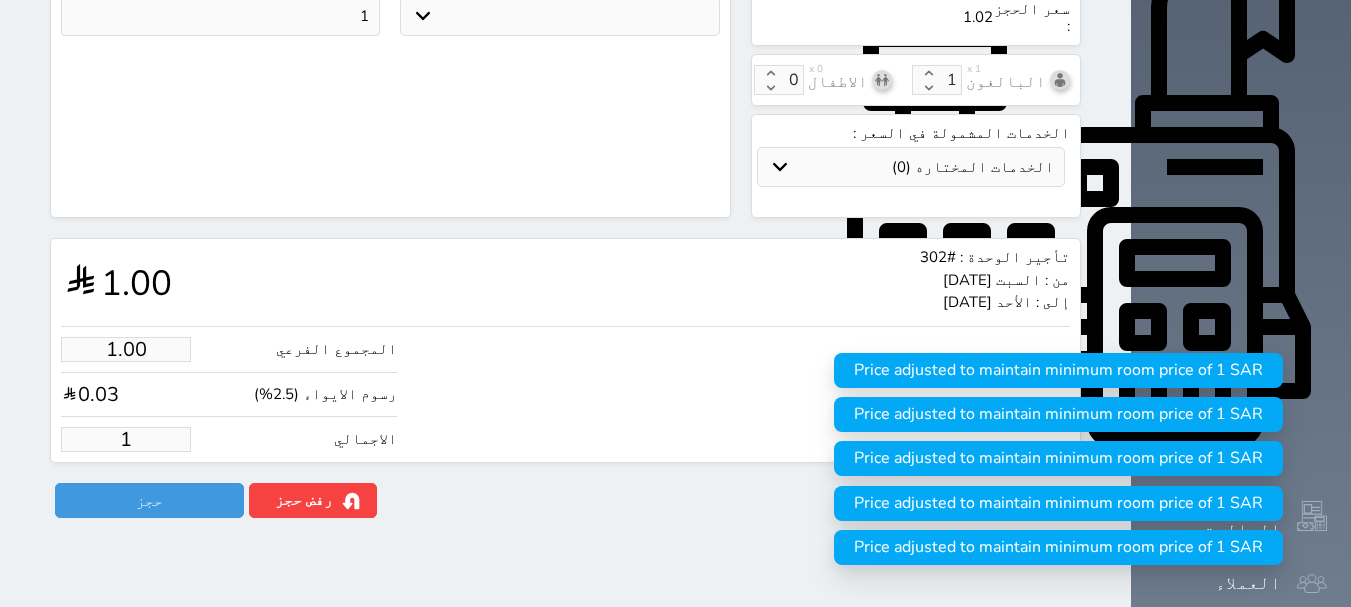 type 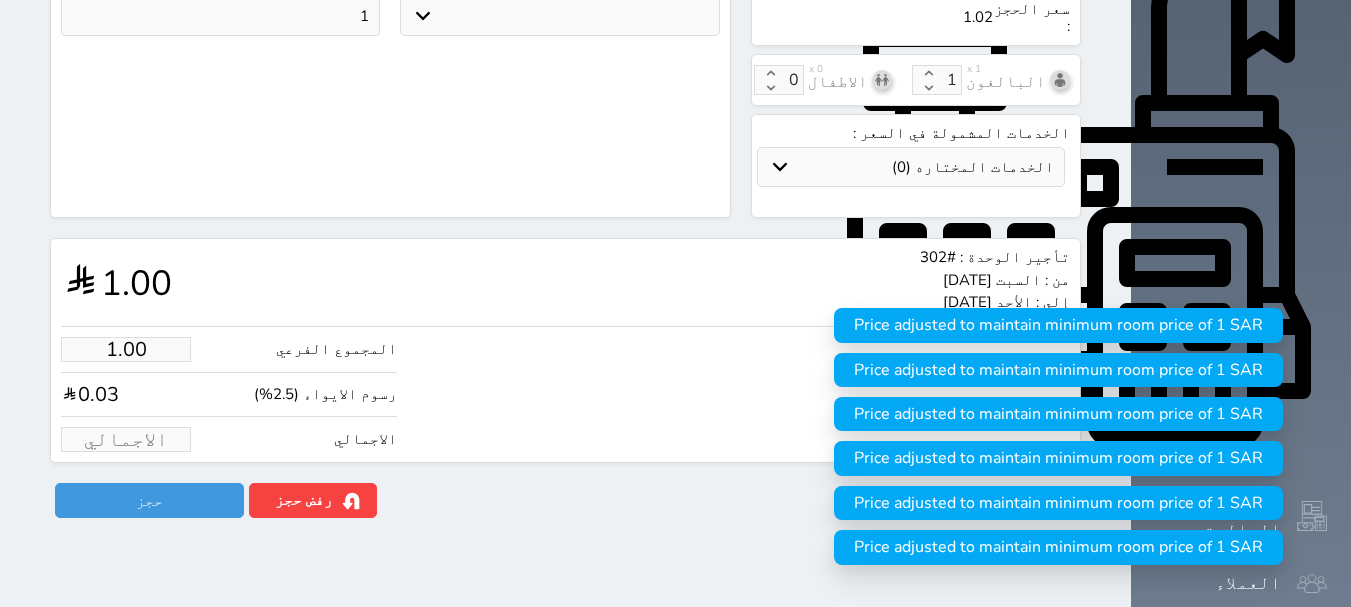 type on "1" 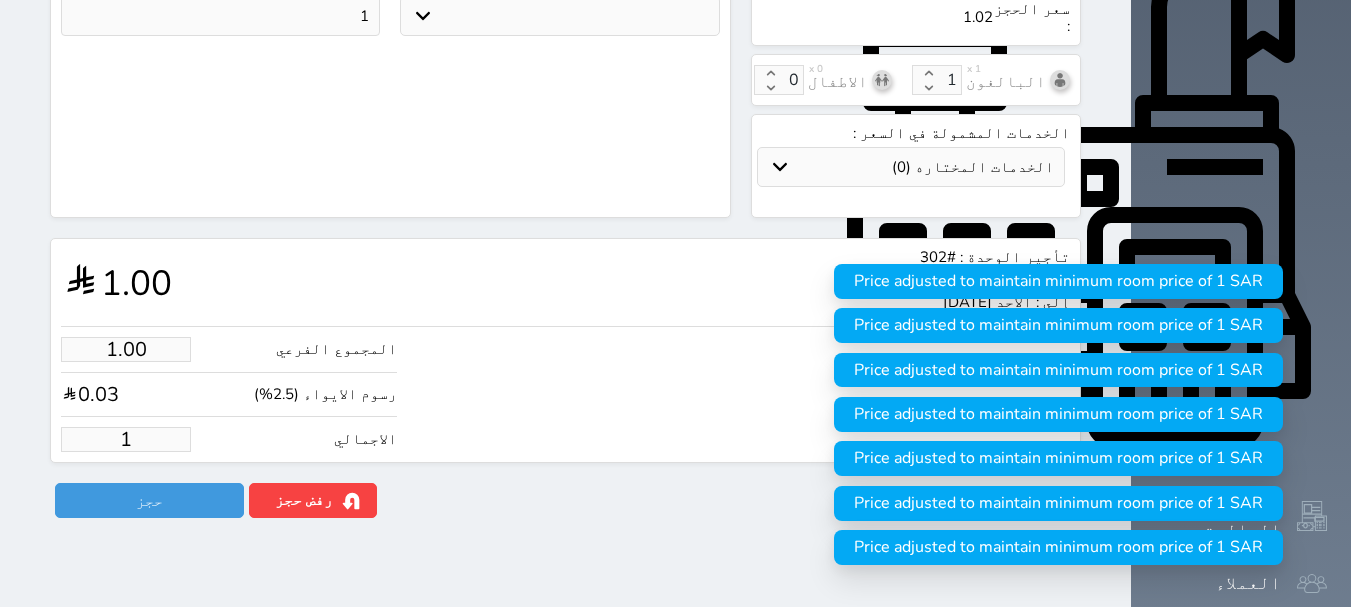 type on "15.61" 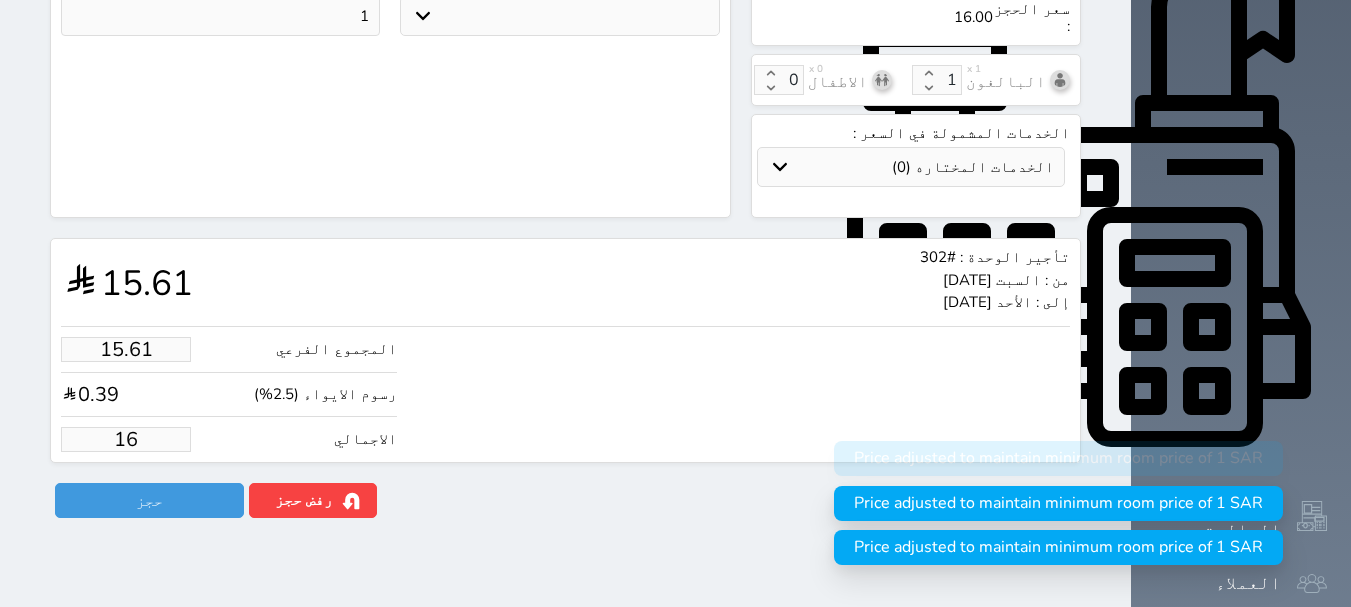 type on "156.10" 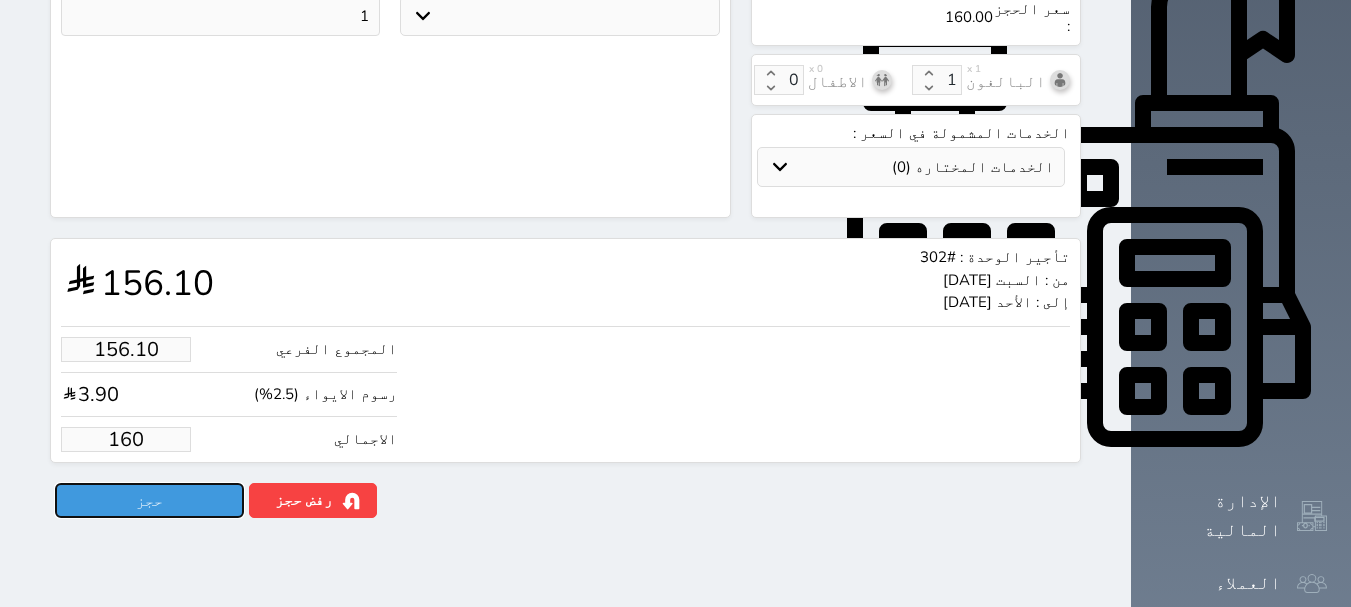 type on "160.00" 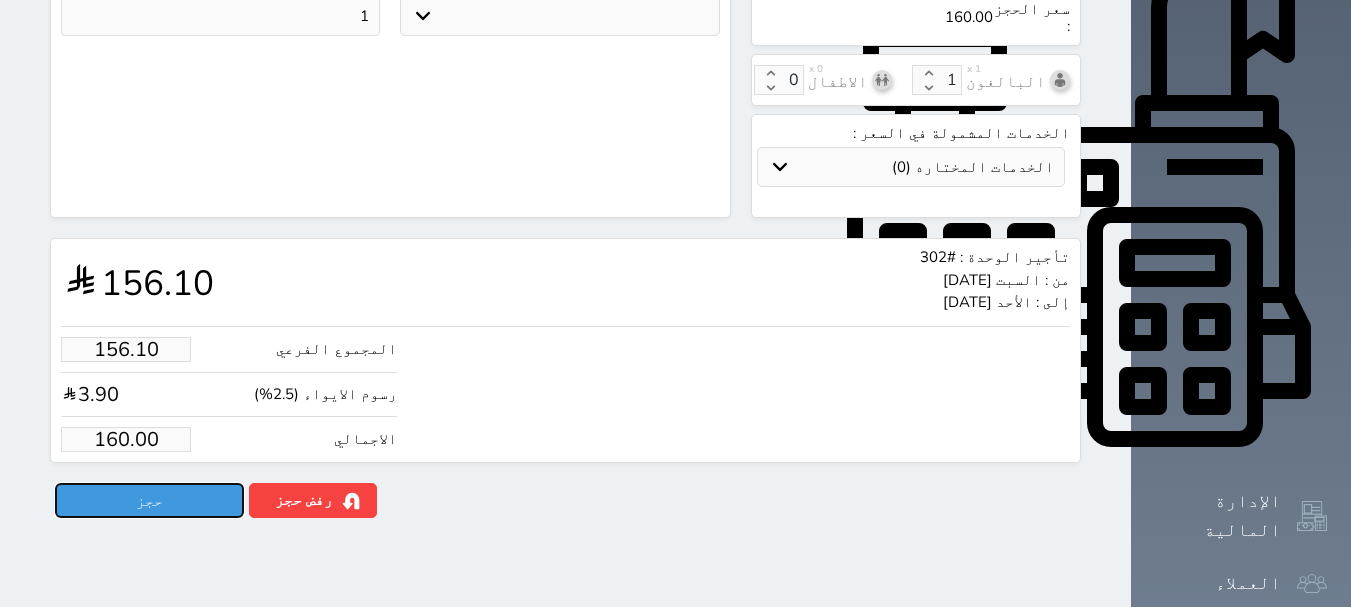 click on "حجز" at bounding box center [149, 500] 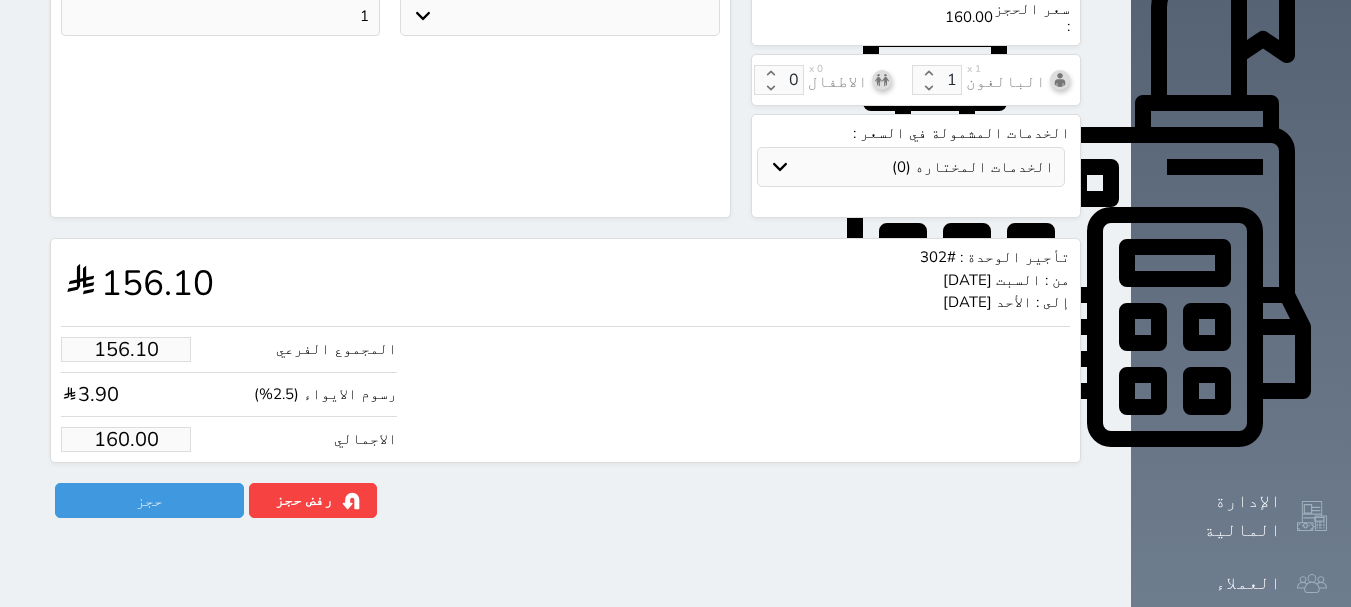 click at bounding box center (0, 0) 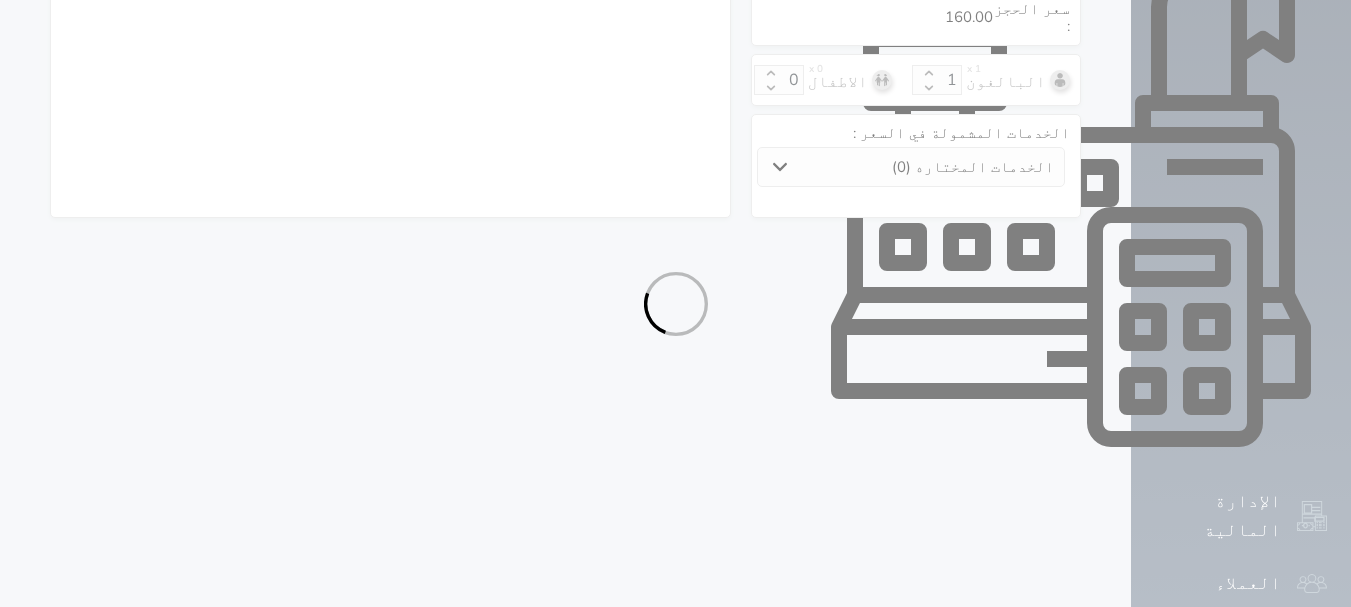 select on "4" 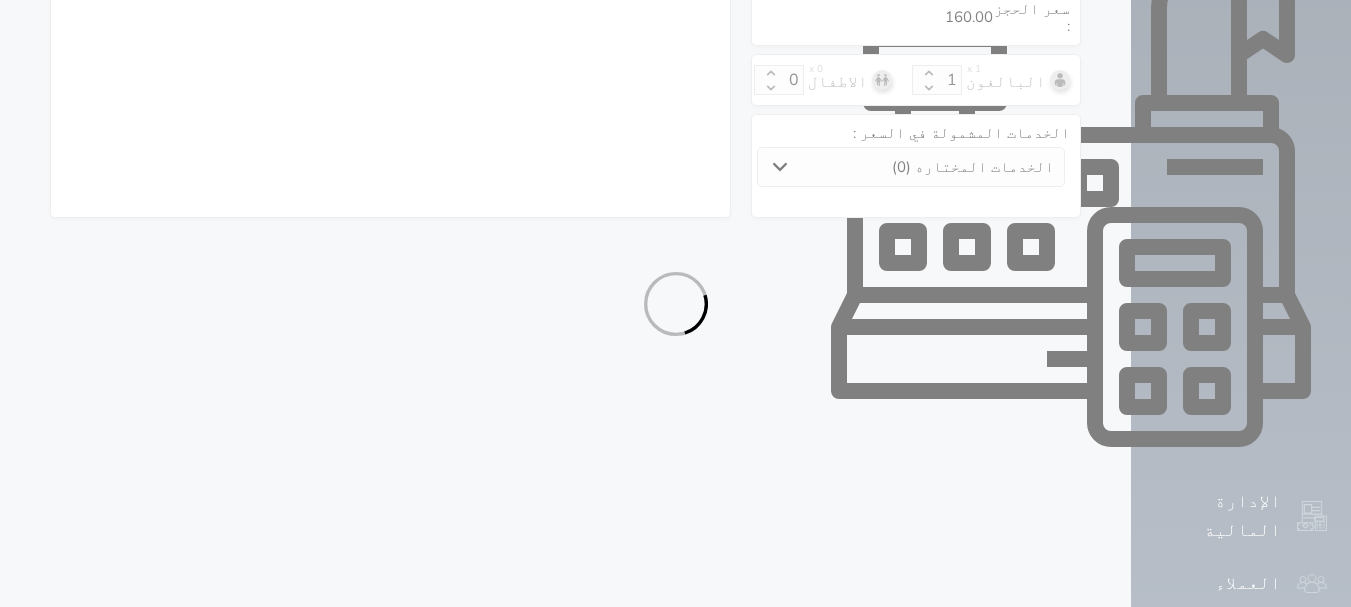 select on "111" 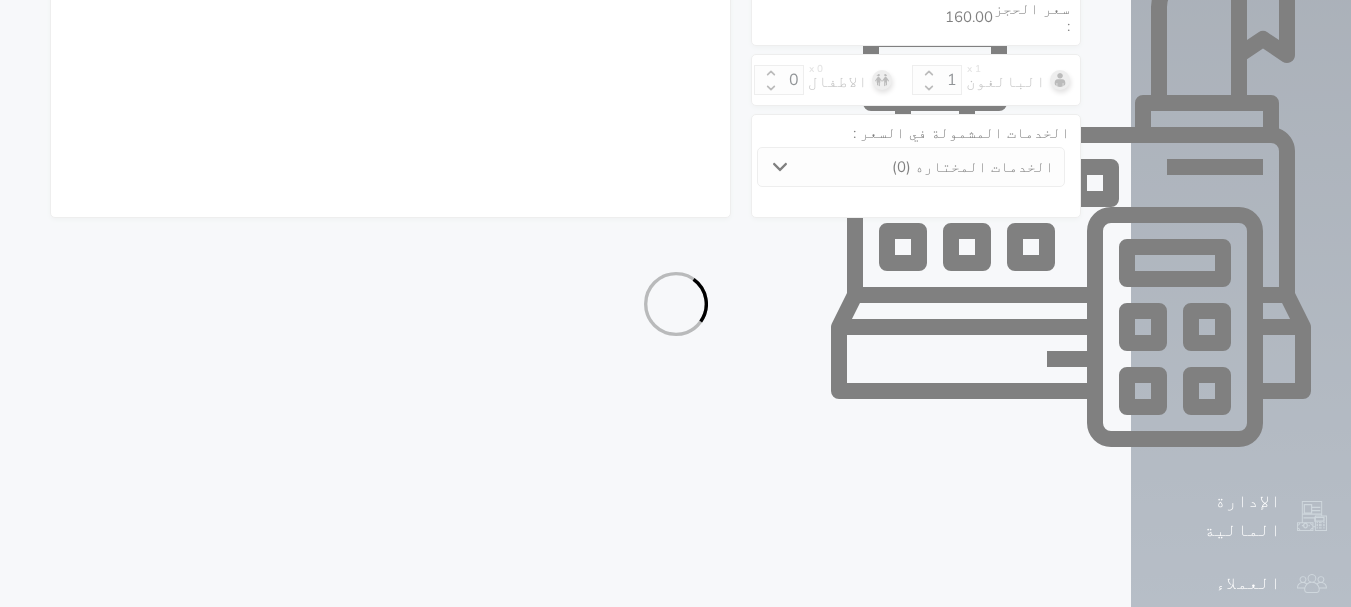 select on "4" 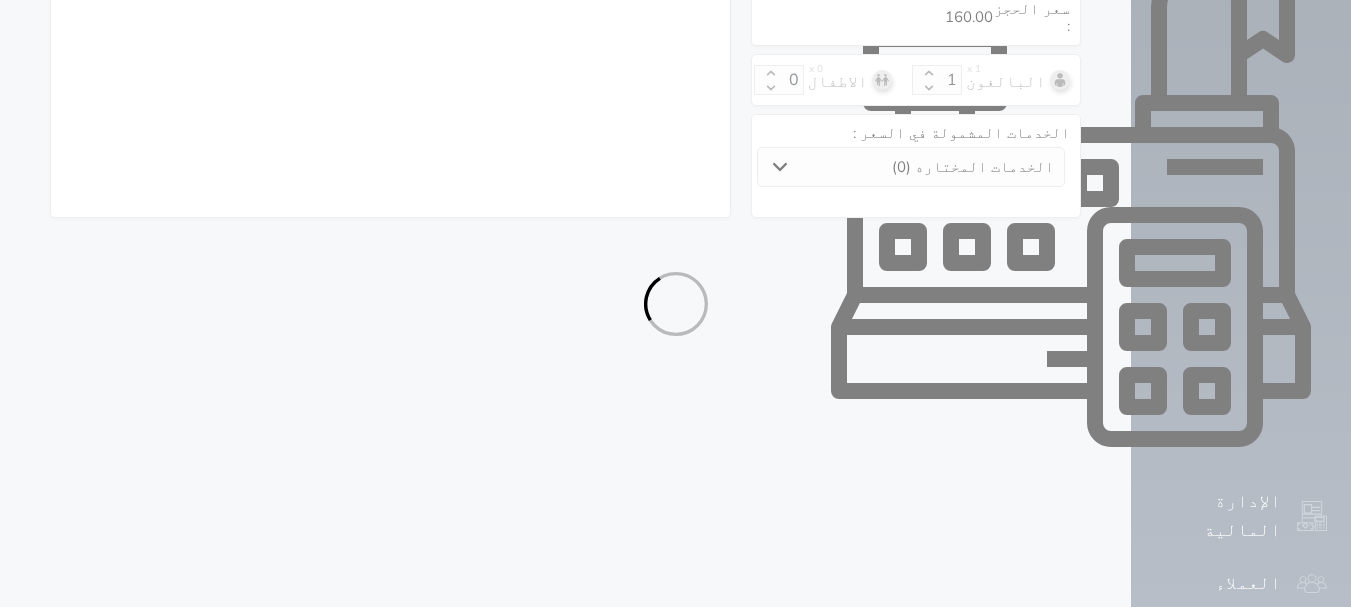 select on "7" 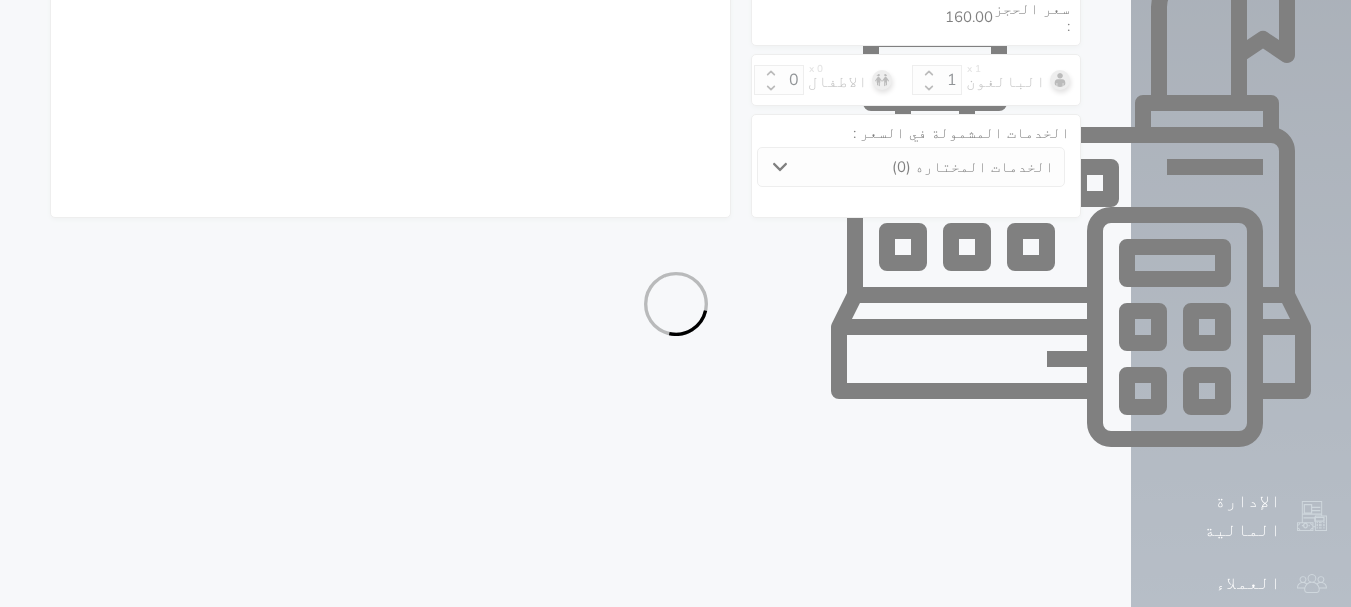 select 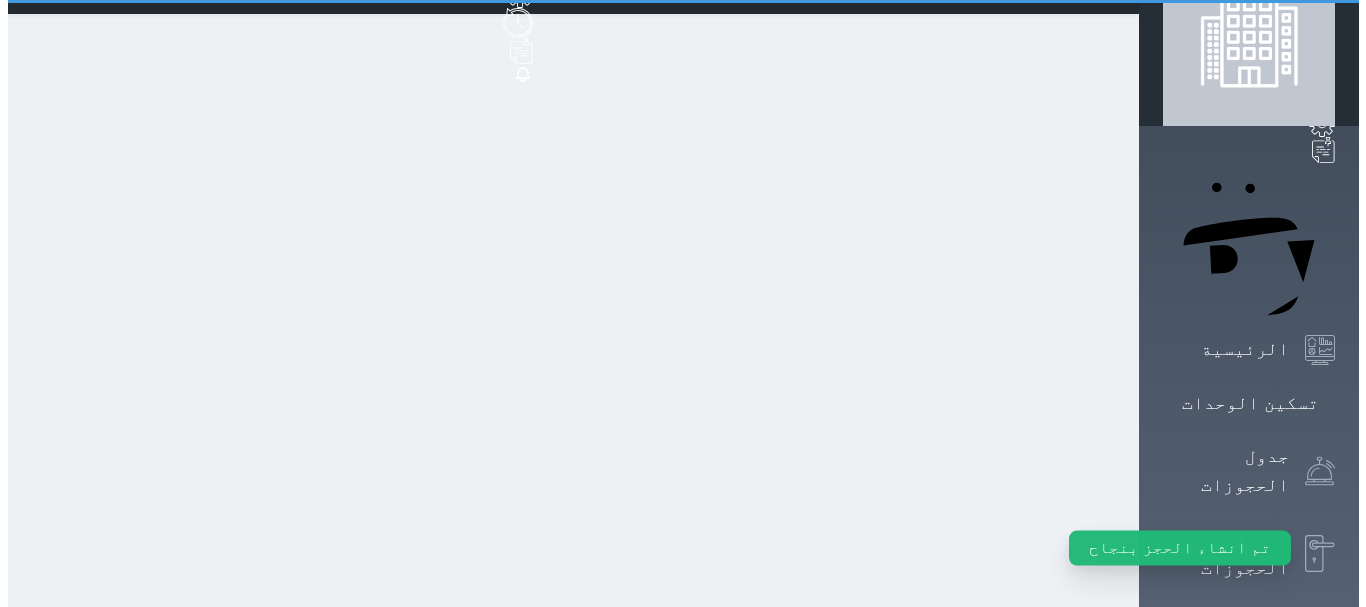 scroll, scrollTop: 0, scrollLeft: 0, axis: both 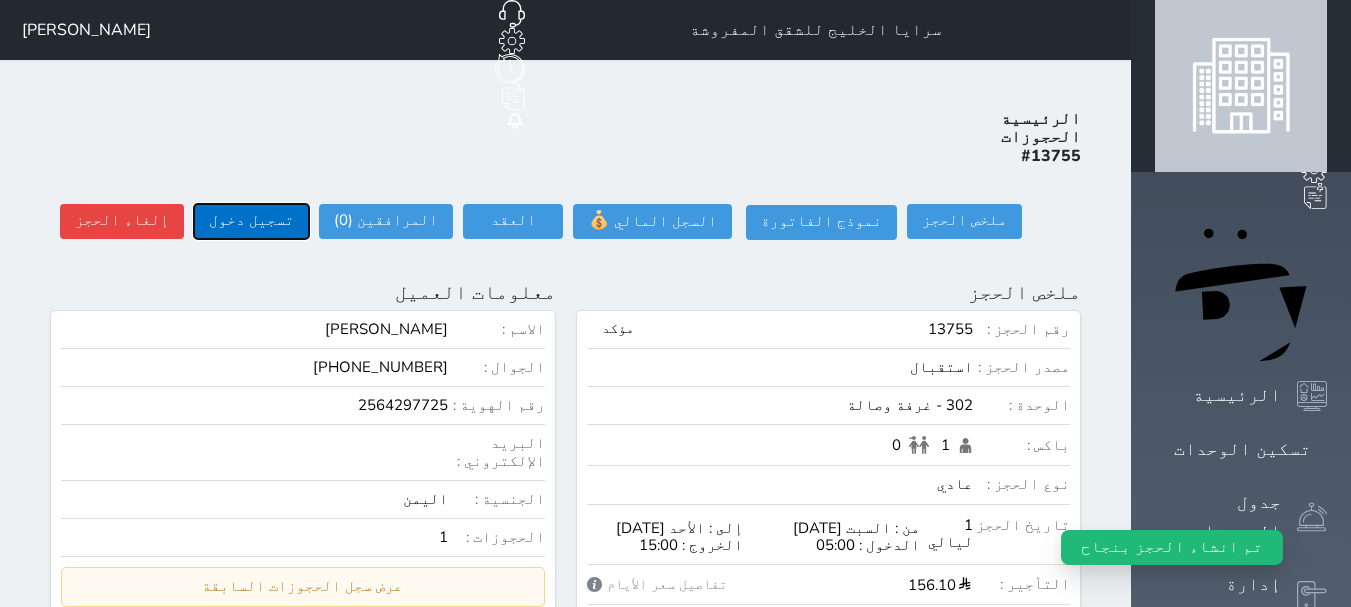click on "تسجيل دخول" at bounding box center (251, 221) 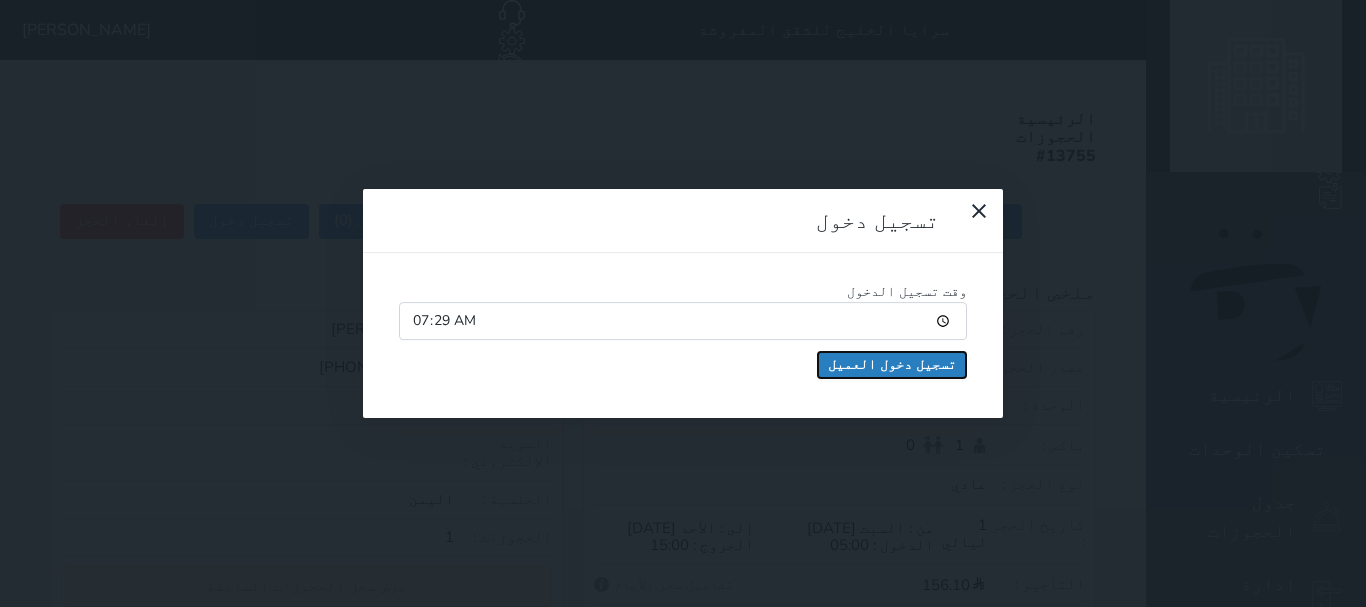 click on "تسجيل دخول العميل" at bounding box center (892, 365) 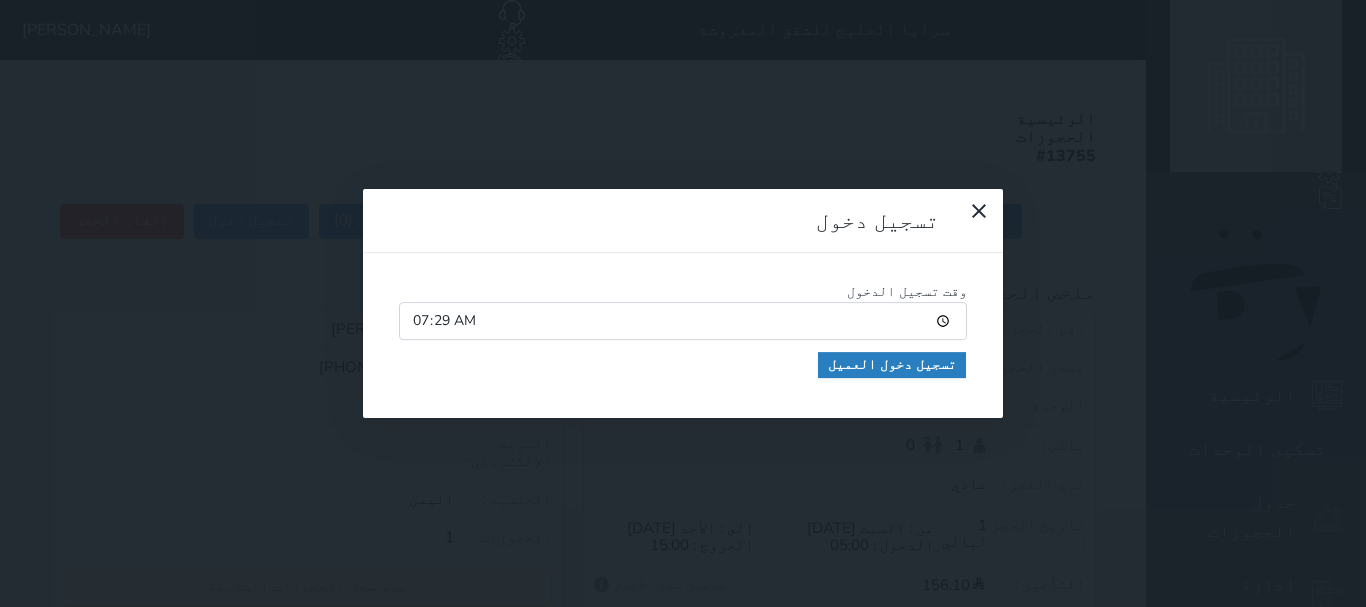 click at bounding box center [0, 0] 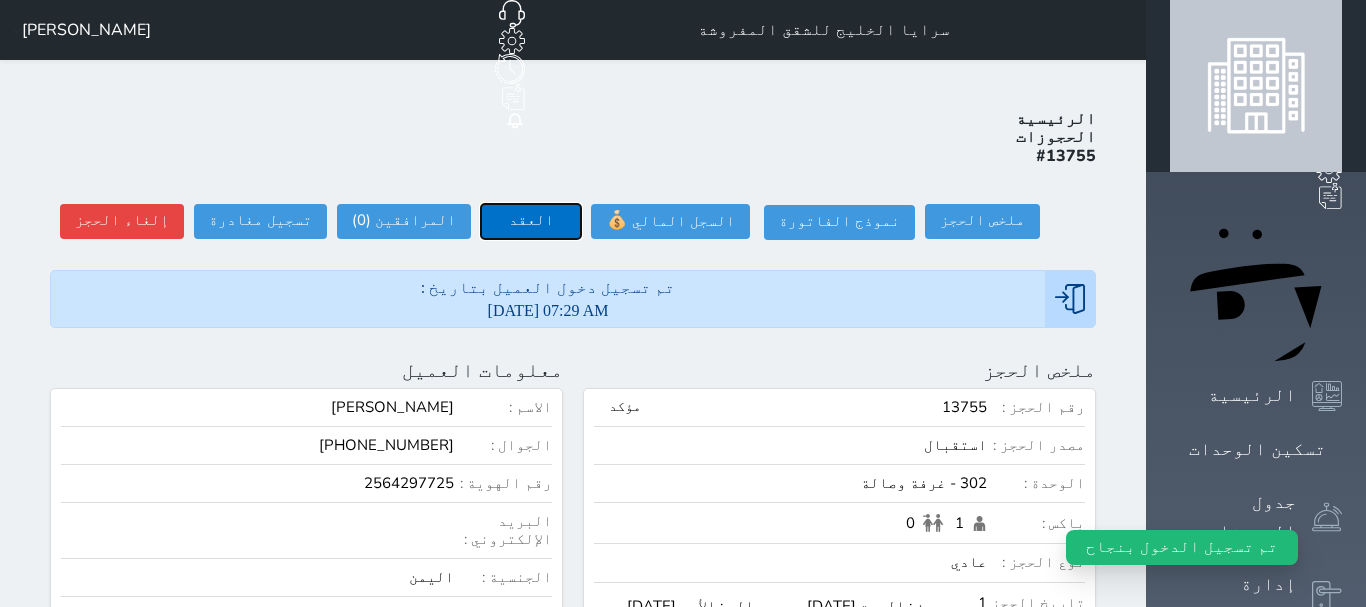 click on "العقد" at bounding box center [531, 221] 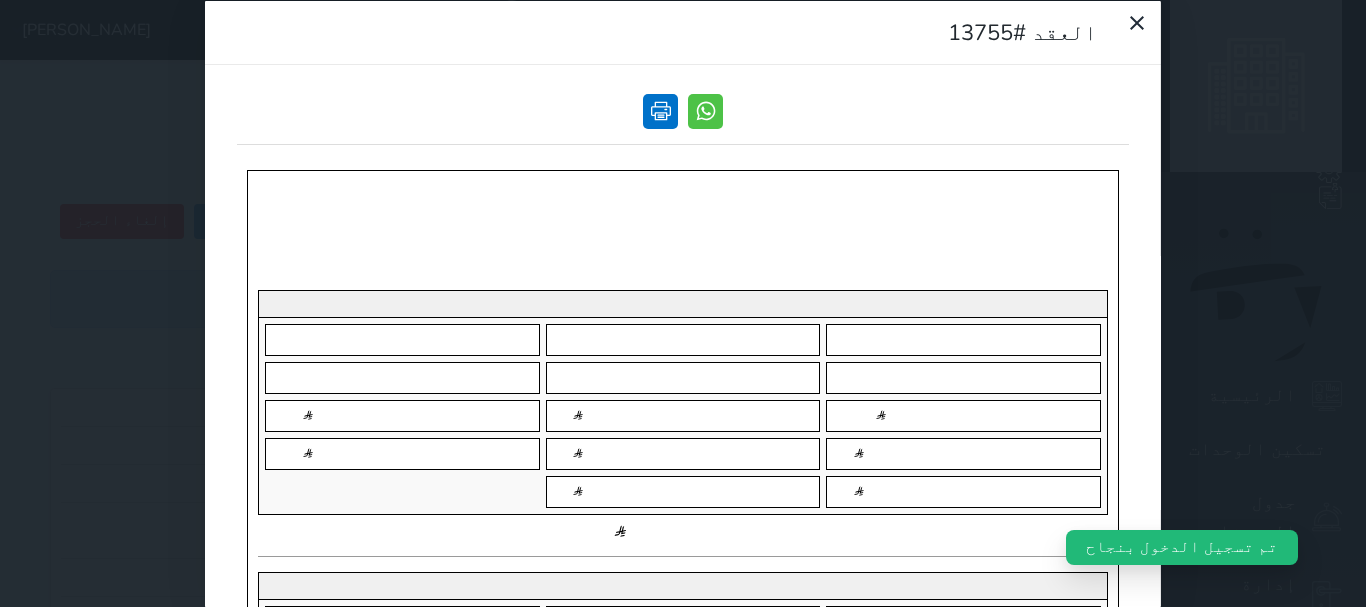 scroll, scrollTop: 0, scrollLeft: 0, axis: both 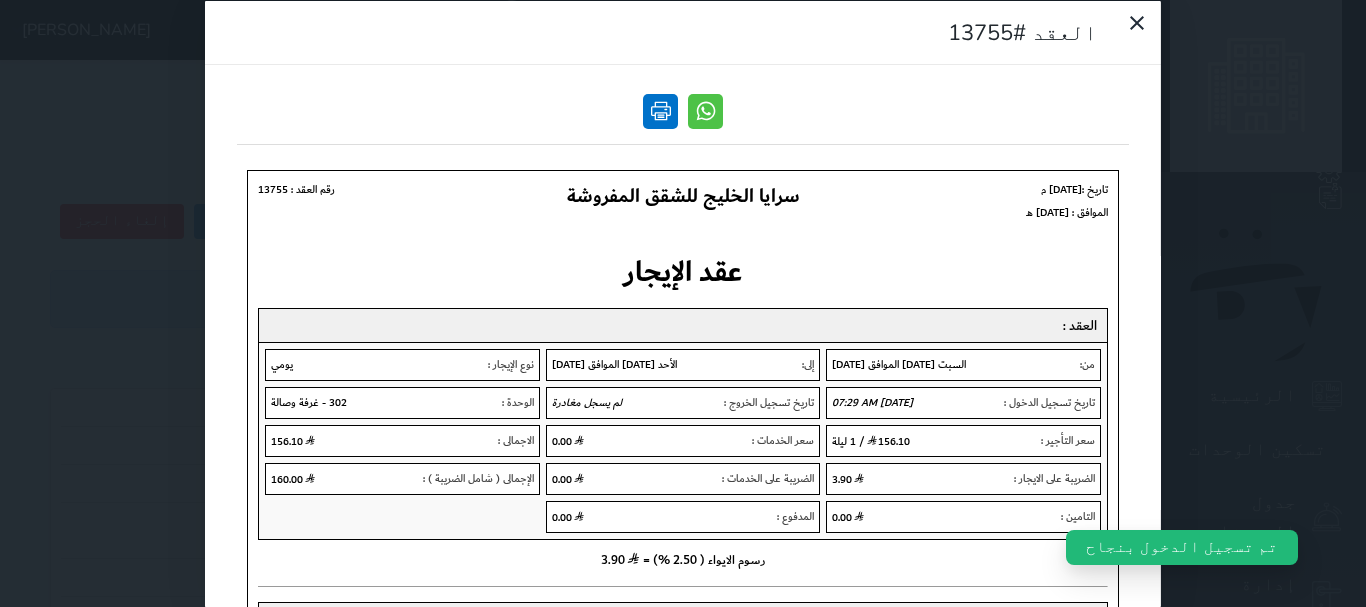 click at bounding box center (660, 110) 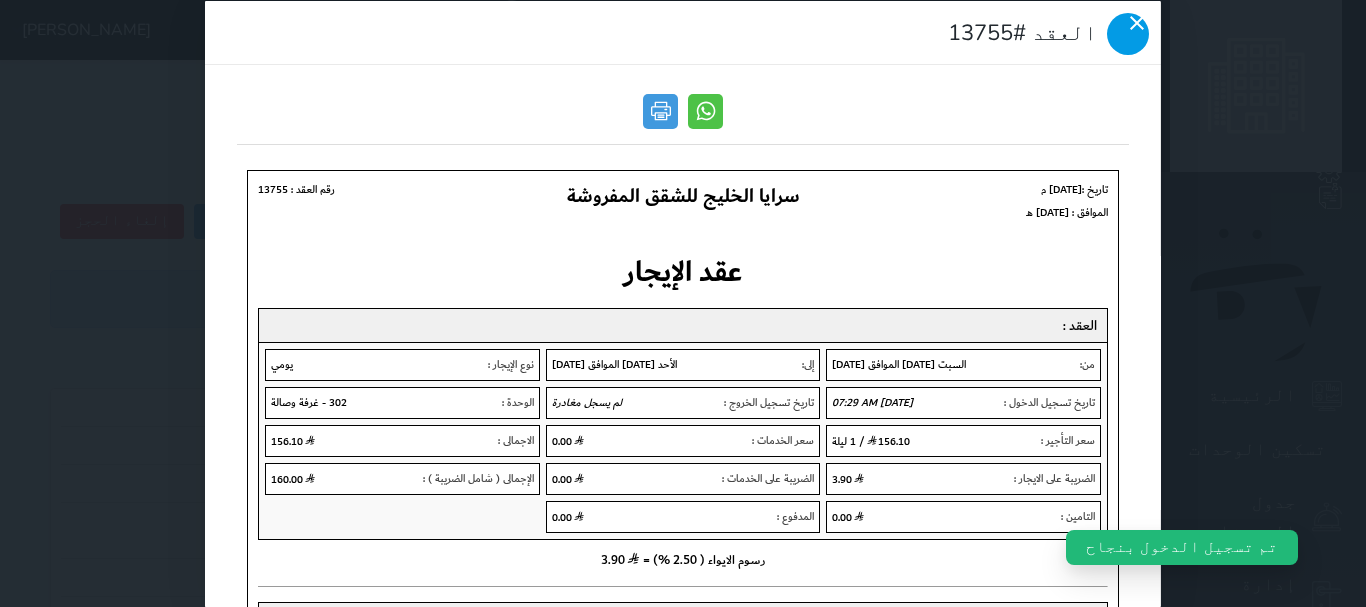 click 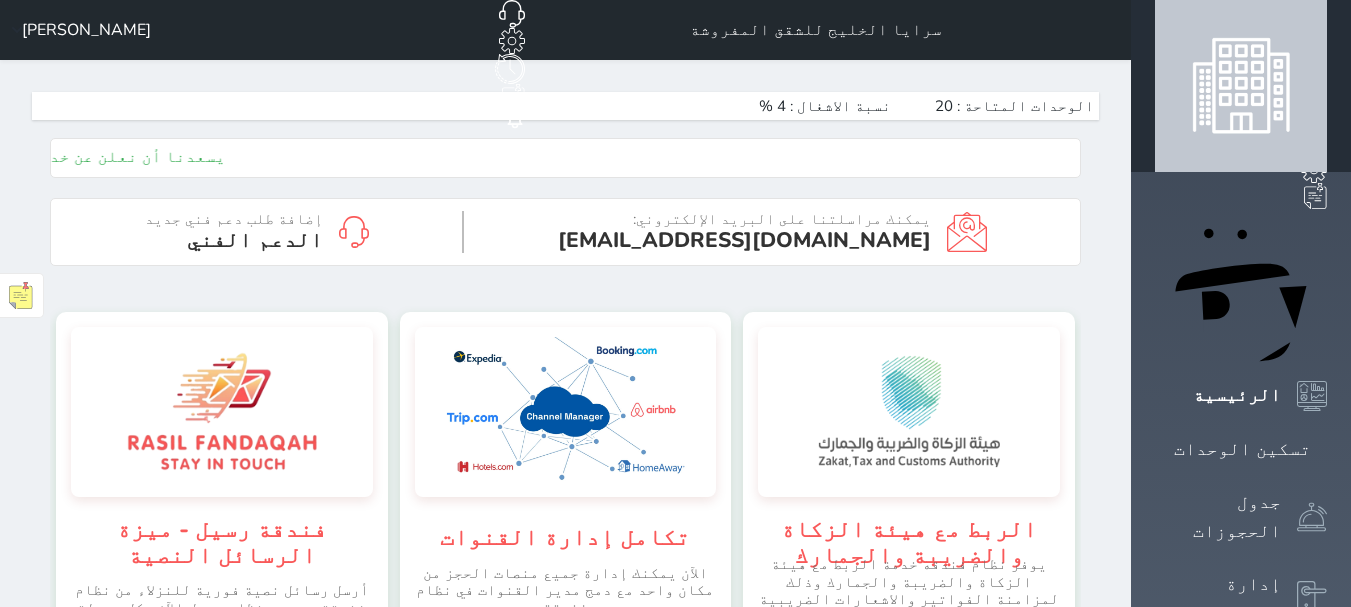 scroll, scrollTop: 0, scrollLeft: 0, axis: both 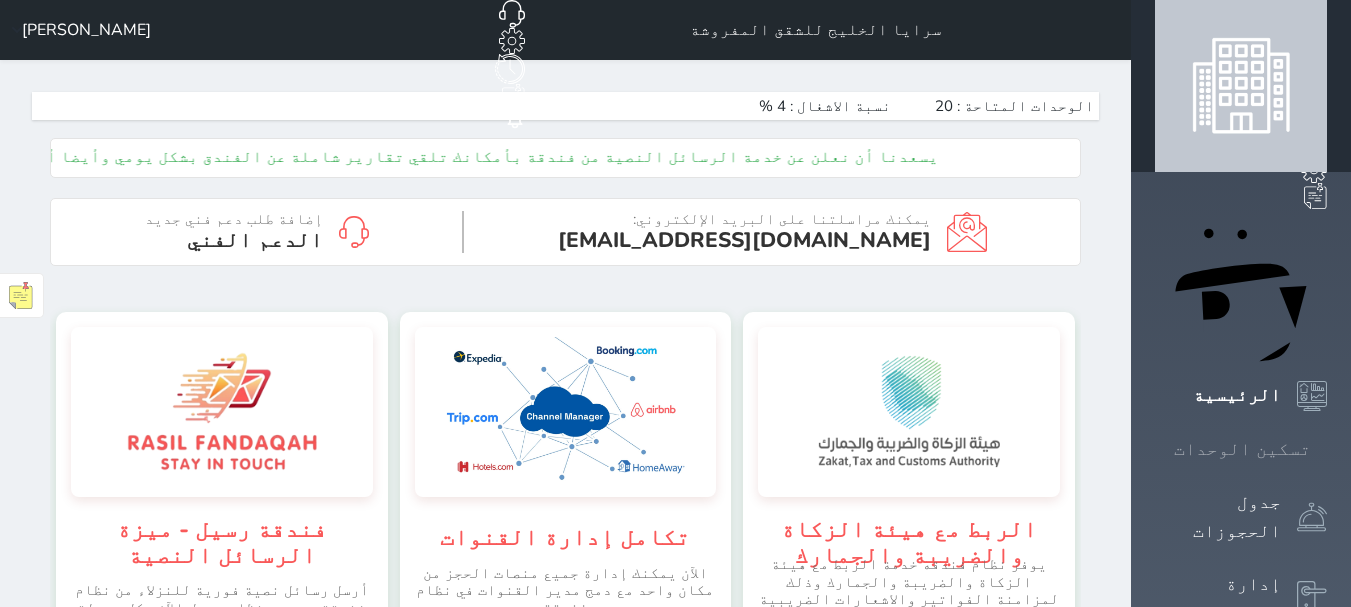click on "تسكين الوحدات" at bounding box center [1242, 449] 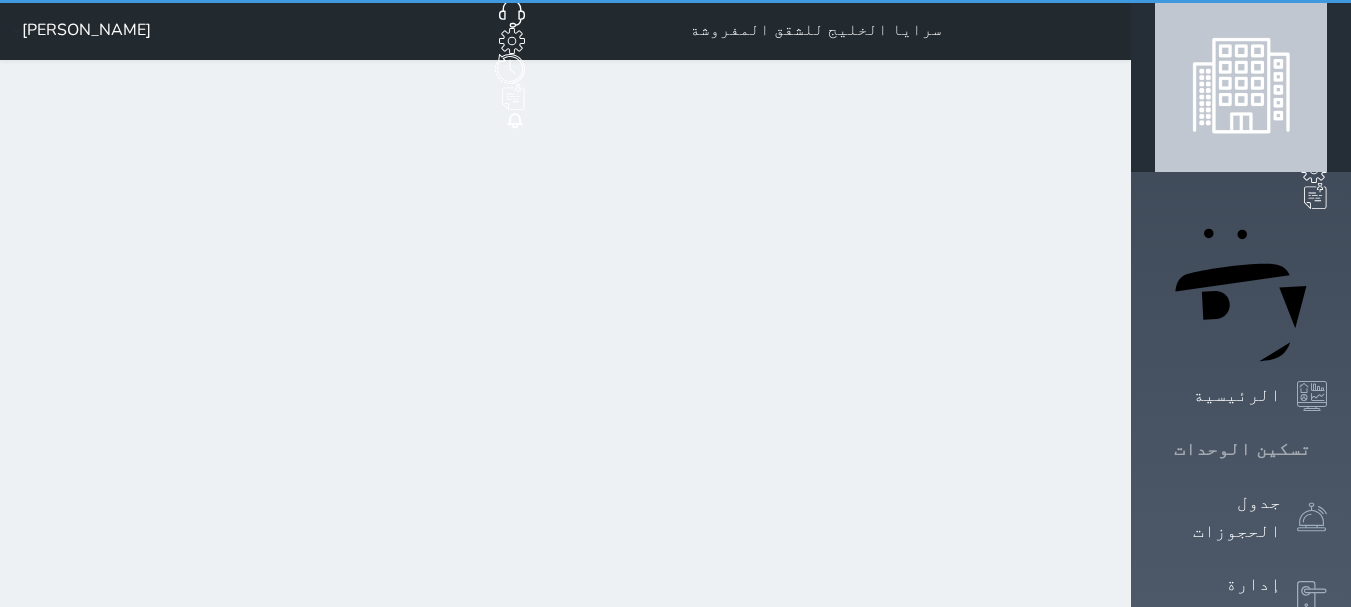 click on "تسكين الوحدات" at bounding box center (1242, 449) 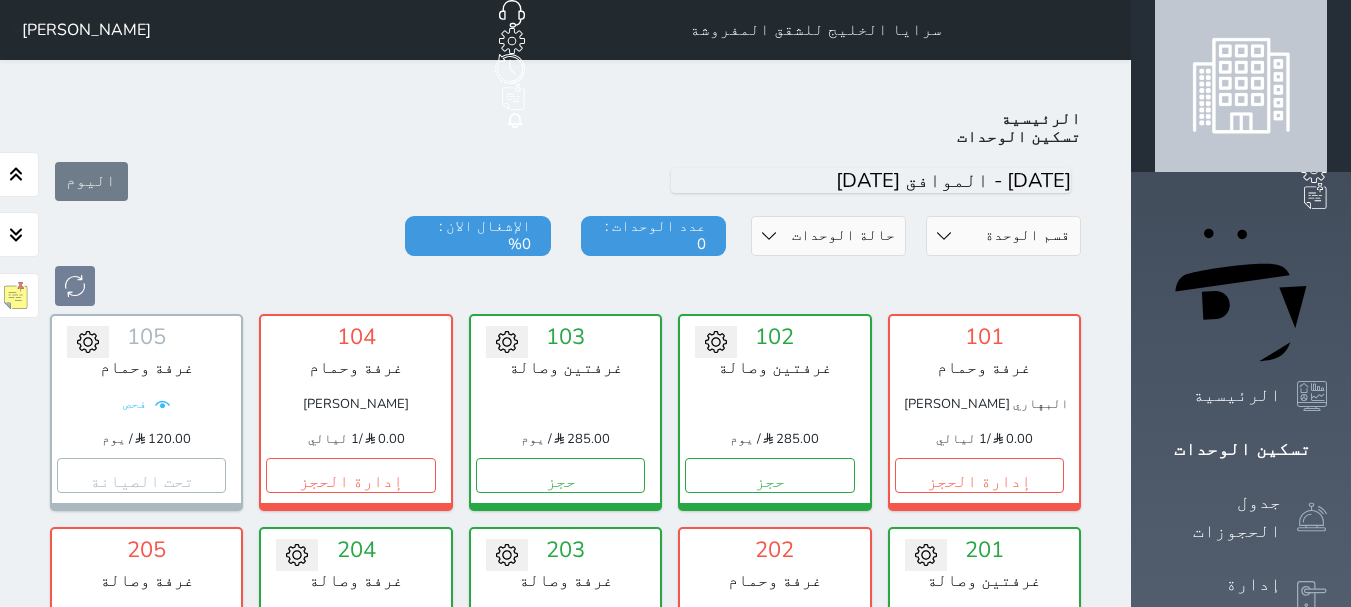 scroll, scrollTop: 78, scrollLeft: 0, axis: vertical 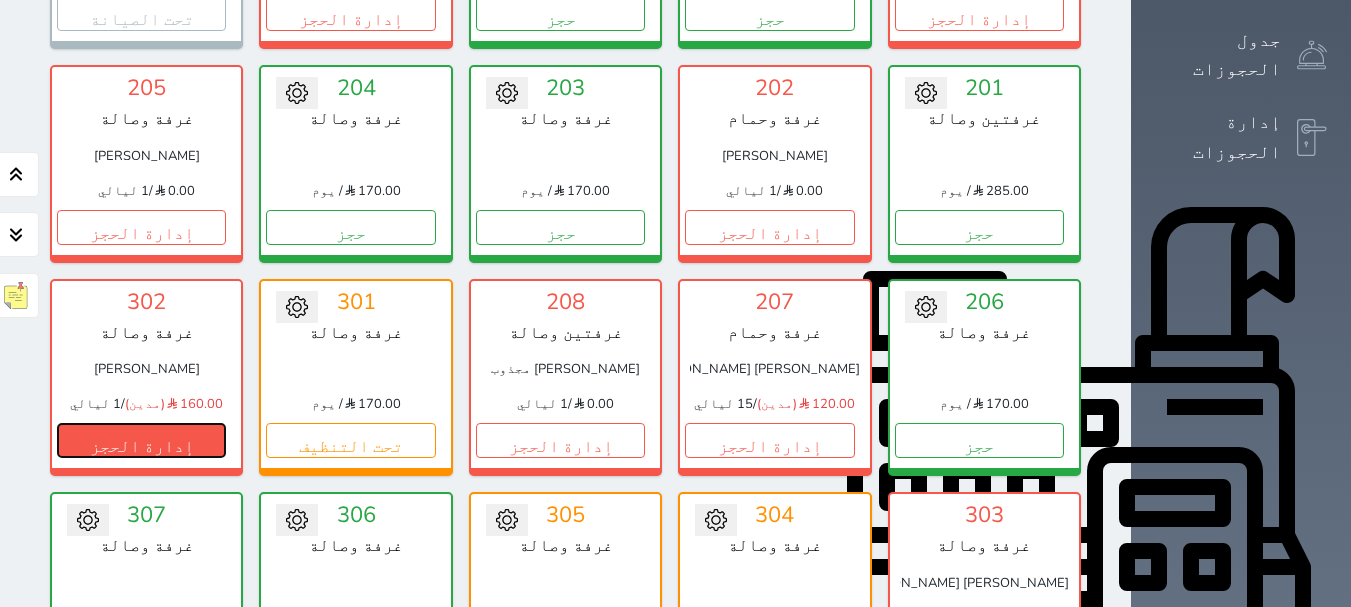 click on "إدارة الحجز" at bounding box center [141, 440] 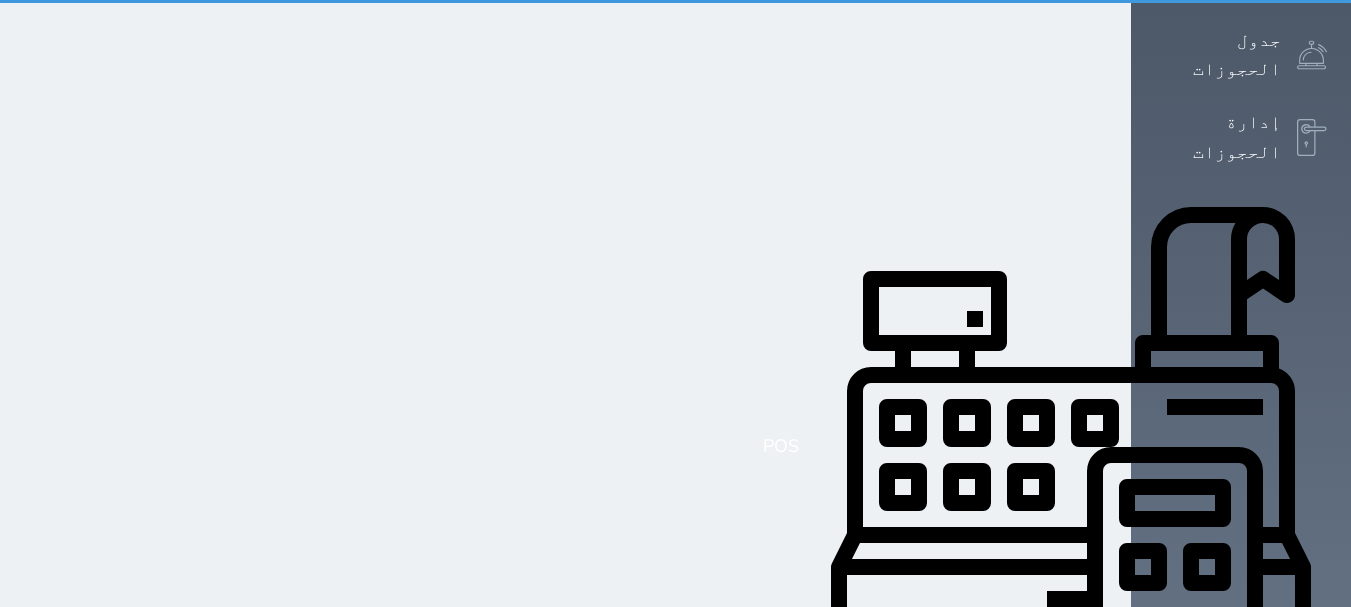 click on "إدارة الحجز" at bounding box center [141, 440] 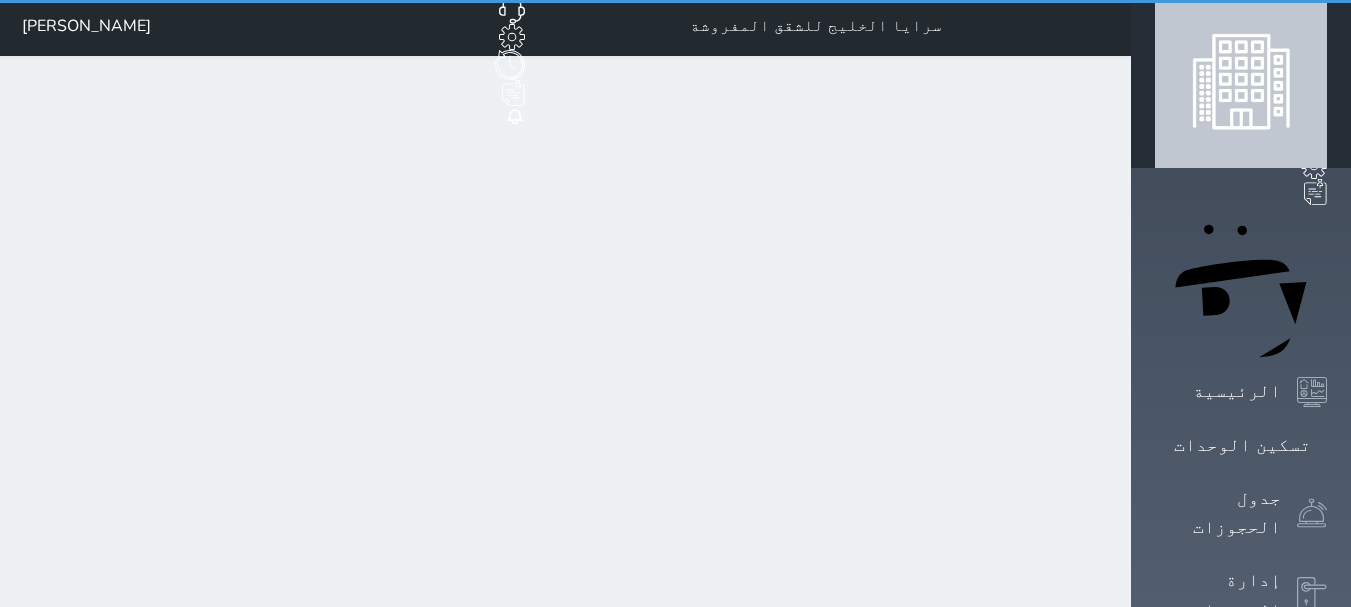 scroll, scrollTop: 0, scrollLeft: 0, axis: both 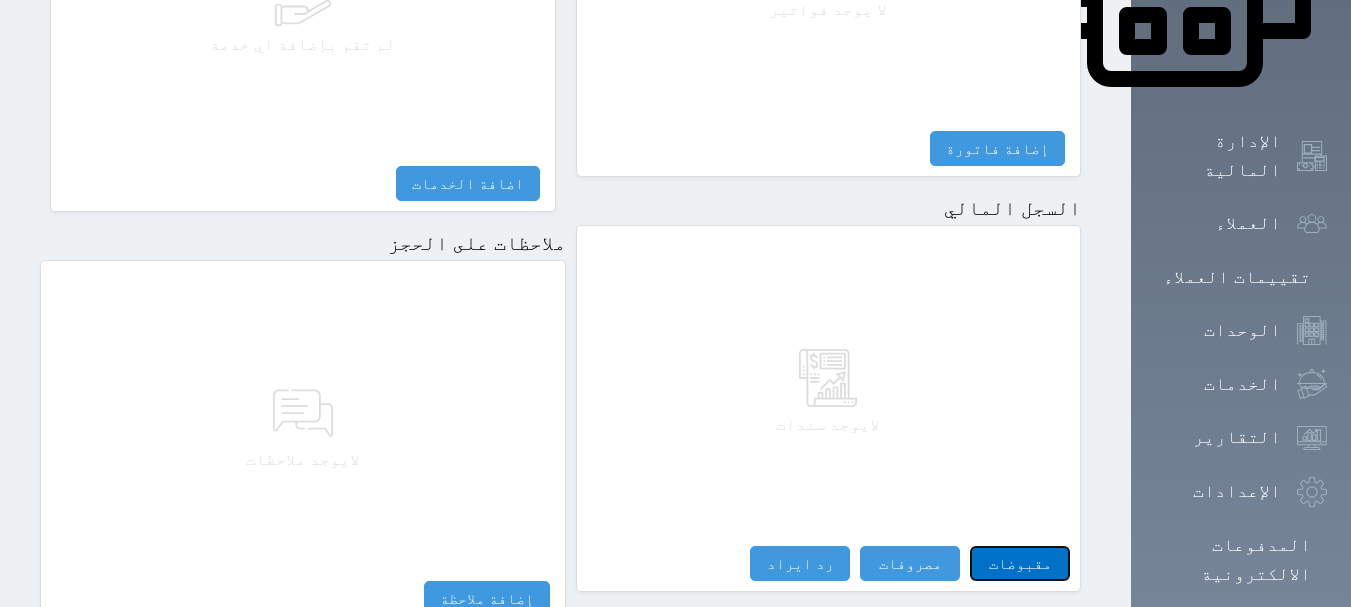 click on "مقبوضات" at bounding box center [1020, 563] 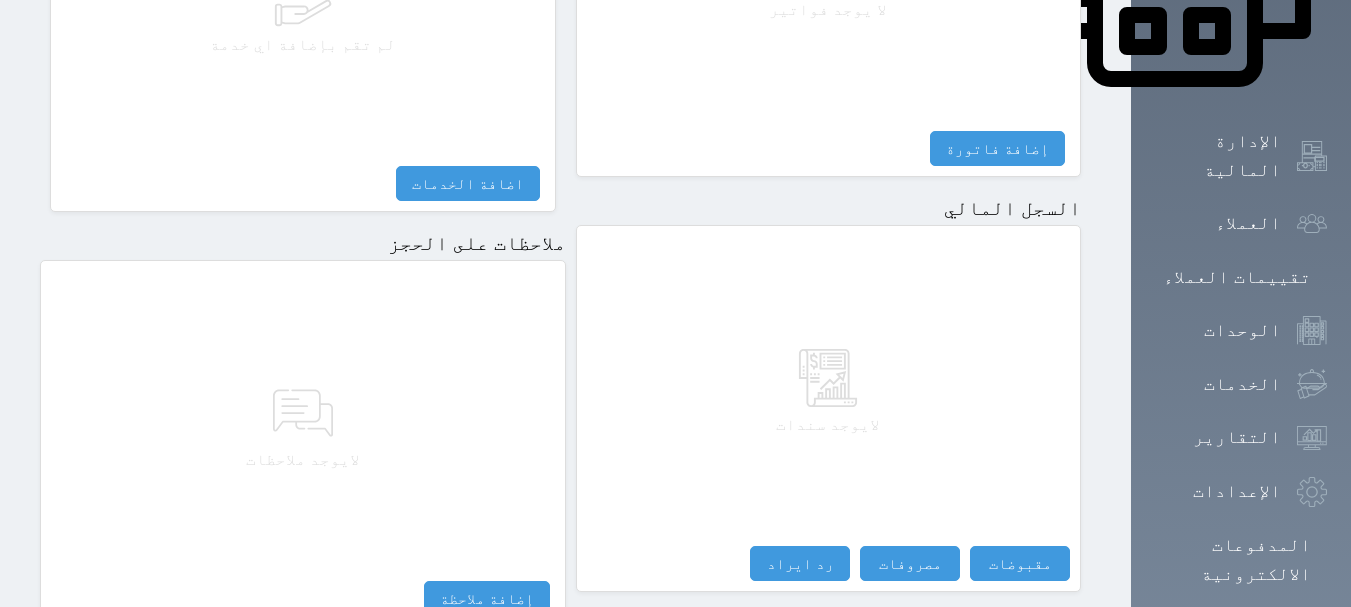 click on "مقبوضات                 النوع  *    اختيار     التاريخ *   2025-07-12 07:31   من *   مروان احمد عبده   المبلغ *   0   لأجل *     طريقة الدفع *   اختر طريقة الدفع   دفع نقدى   تحويل بنكى   مدى   بطاقة ائتمان   آجل   ملاحظات         حفظ" at bounding box center (0, 0) 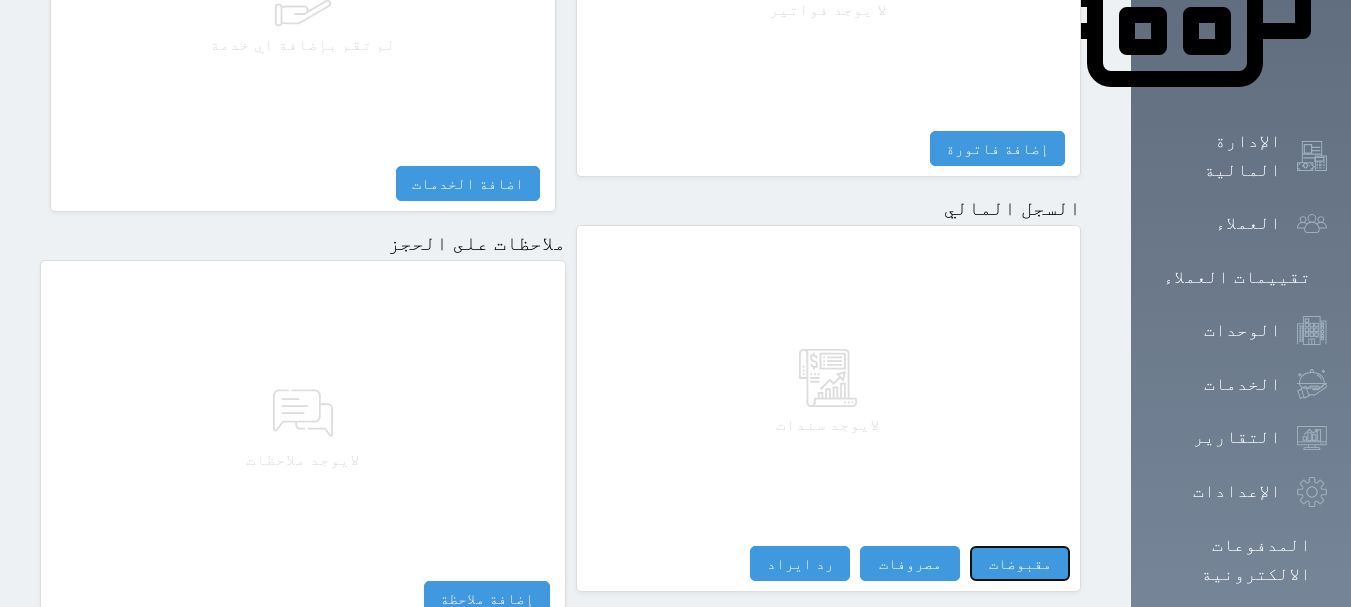 click on "مقبوضات" at bounding box center [1020, 563] 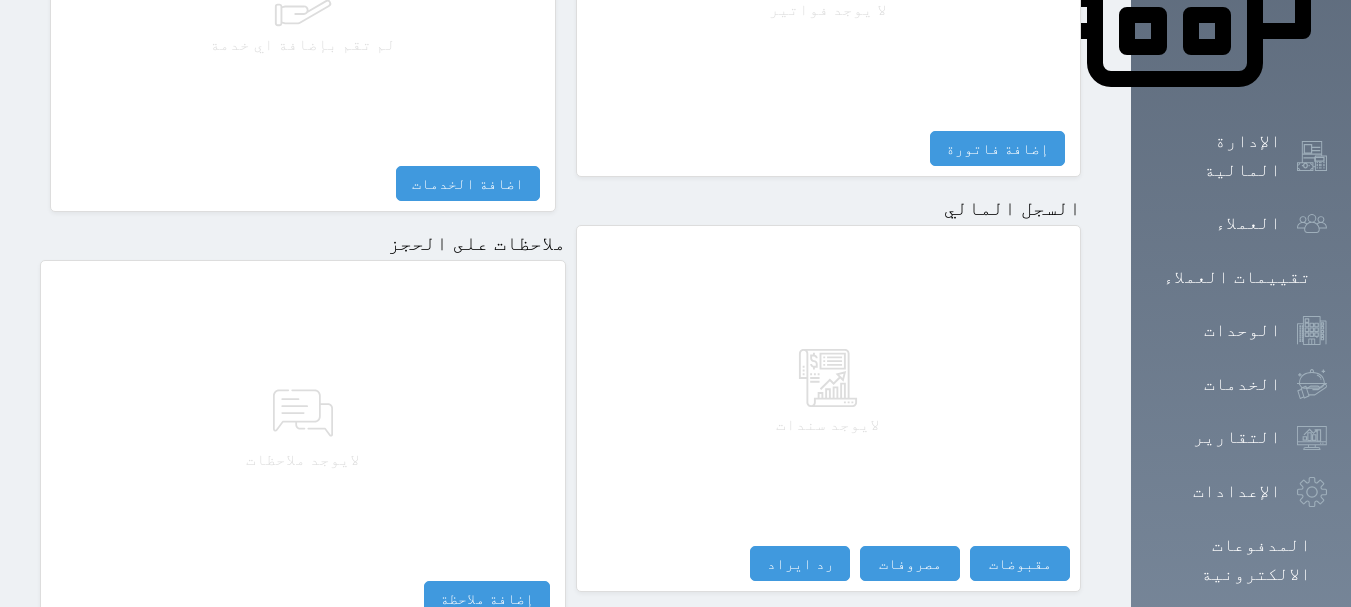 click on "مقبوضات                 النوع  *    اختيار   مقبوضات عامة قيمة إيجار فواتير تامين عربون لا ينطبق آخر مغسلة واي فاي - الإنترنت مواقف السيارات طعام الأغذية والمشروبات مشروبات المشروبات الباردة المشروبات الساخنة الإفطار غداء عشاء مخبز و كعك حمام سباحة الصالة الرياضية سبا و خدمات الجمال اختيار وإسقاط (خدمات النقل) ميني بار كابل - تلفزيون سرير إضافي تصفيف الشعر التسوق خدمات الجولات السياحية المنظمة خدمات الدليل السياحي   التاريخ *   2025-07-12 07:31   من *   مروان احمد عبده   المبلغ *   160.00   لأجل *     طريقة الدفع *   اختر طريقة الدفع   دفع نقدى   تحويل بنكى   مدى   بطاقة ائتمان   آجل" at bounding box center [0, 0] 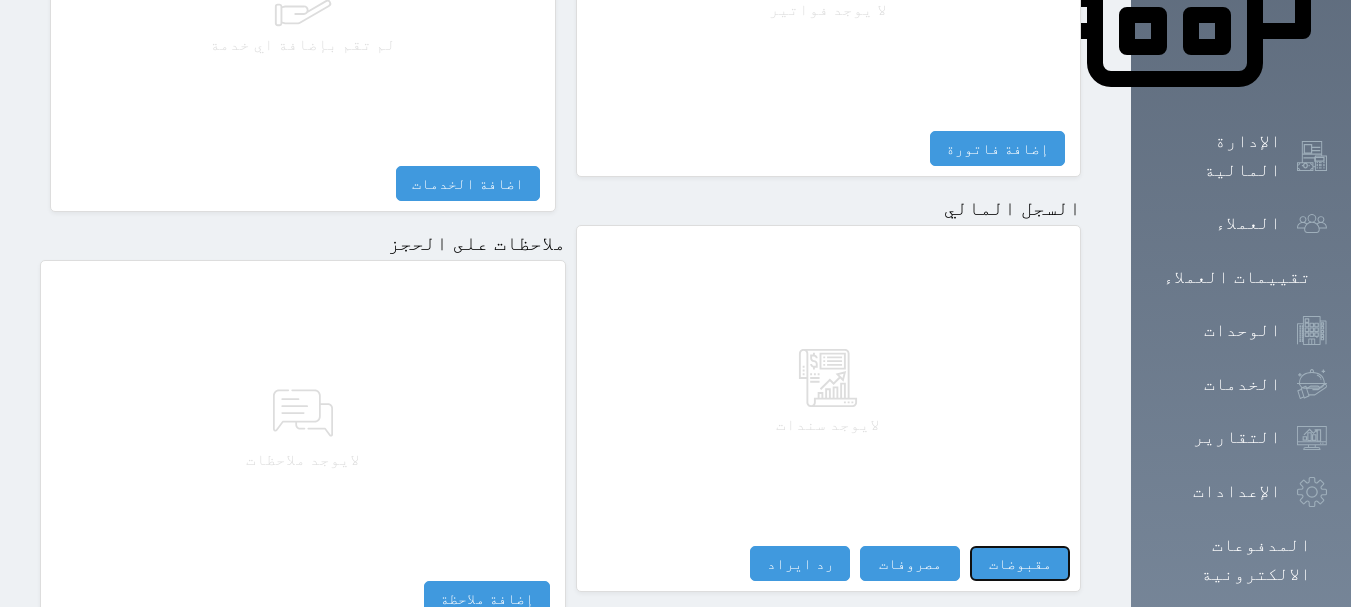 click on "مقبوضات" at bounding box center [1020, 563] 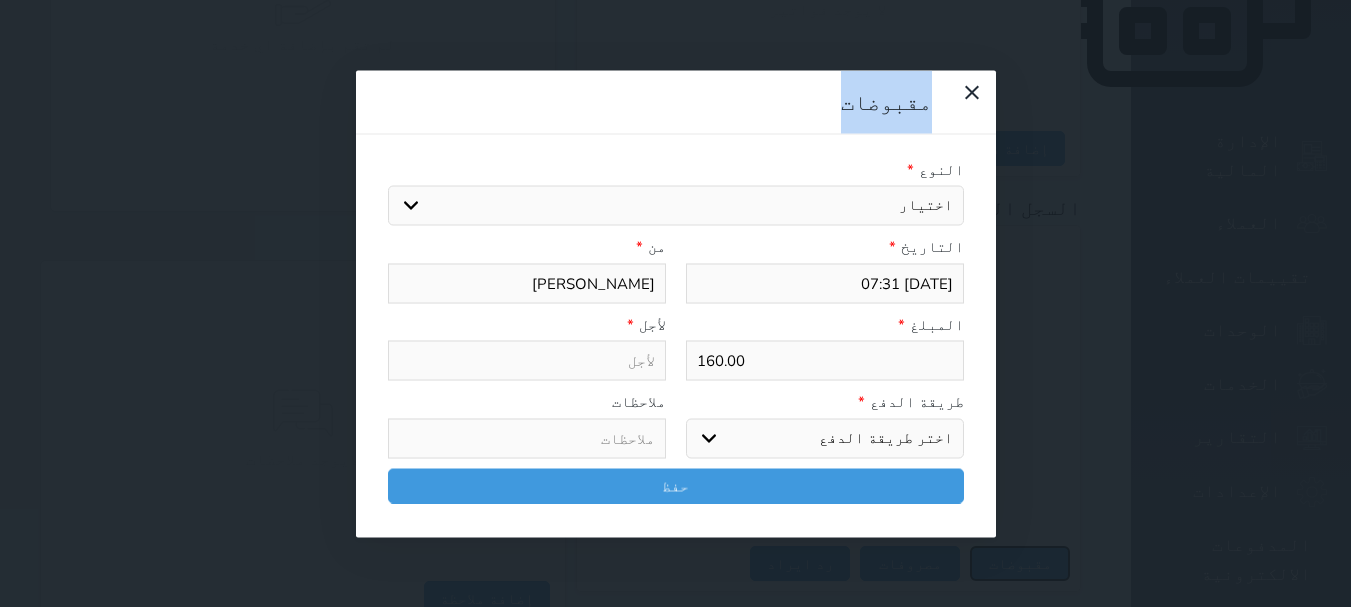 select 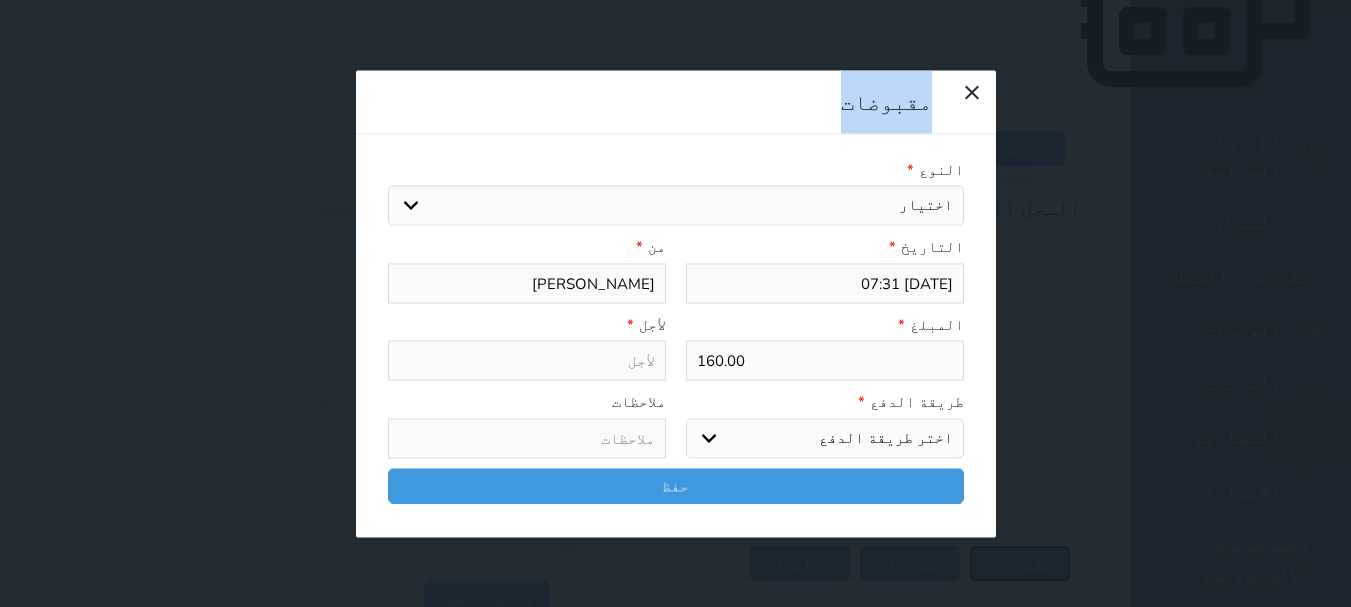 select 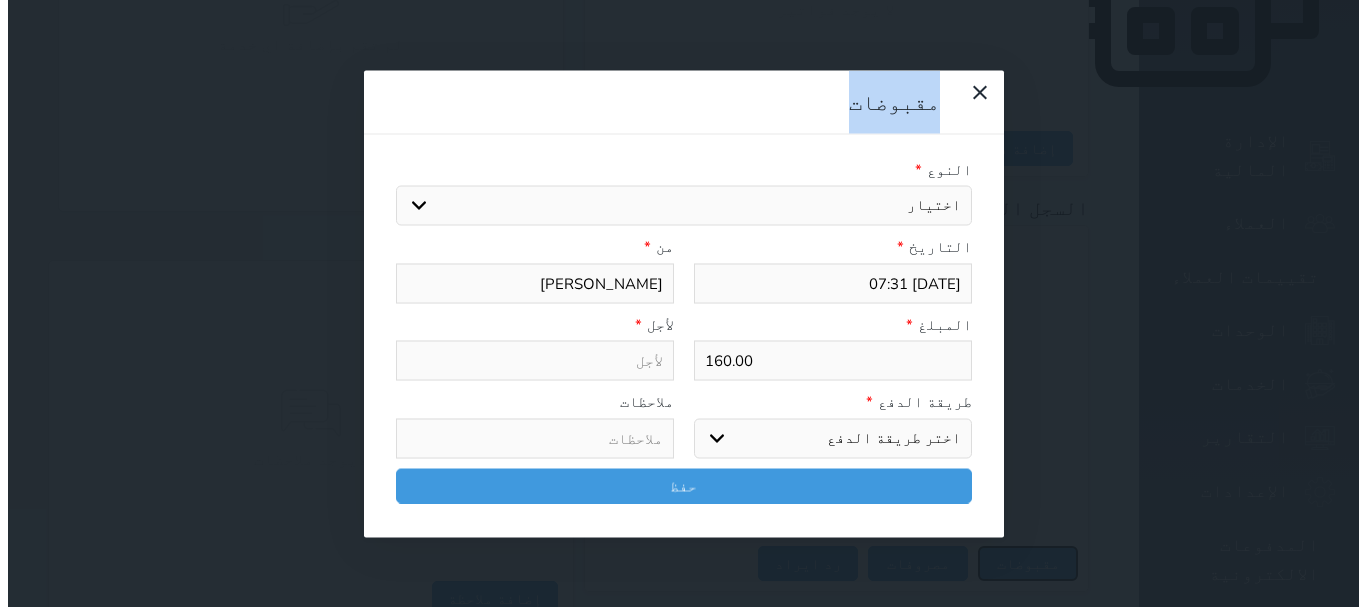 select 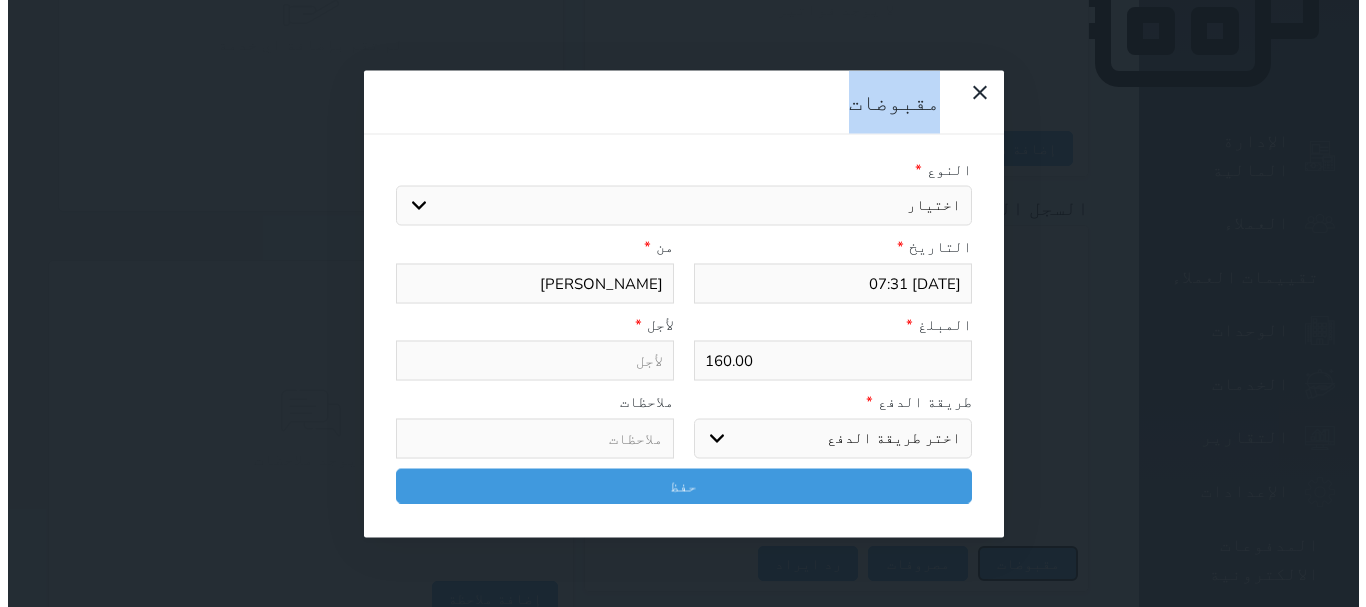 select 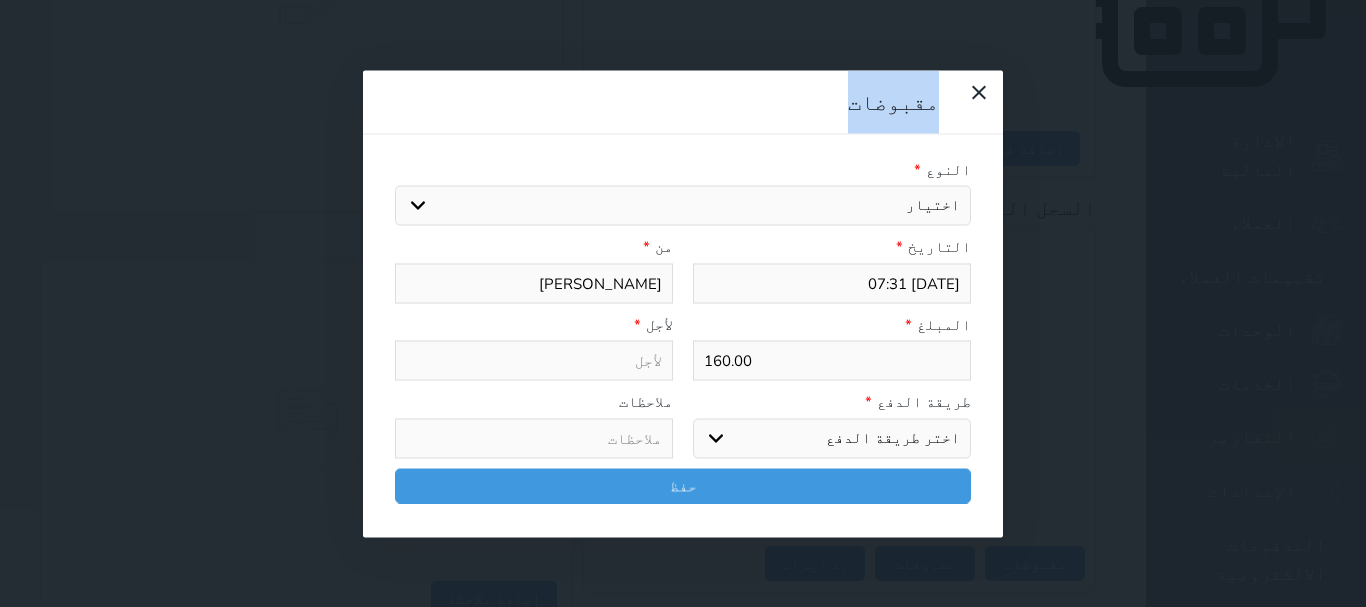 click on "اختيار   مقبوضات عامة قيمة إيجار فواتير تامين عربون لا ينطبق آخر مغسلة واي فاي - الإنترنت مواقف السيارات طعام الأغذية والمشروبات مشروبات المشروبات الباردة المشروبات الساخنة الإفطار غداء عشاء مخبز و كعك حمام سباحة الصالة الرياضية سبا و خدمات الجمال اختيار وإسقاط (خدمات النقل) ميني بار كابل - تلفزيون سرير إضافي تصفيف الشعر التسوق خدمات الجولات السياحية المنظمة خدمات الدليل السياحي" at bounding box center (683, 206) 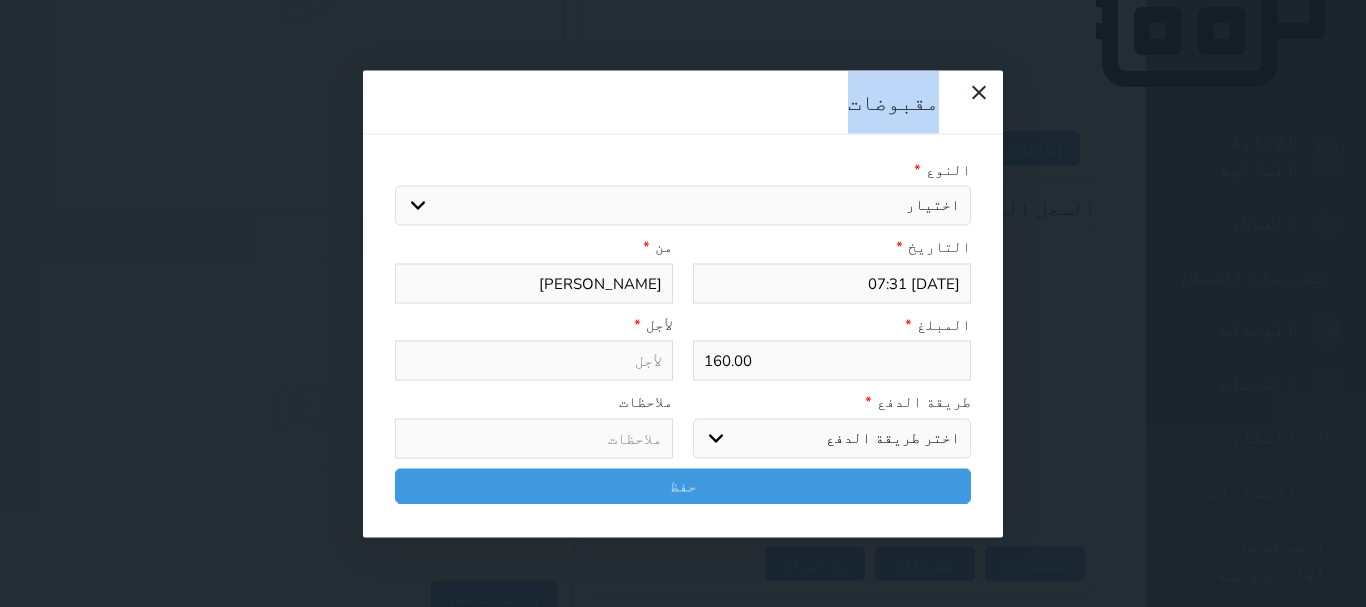 select on "15956" 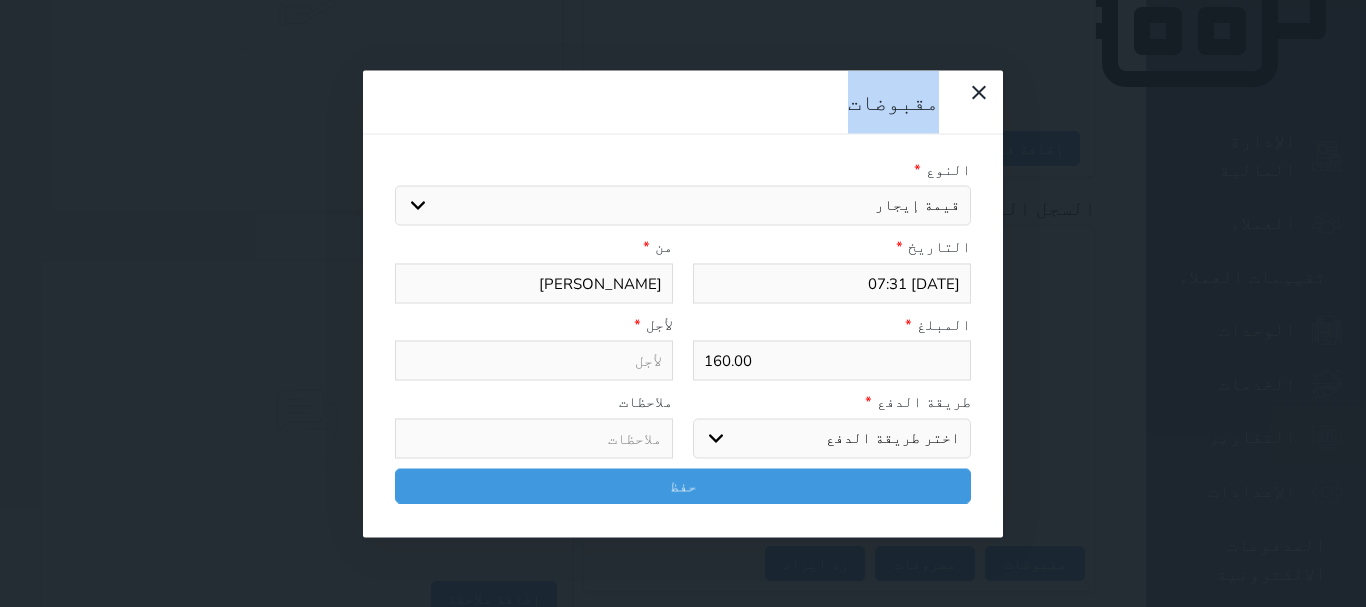 click on "اختيار   مقبوضات عامة قيمة إيجار فواتير تامين عربون لا ينطبق آخر مغسلة واي فاي - الإنترنت مواقف السيارات طعام الأغذية والمشروبات مشروبات المشروبات الباردة المشروبات الساخنة الإفطار غداء عشاء مخبز و كعك حمام سباحة الصالة الرياضية سبا و خدمات الجمال اختيار وإسقاط (خدمات النقل) ميني بار كابل - تلفزيون سرير إضافي تصفيف الشعر التسوق خدمات الجولات السياحية المنظمة خدمات الدليل السياحي" at bounding box center (683, 206) 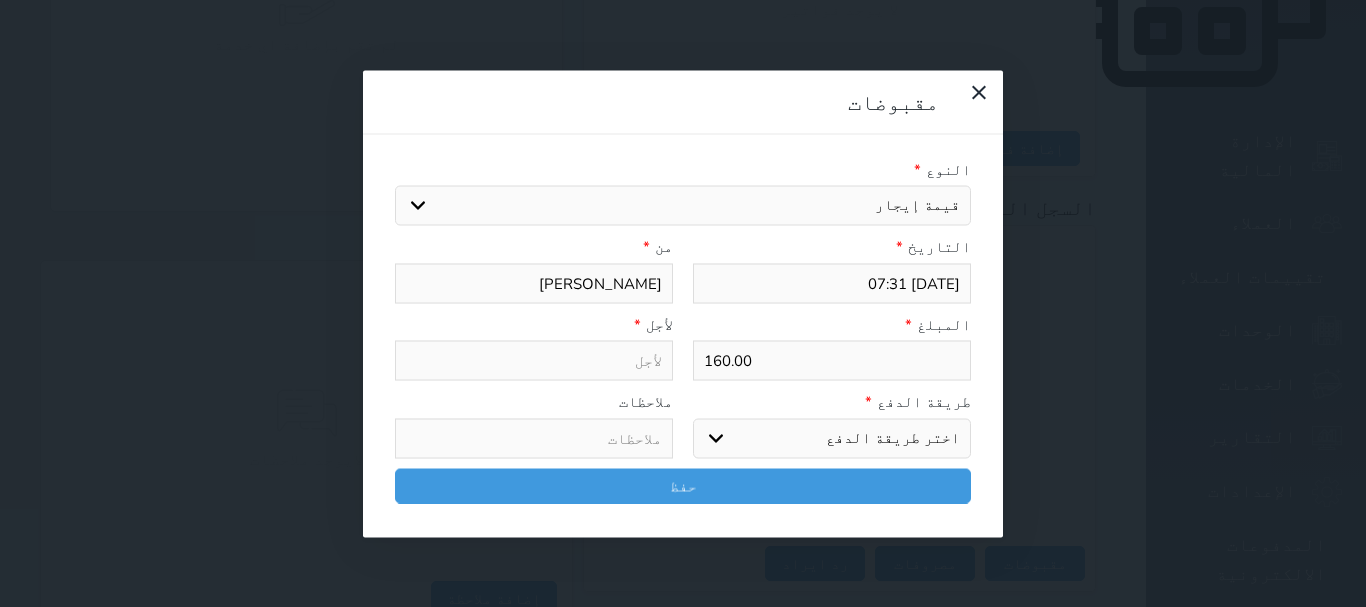 type on "قيمة إيجار - الوحدة - 302" 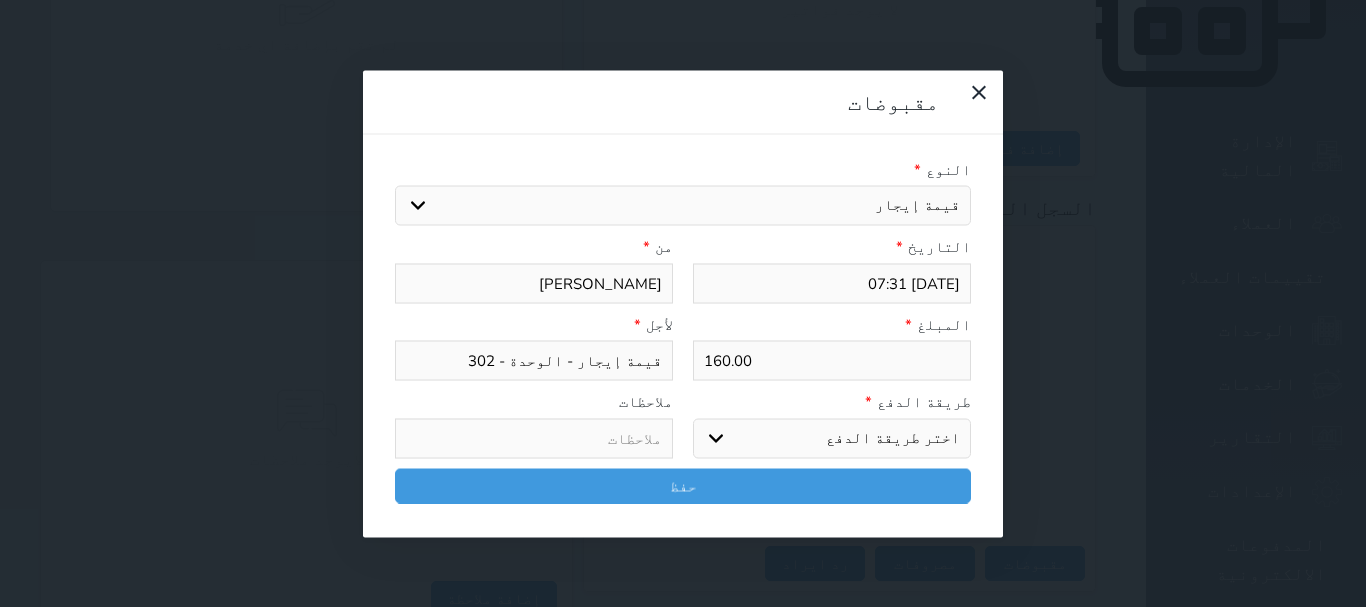 click on "اختر طريقة الدفع   دفع نقدى   تحويل بنكى   مدى   بطاقة ائتمان   آجل" at bounding box center (832, 438) 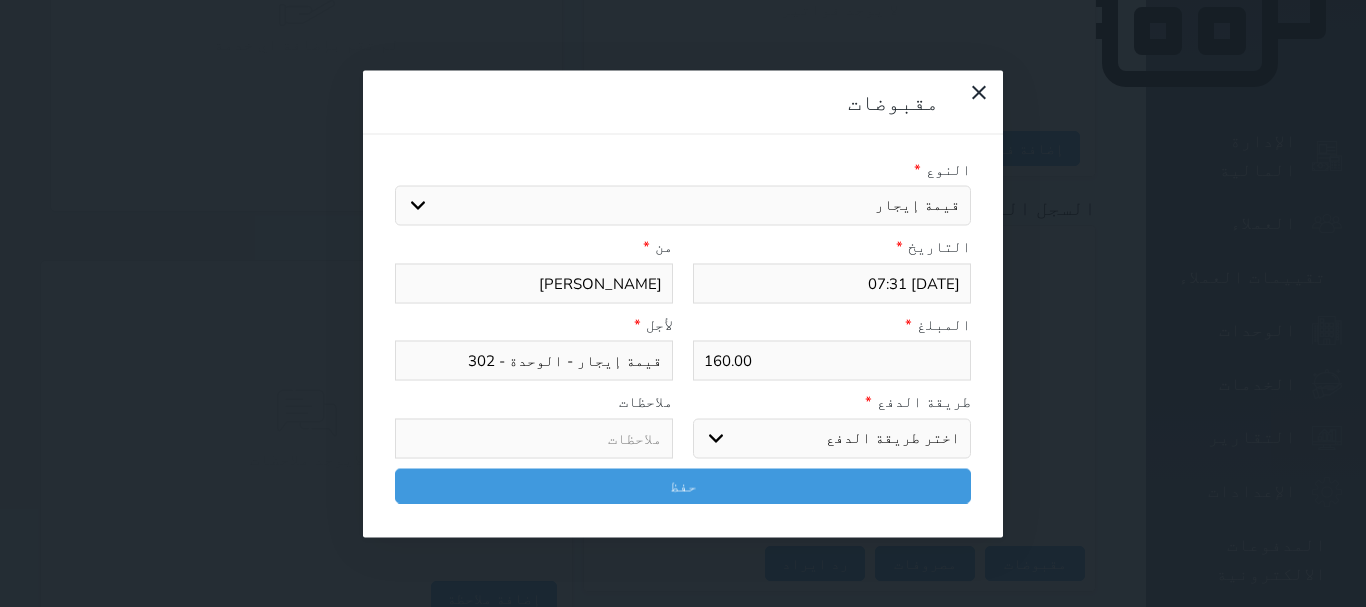click on "اختر طريقة الدفع   دفع نقدى   تحويل بنكى   مدى   بطاقة ائتمان   آجل" at bounding box center (832, 438) 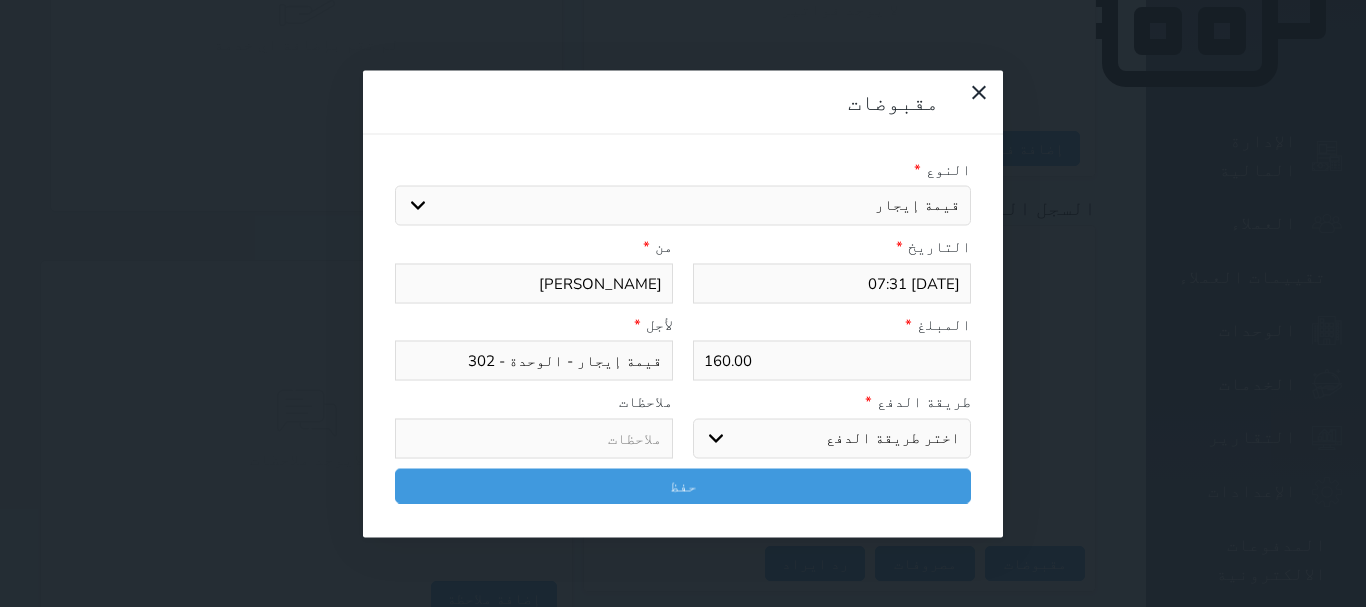 select on "mada" 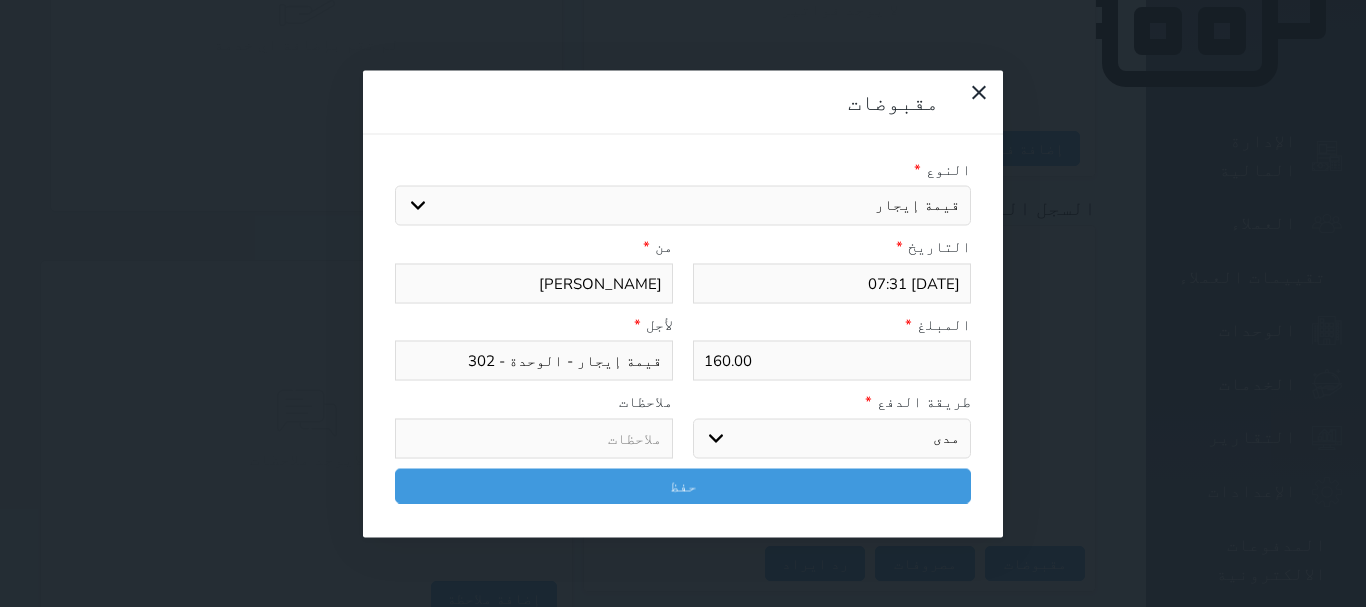 click on "اختر طريقة الدفع   دفع نقدى   تحويل بنكى   مدى   بطاقة ائتمان   آجل" at bounding box center (832, 438) 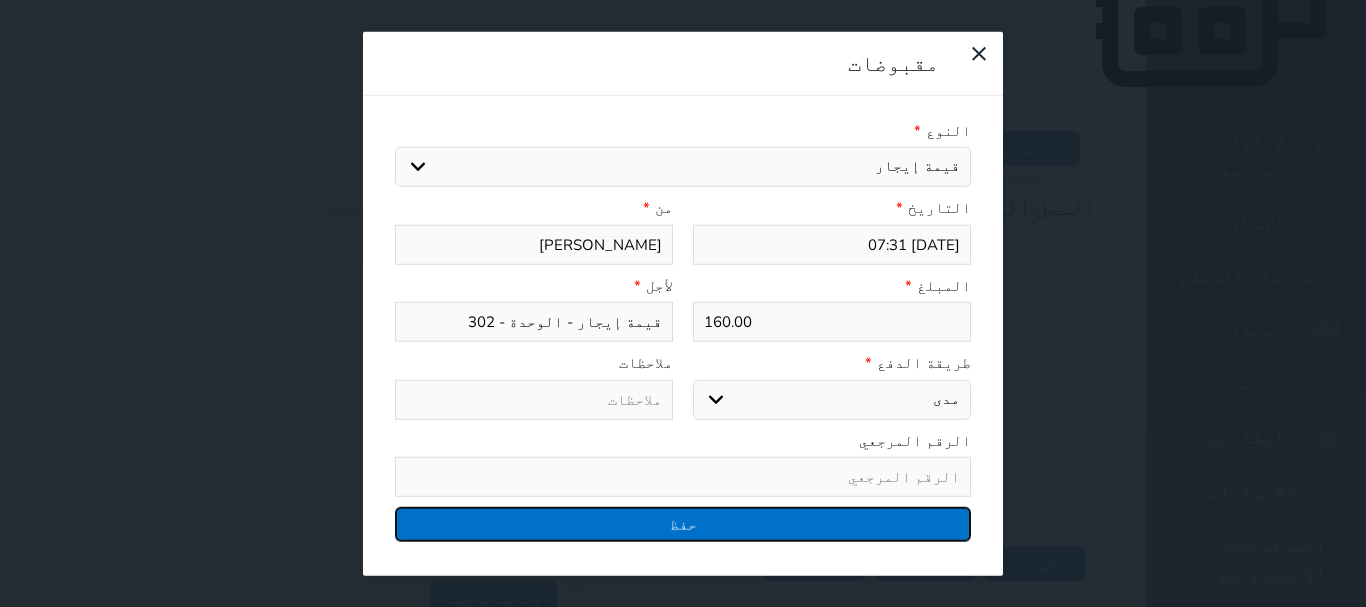 click on "حفظ" at bounding box center [683, 524] 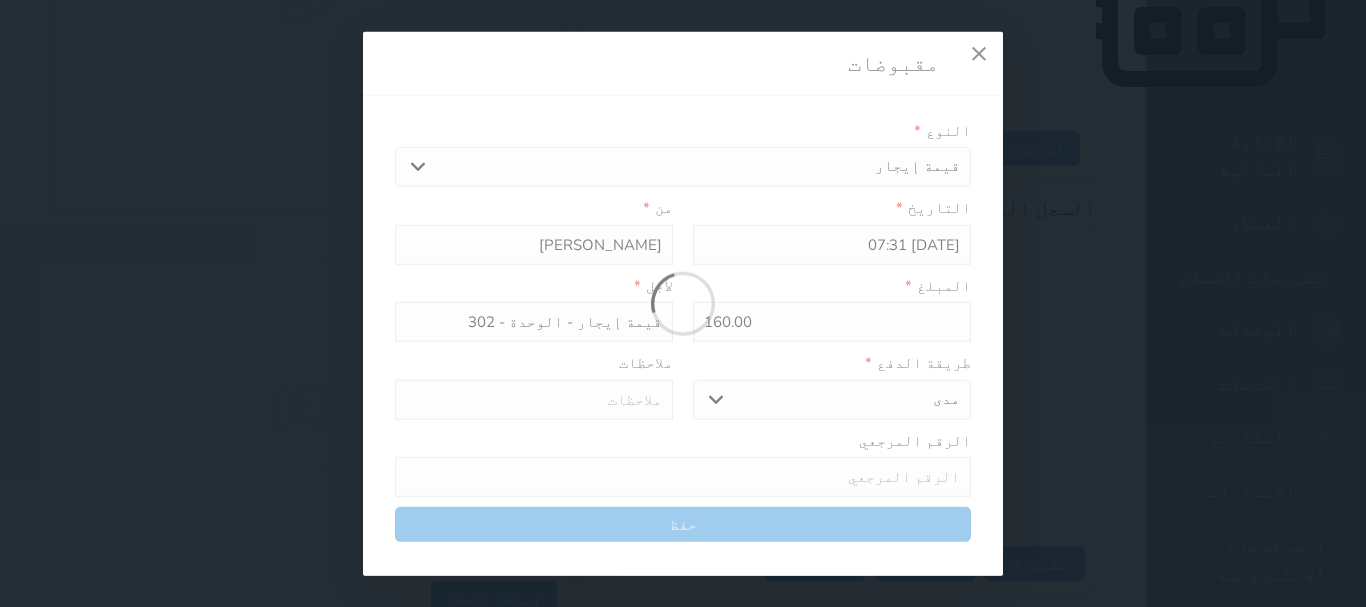 select 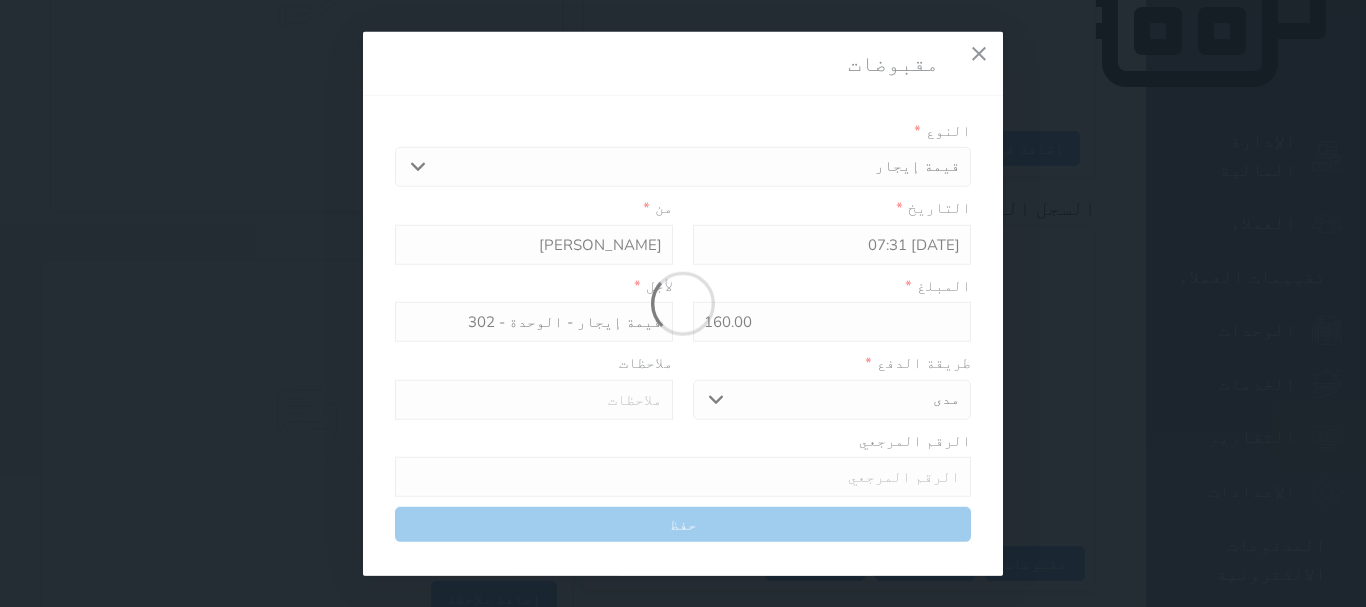 type 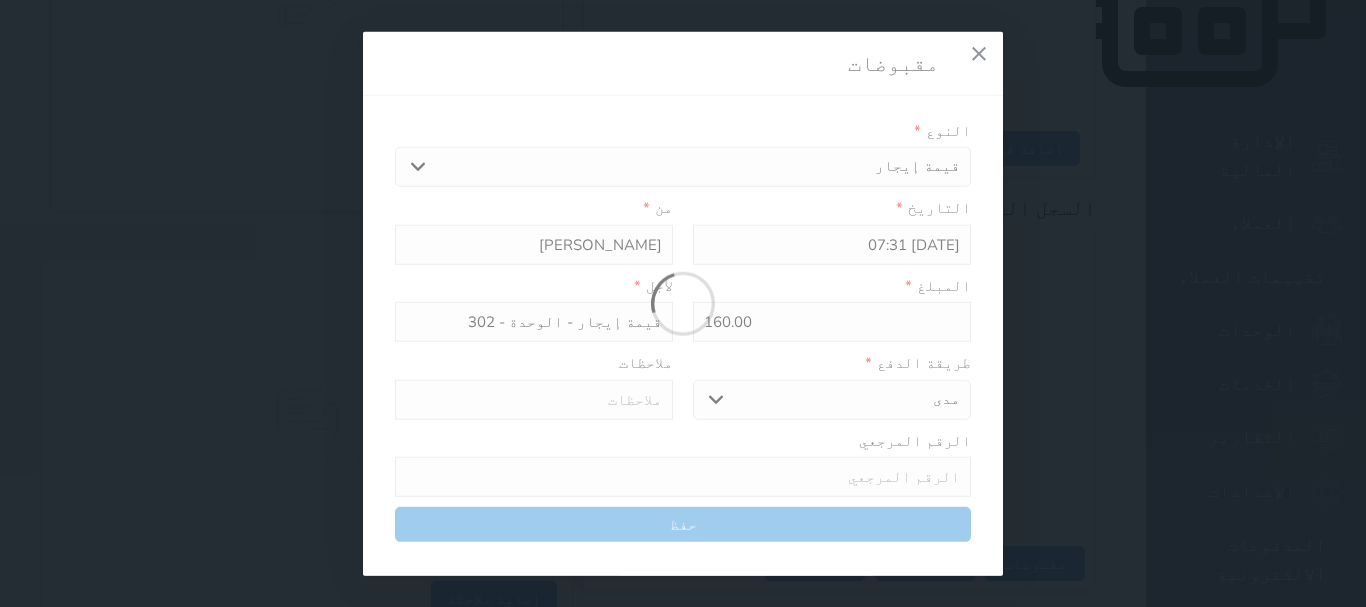 type on "0" 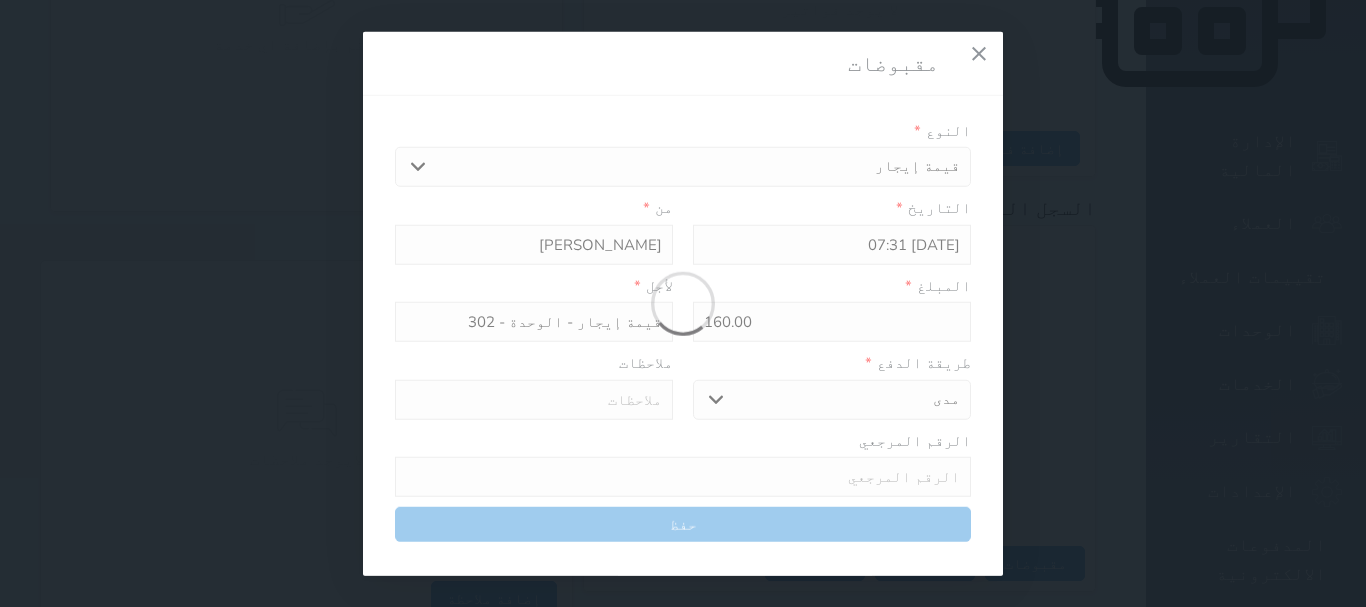 select 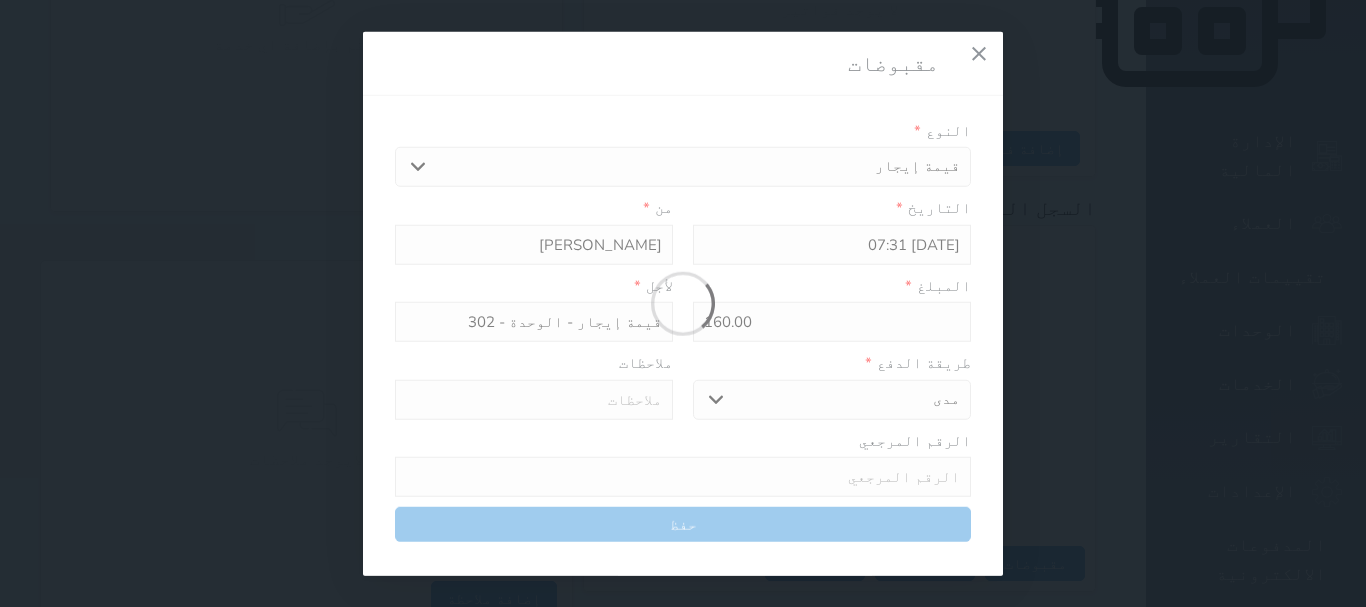 type on "0" 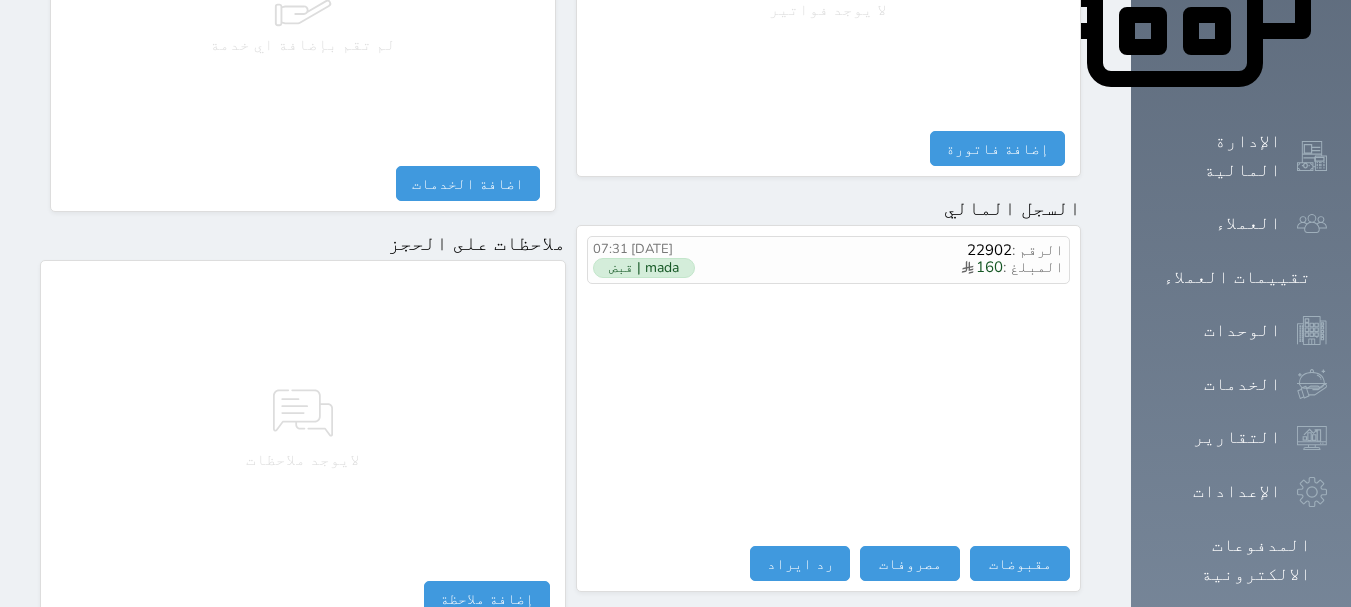 click on "عرض سجل شموس" at bounding box center [1005, 724] 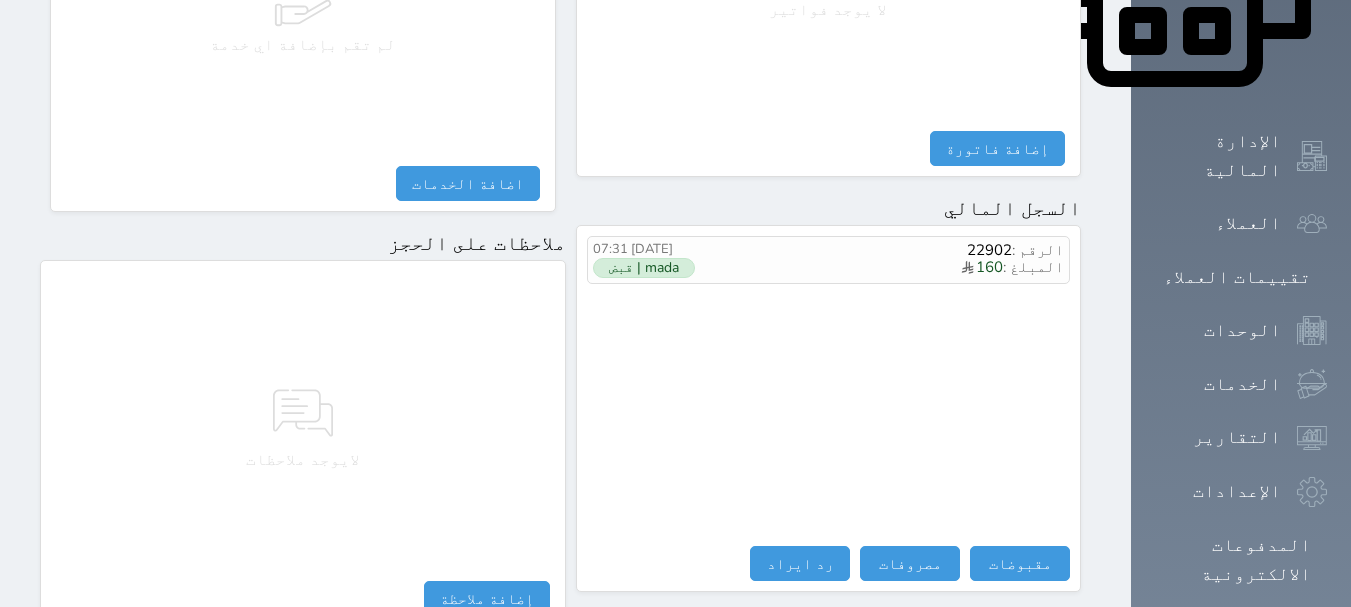 click on "عرض سجل شموس" at bounding box center (1005, 724) 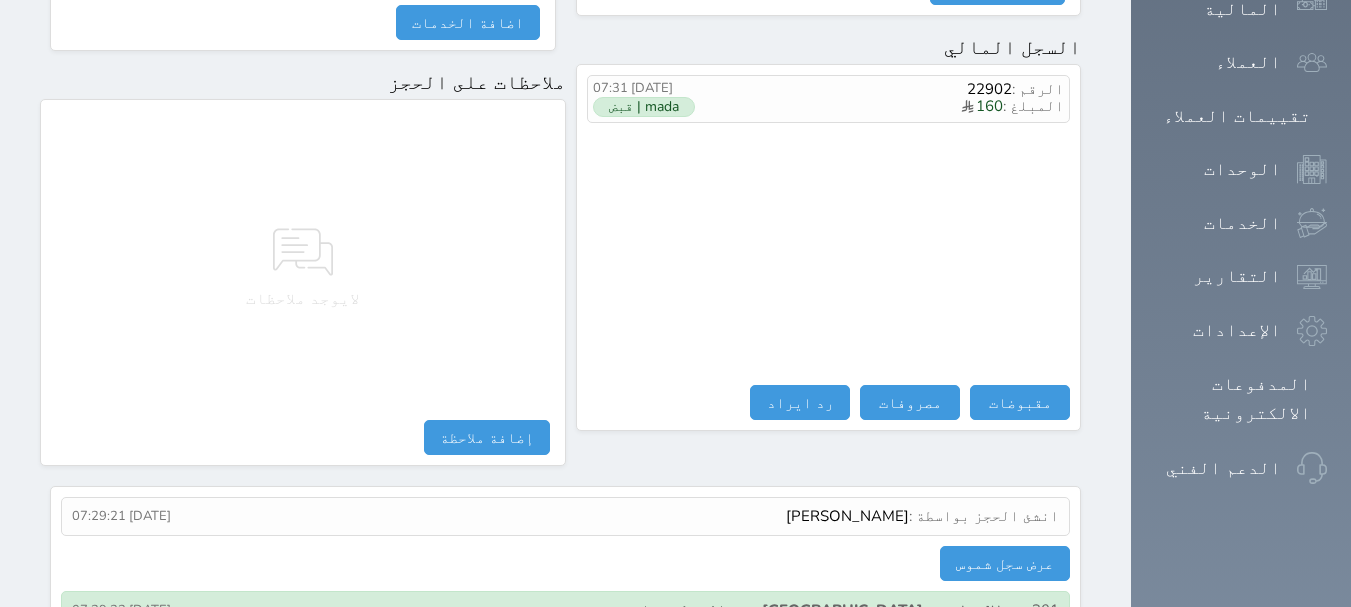 drag, startPoint x: 1340, startPoint y: 512, endPoint x: 1357, endPoint y: 464, distance: 50.92151 